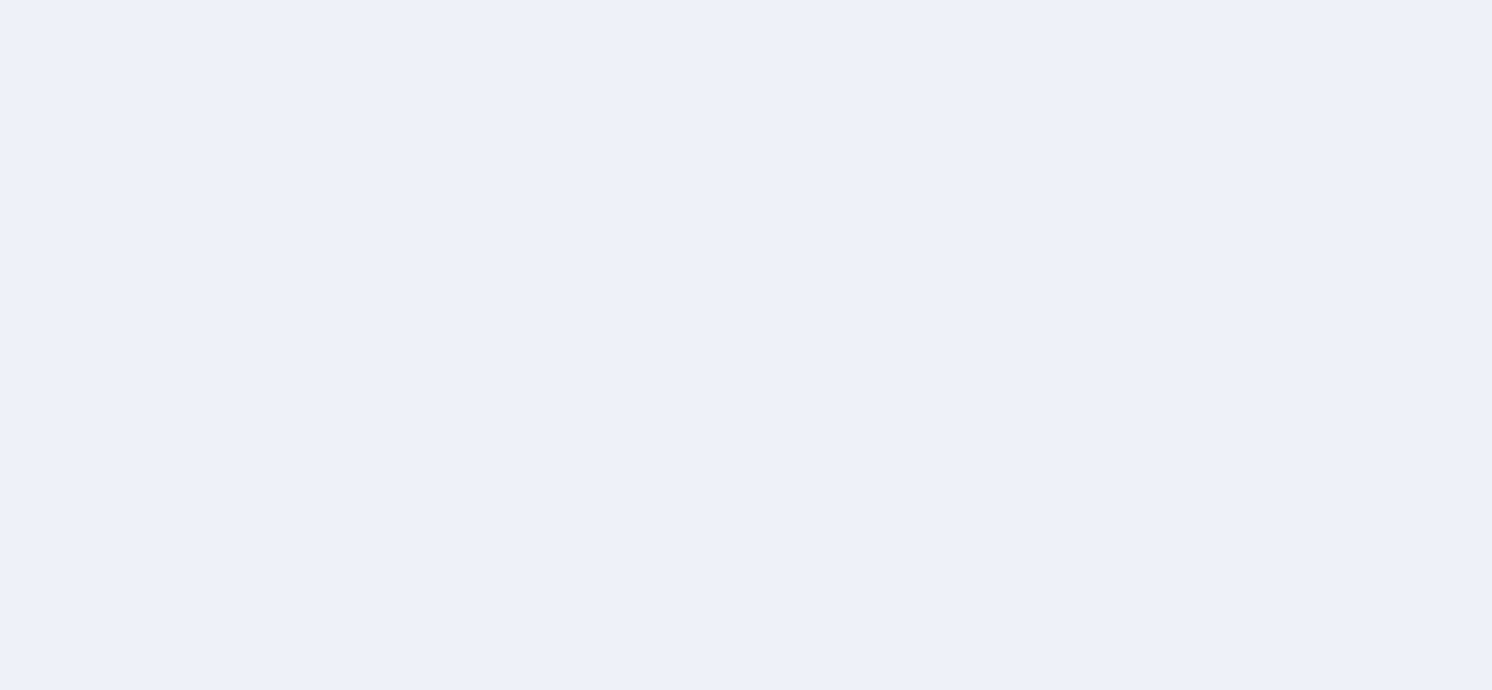 scroll, scrollTop: 0, scrollLeft: 0, axis: both 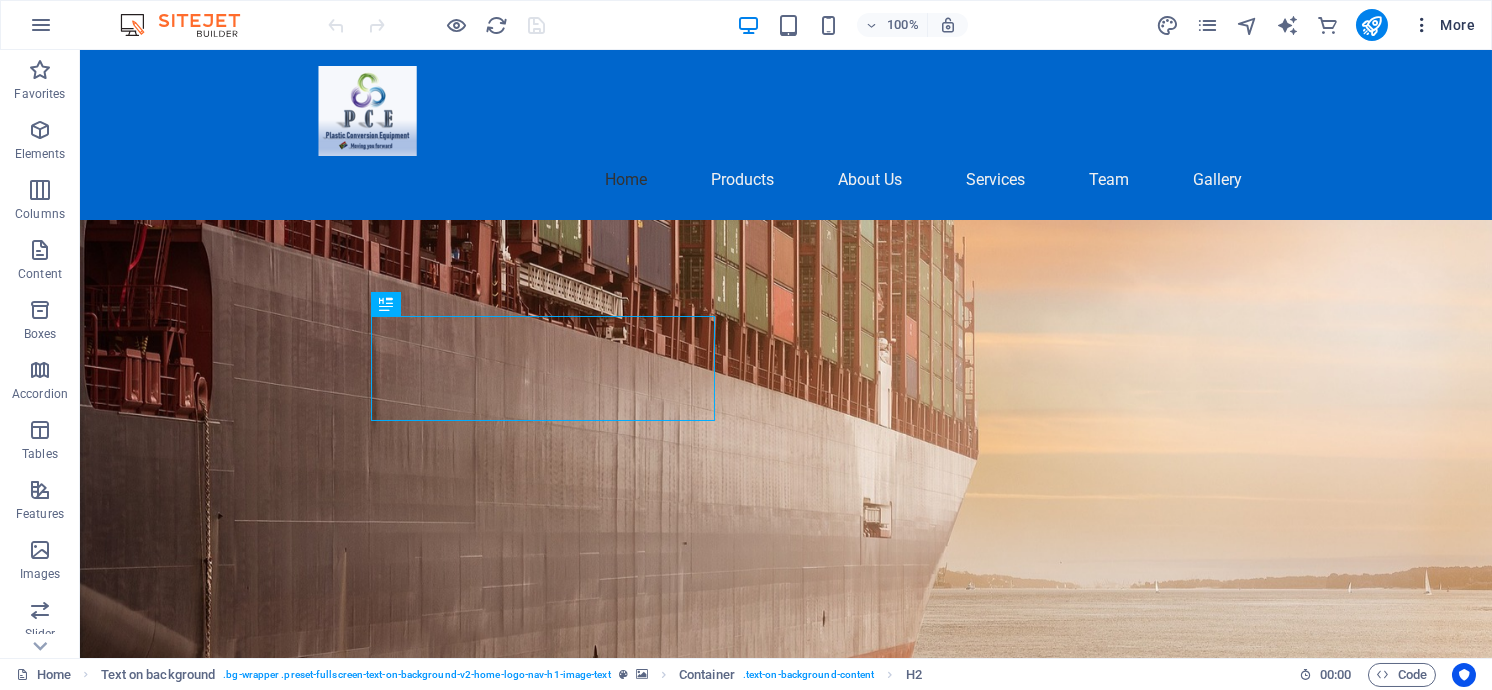click on "More" at bounding box center (1443, 25) 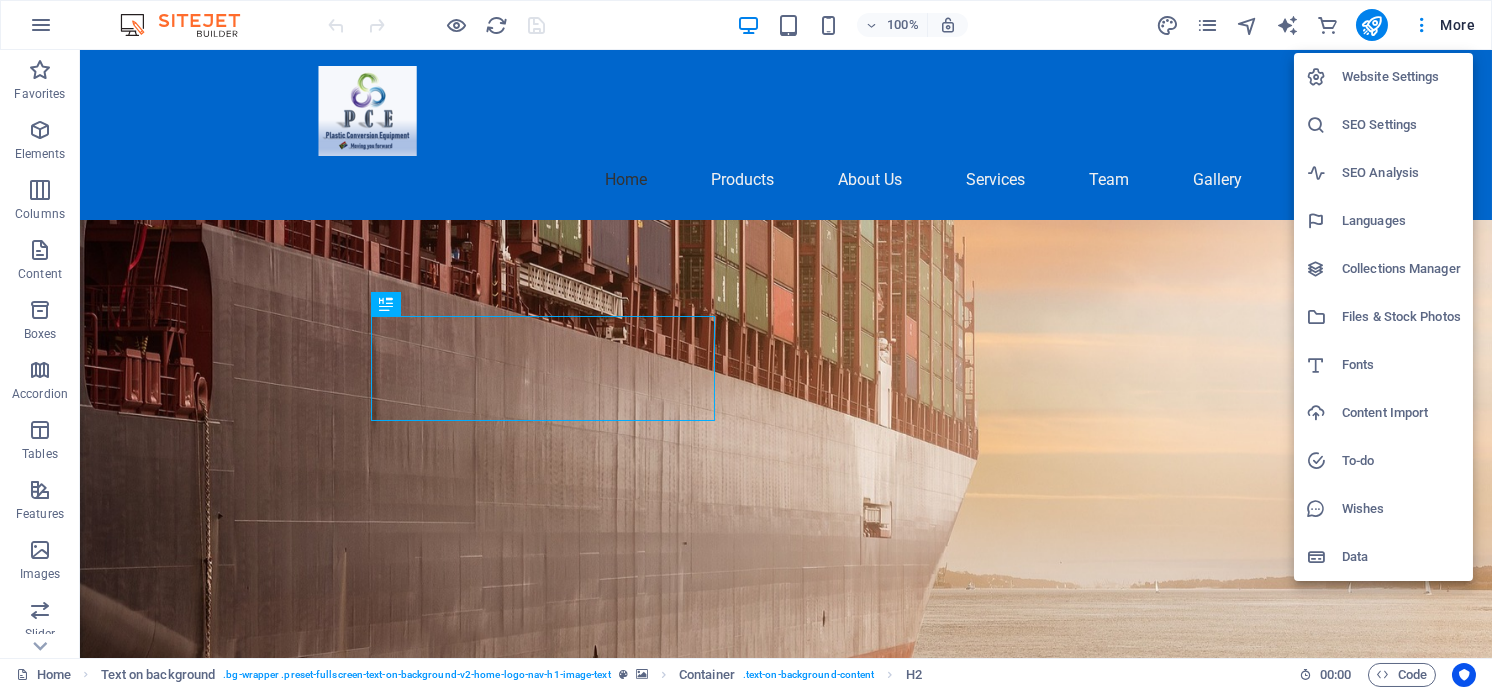 click on "Files & Stock Photos" at bounding box center (1401, 317) 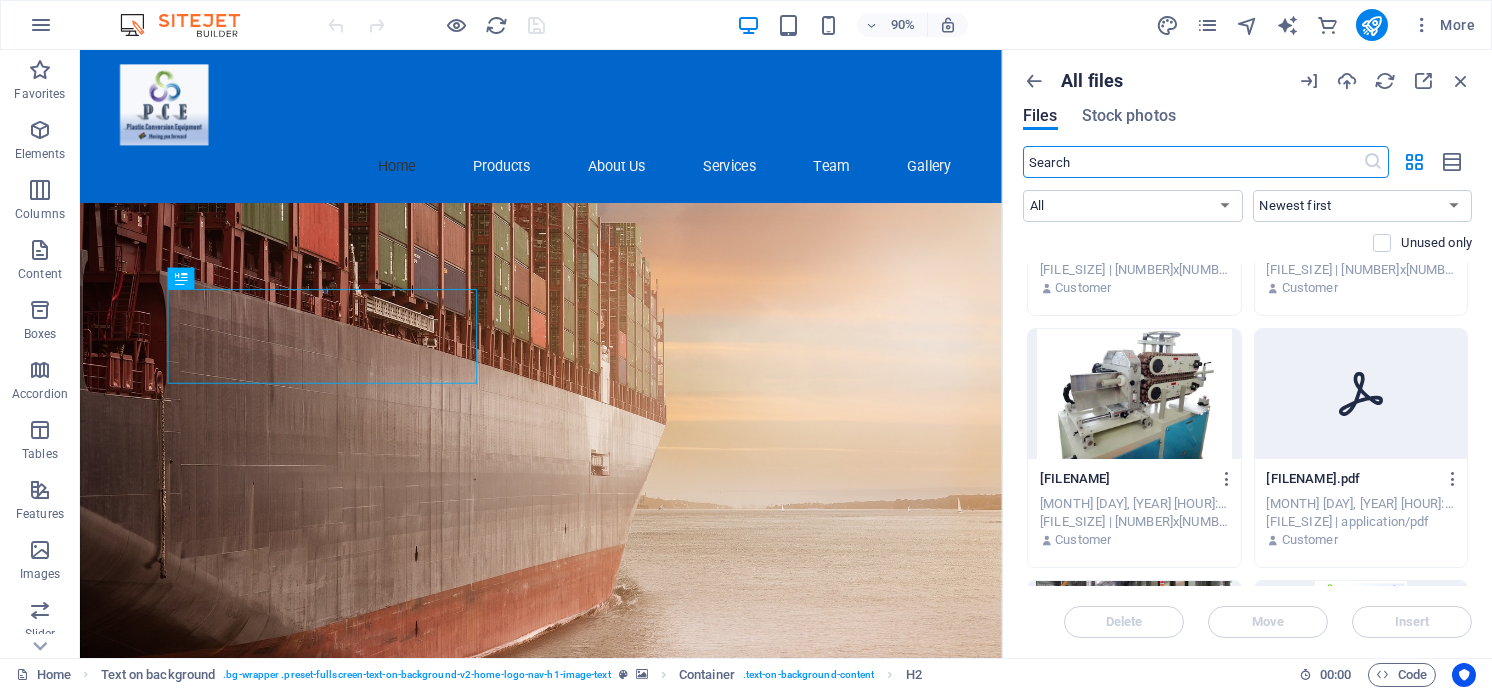 scroll, scrollTop: 2466, scrollLeft: 0, axis: vertical 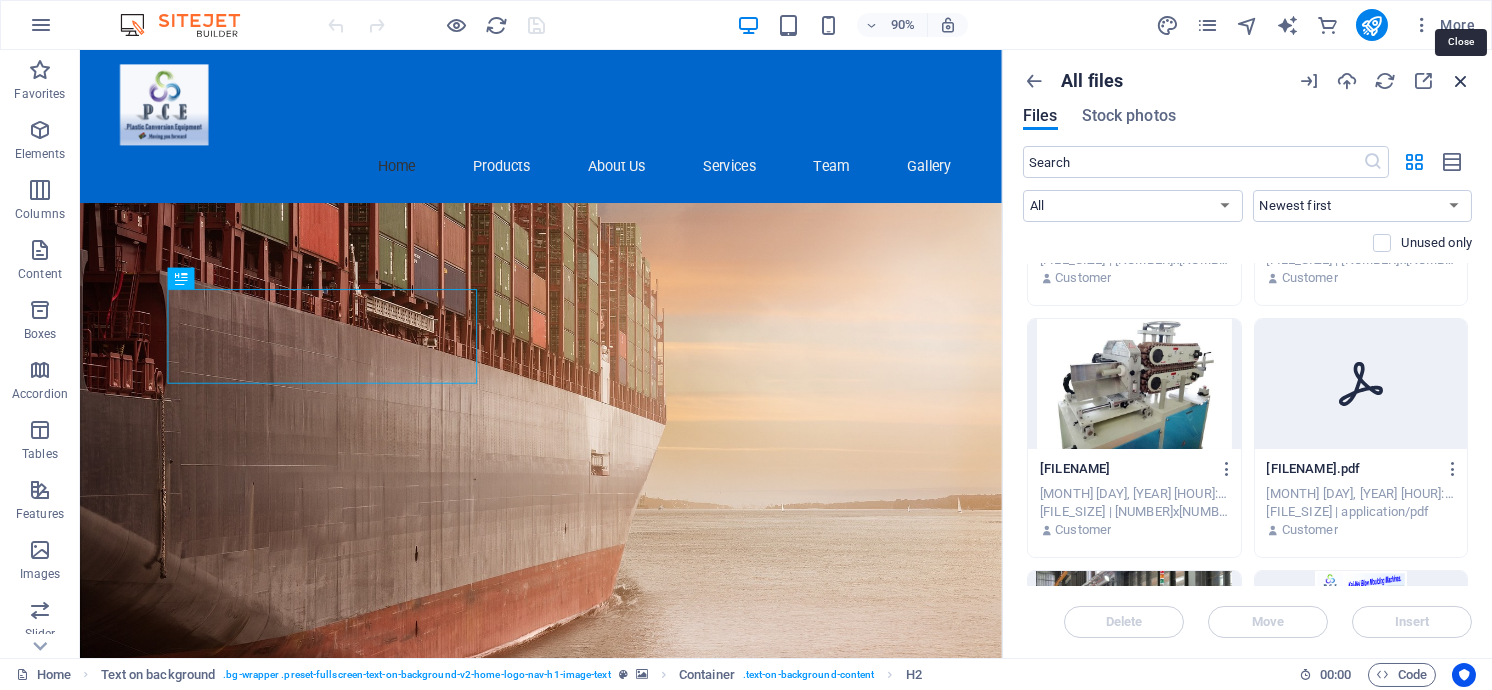click at bounding box center [1461, 81] 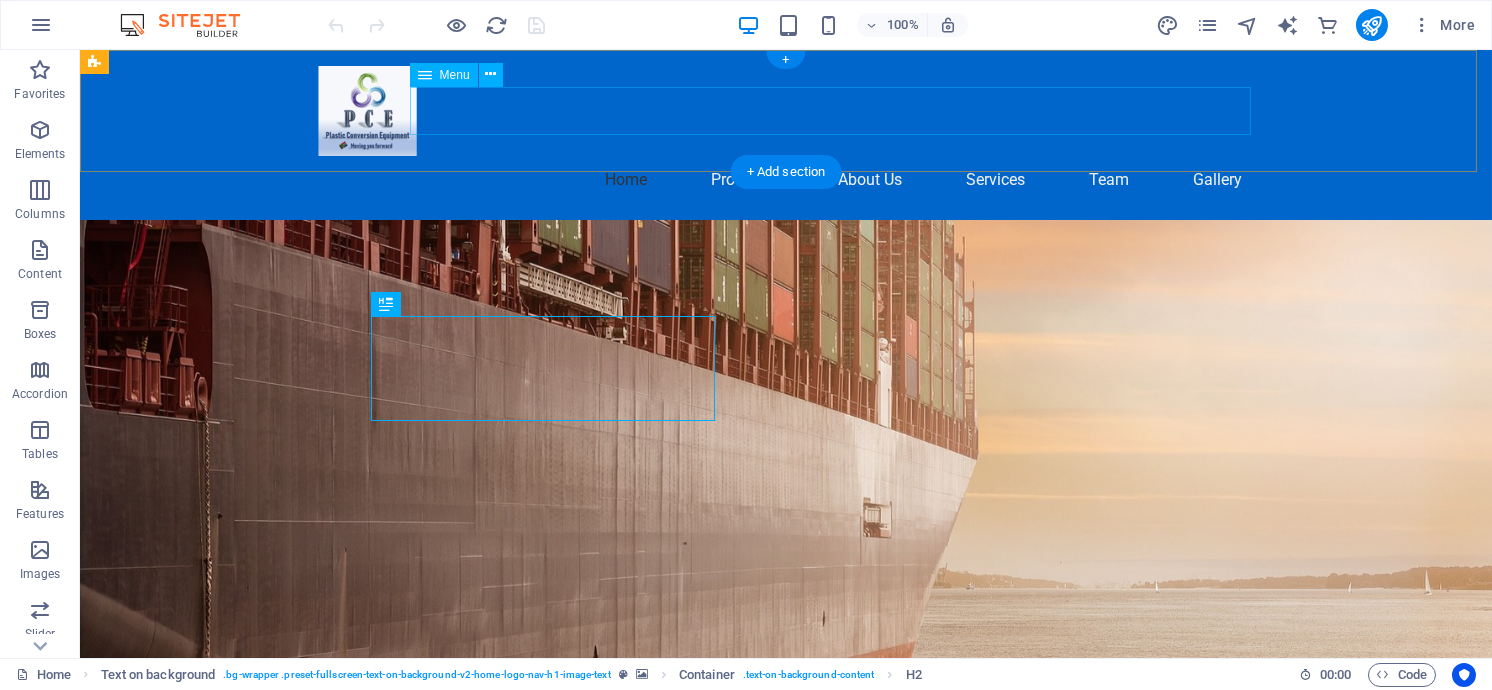 click on "Home Products Injection Moulding  About Us Services Team Gallery" at bounding box center [786, 180] 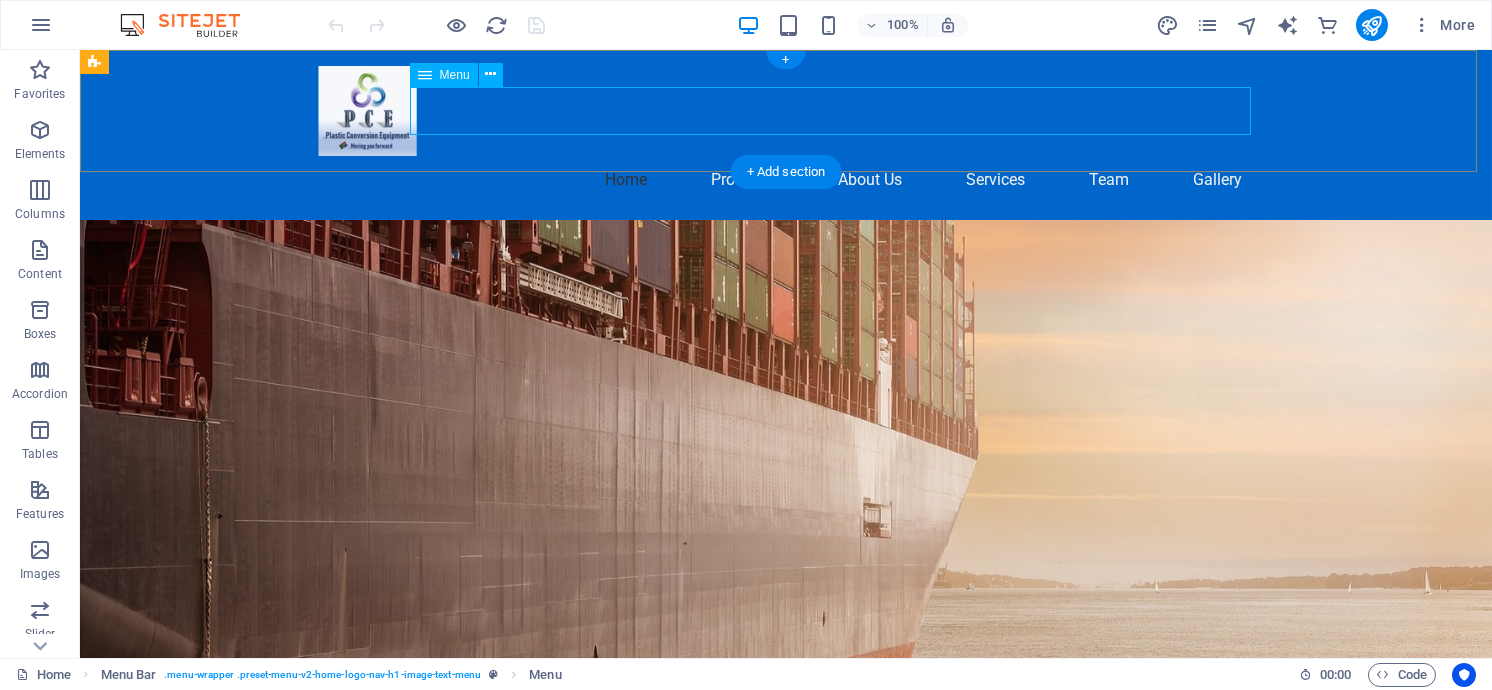 click on "Home Products Injection Moulding  About Us Services Team Gallery" at bounding box center (786, 180) 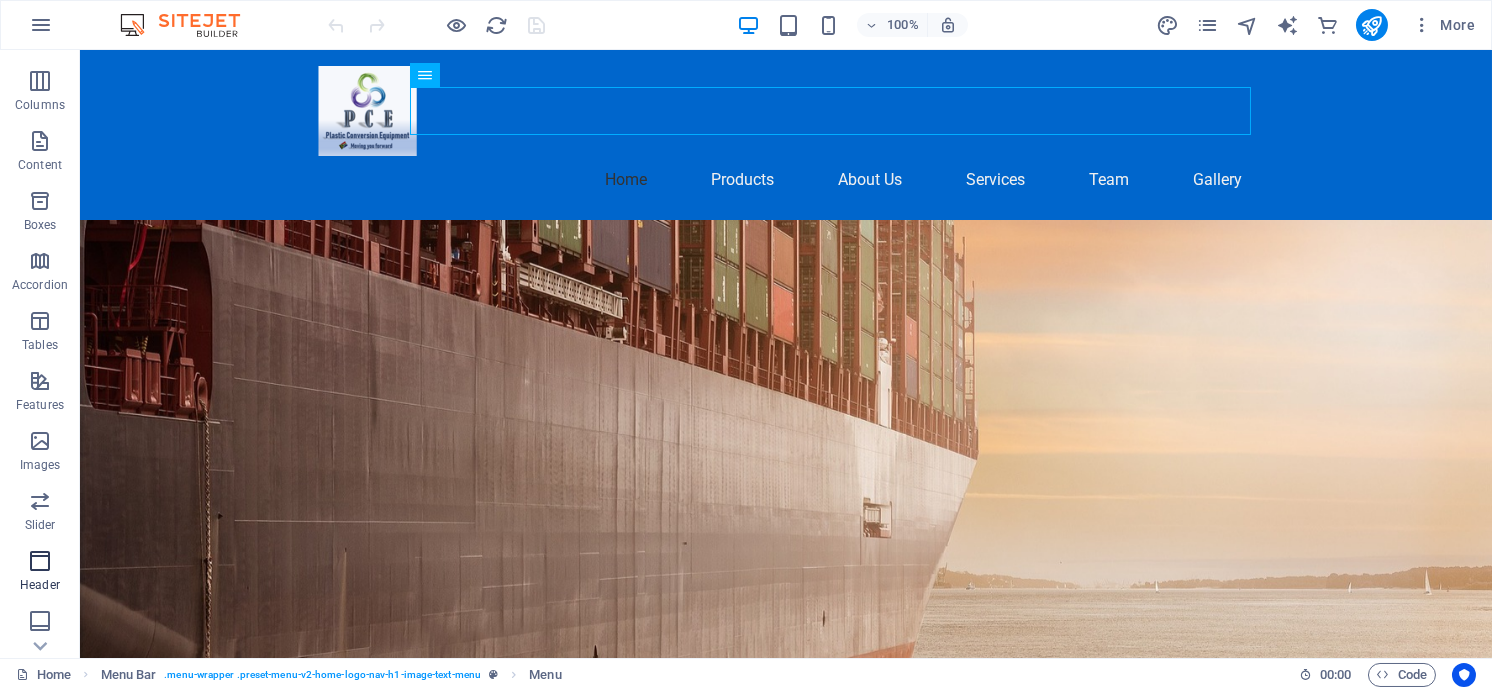 scroll, scrollTop: 133, scrollLeft: 0, axis: vertical 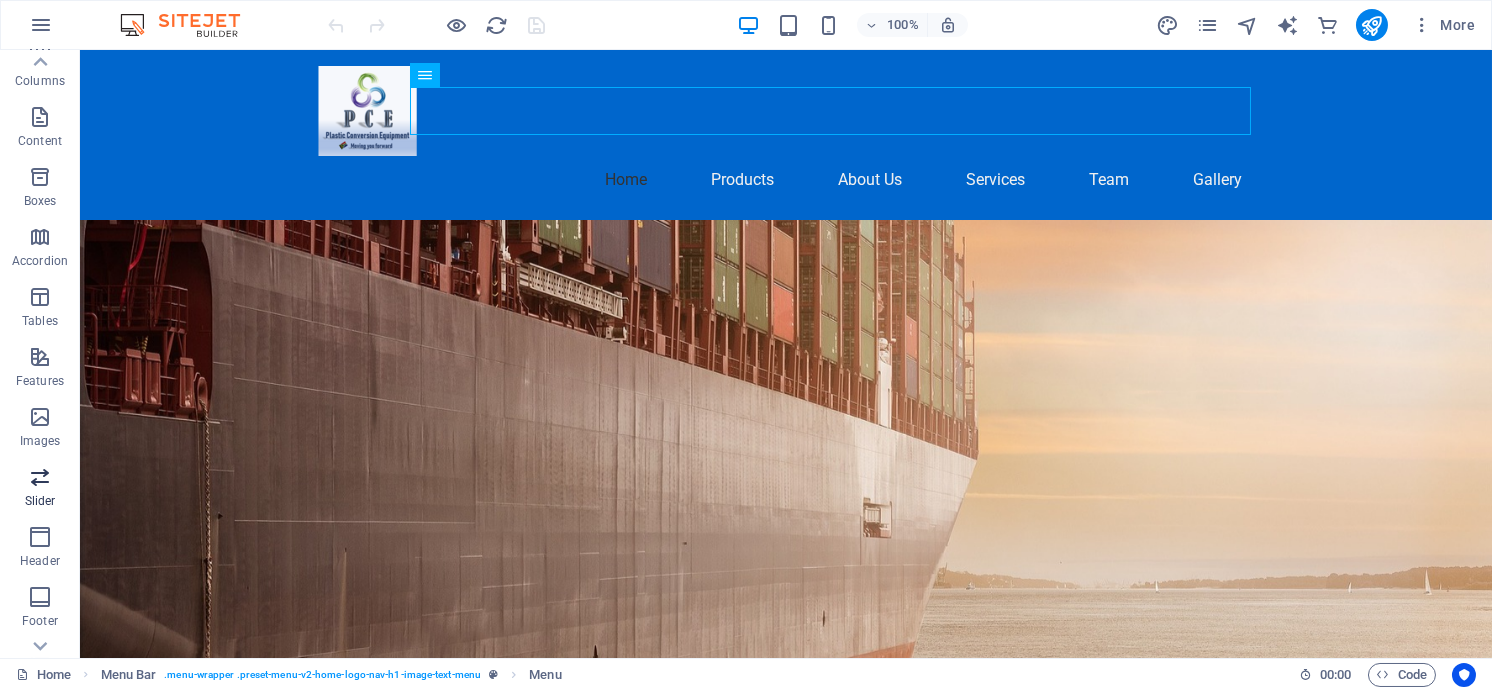 click at bounding box center [40, 477] 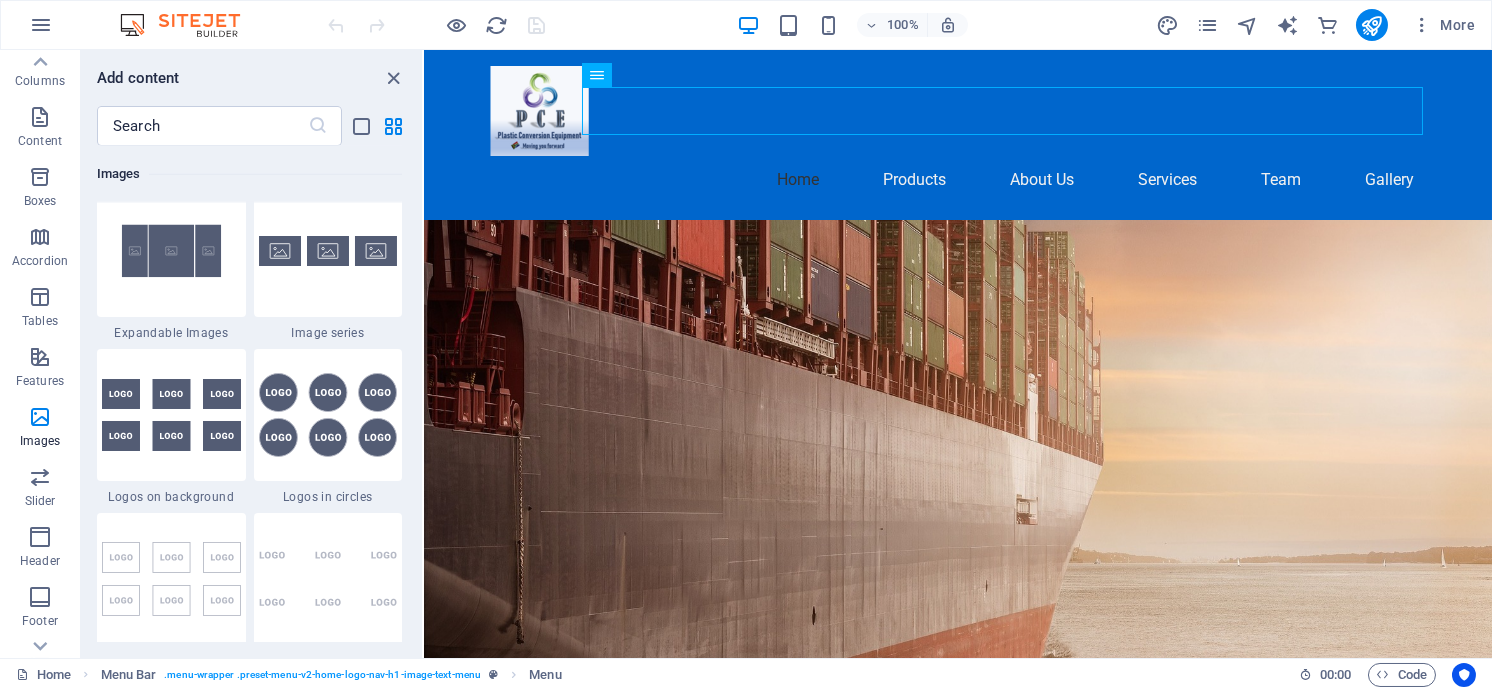 scroll, scrollTop: 10802, scrollLeft: 0, axis: vertical 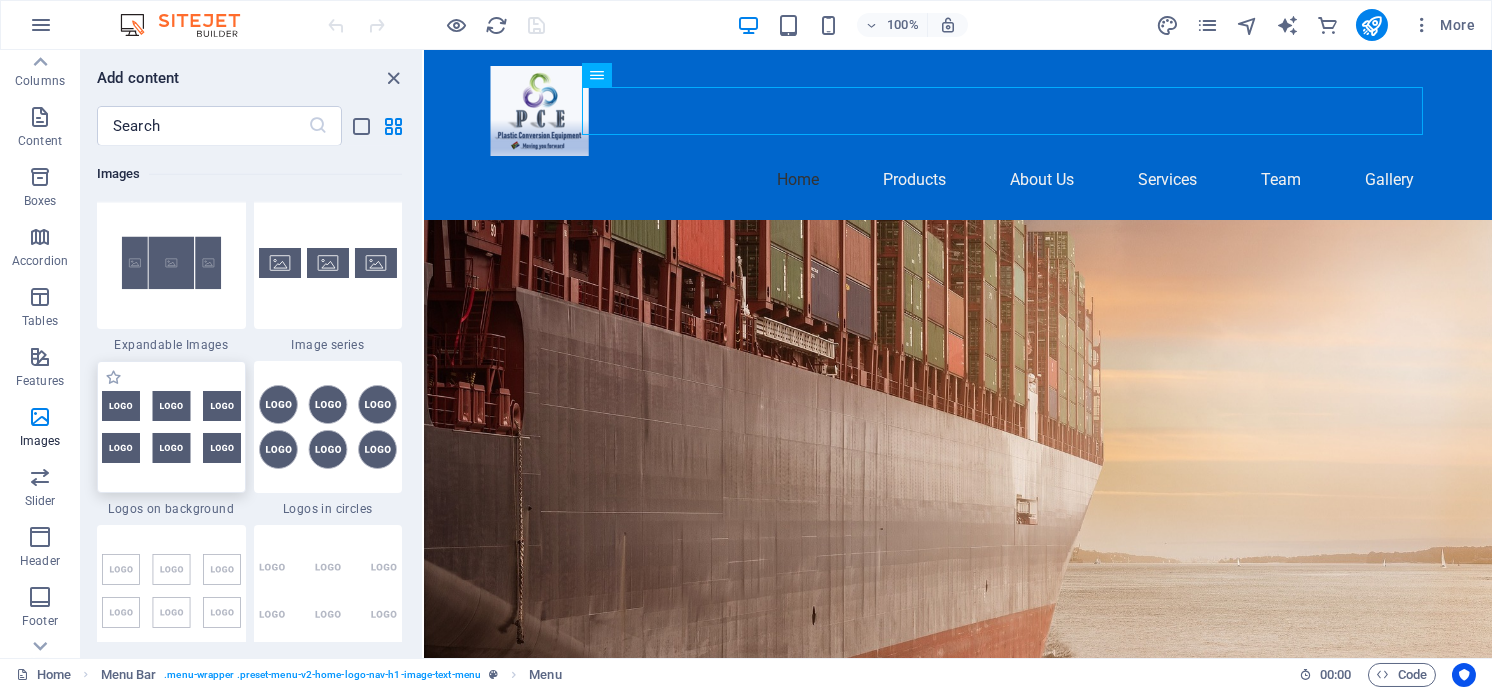 click at bounding box center [171, 427] 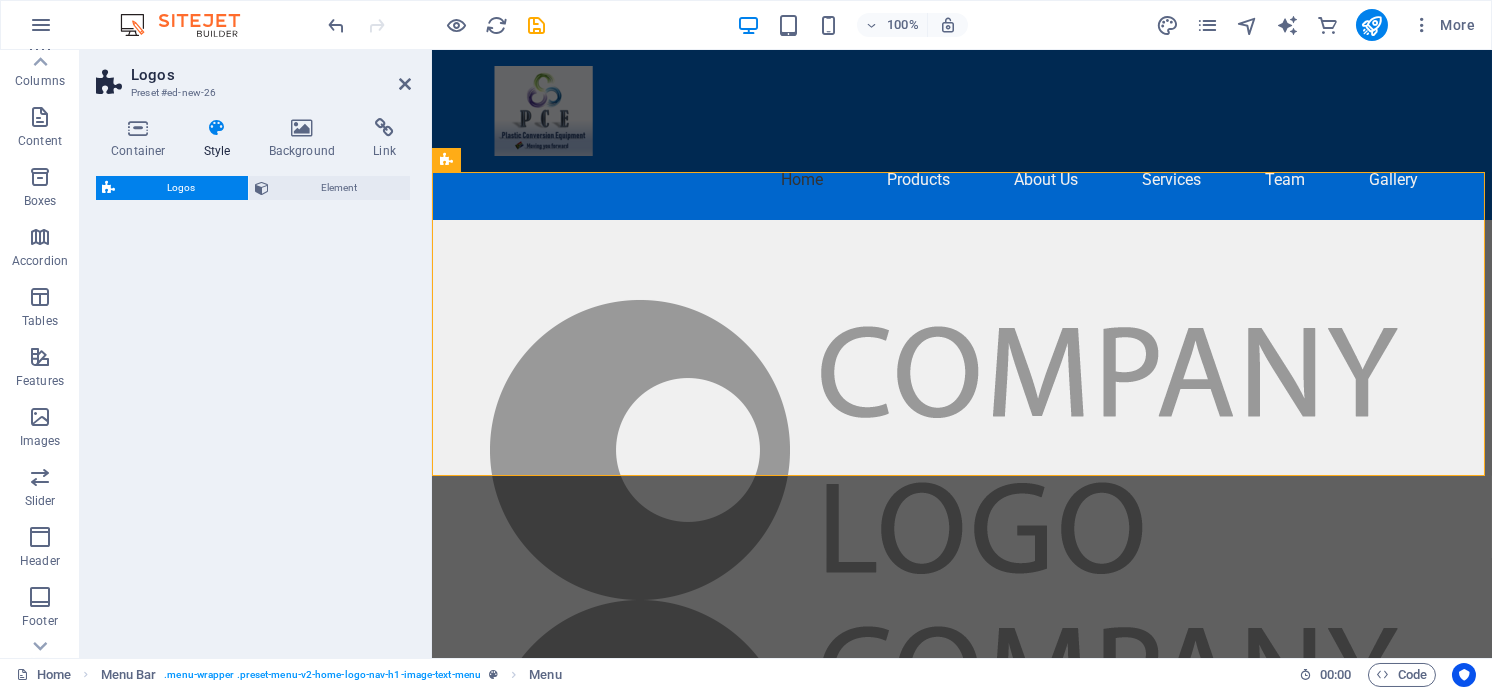 select on "rem" 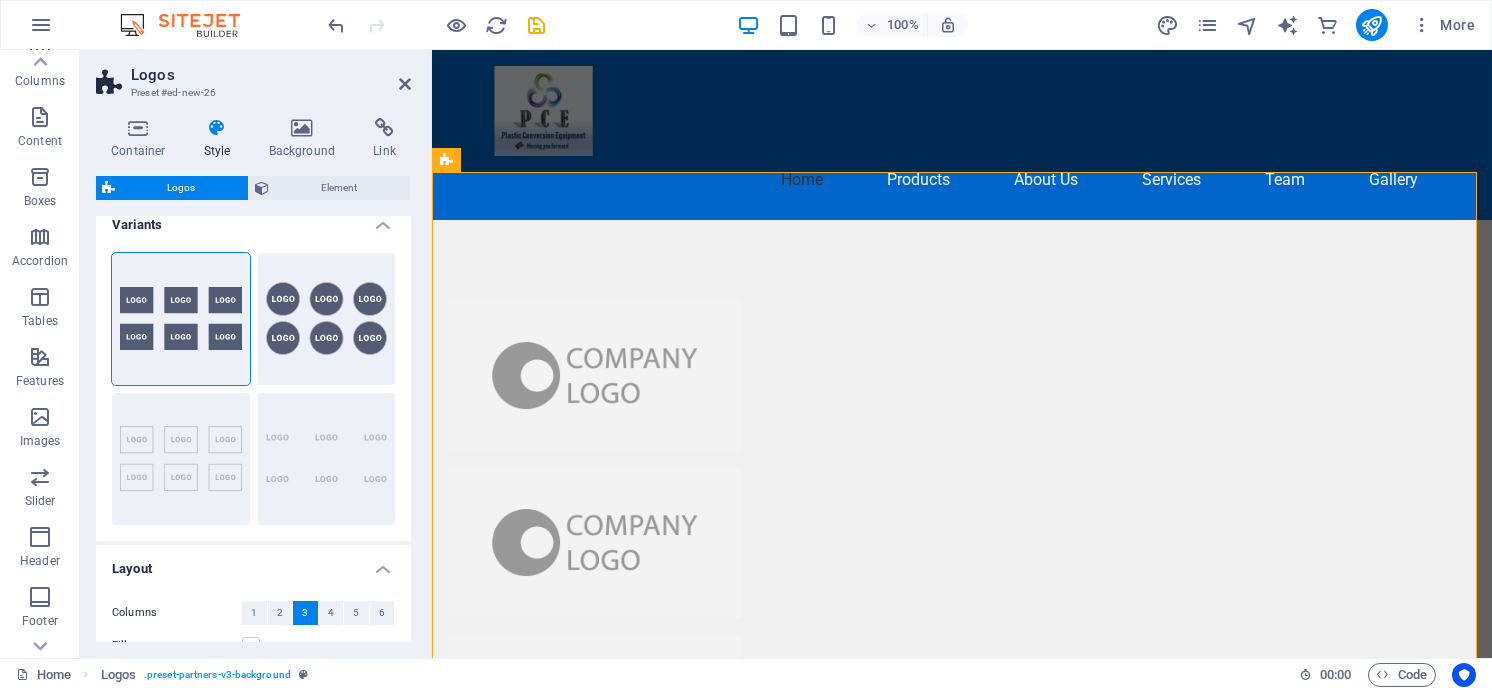 scroll, scrollTop: 0, scrollLeft: 0, axis: both 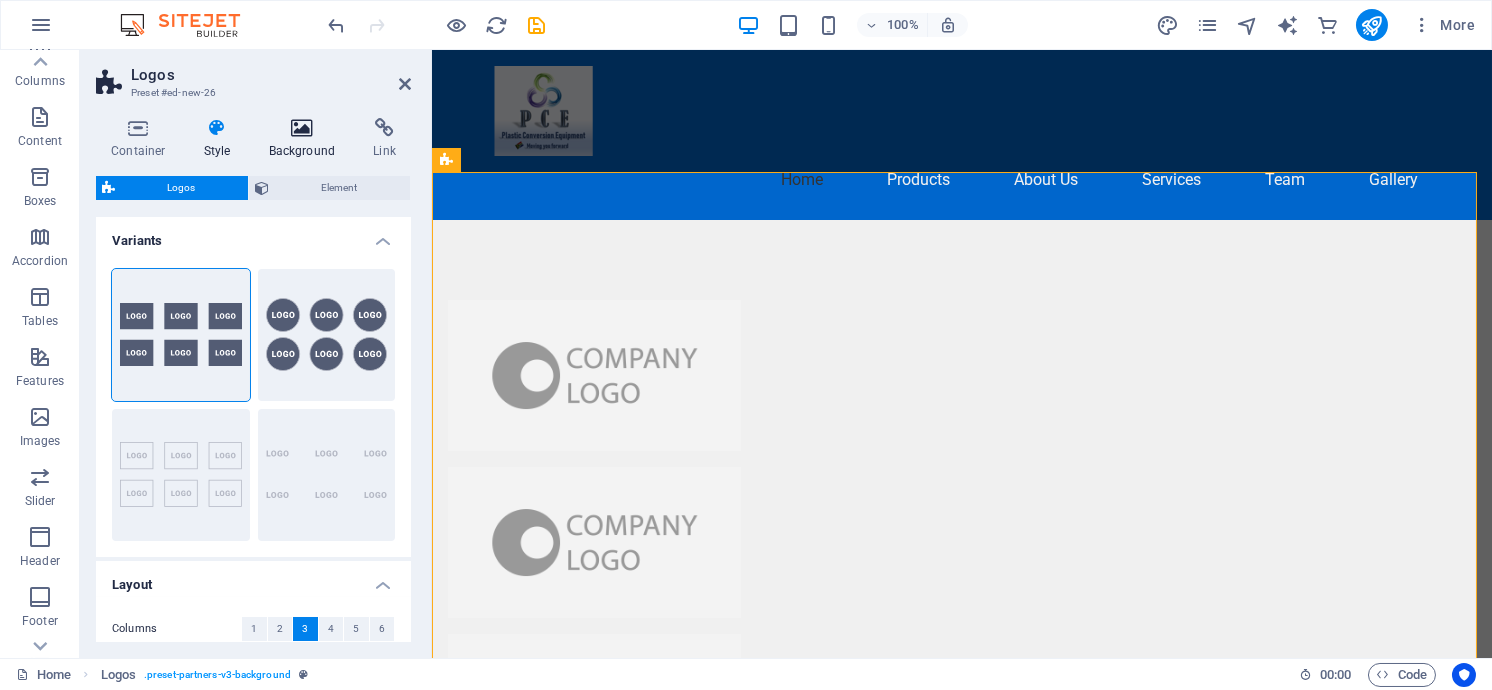 click at bounding box center (302, 128) 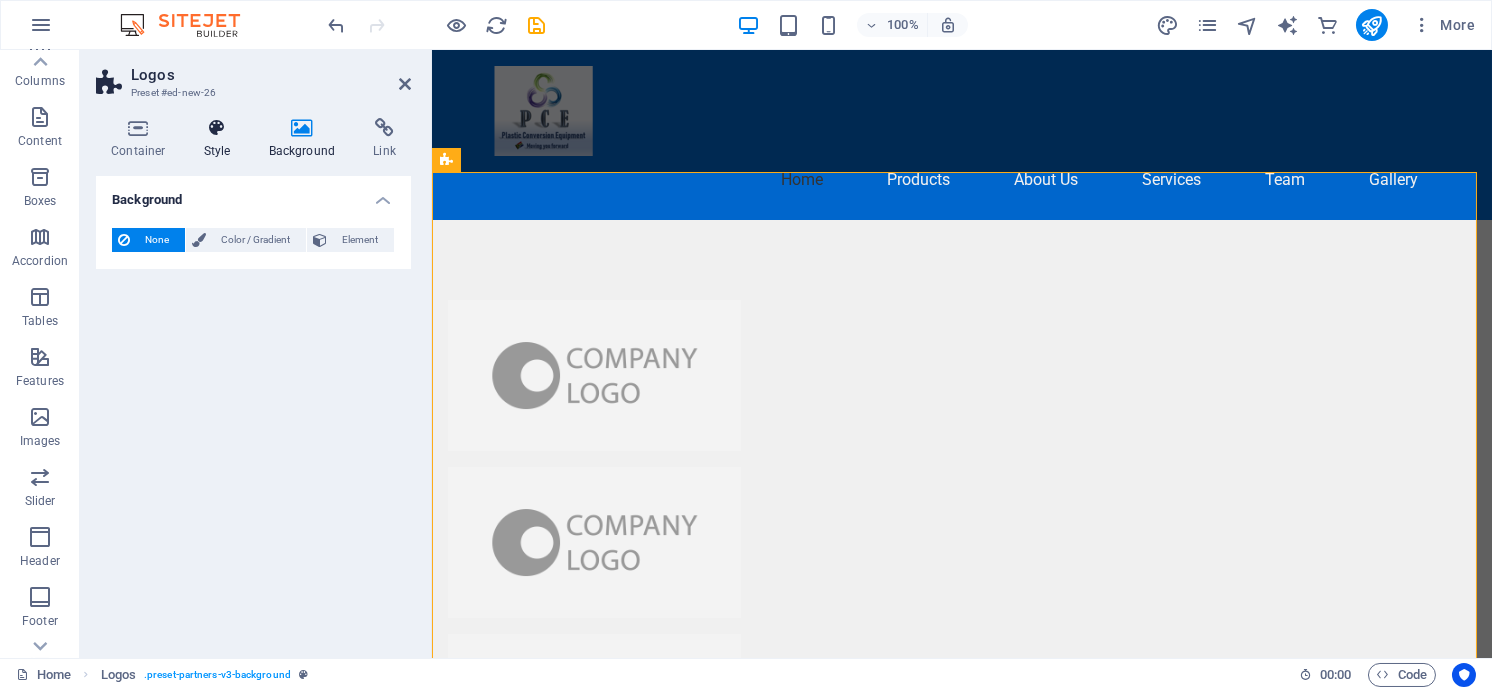 click on "Style" at bounding box center [221, 139] 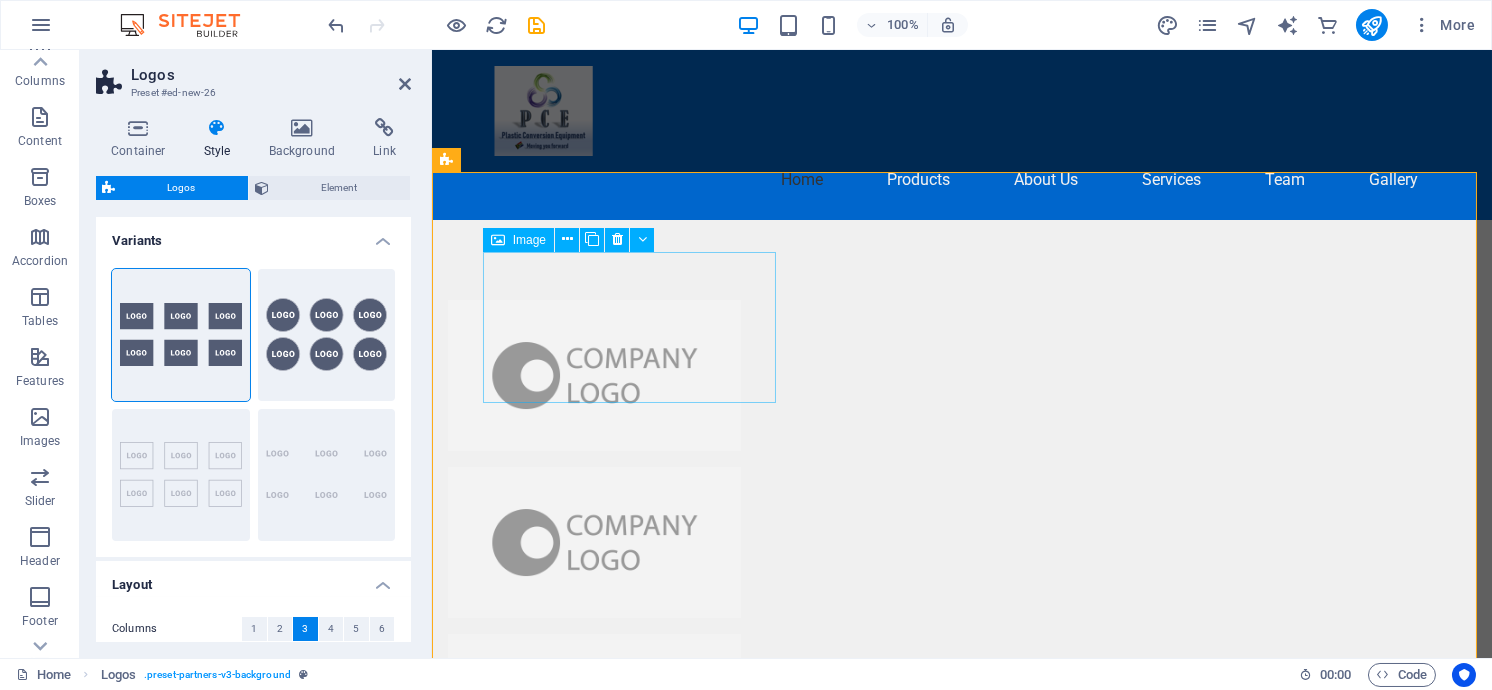 click at bounding box center [498, 240] 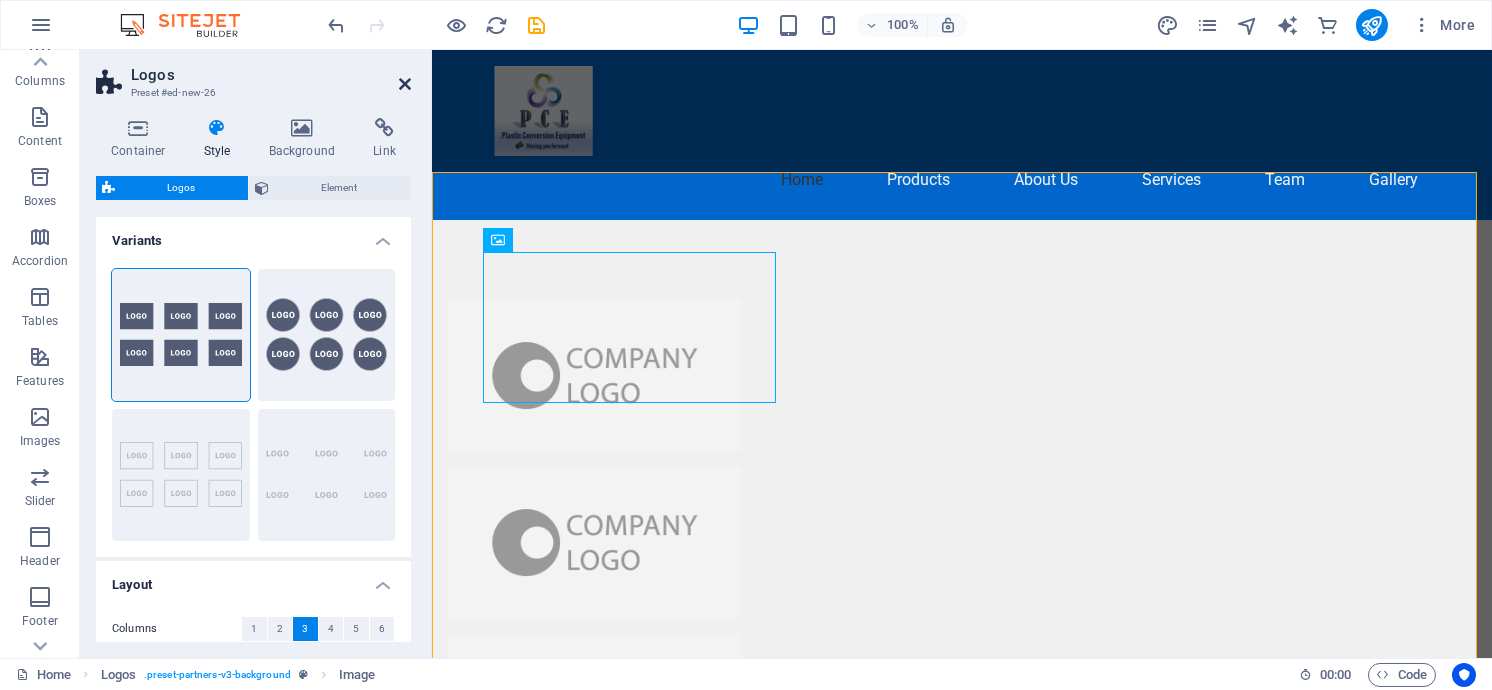 click at bounding box center [405, 84] 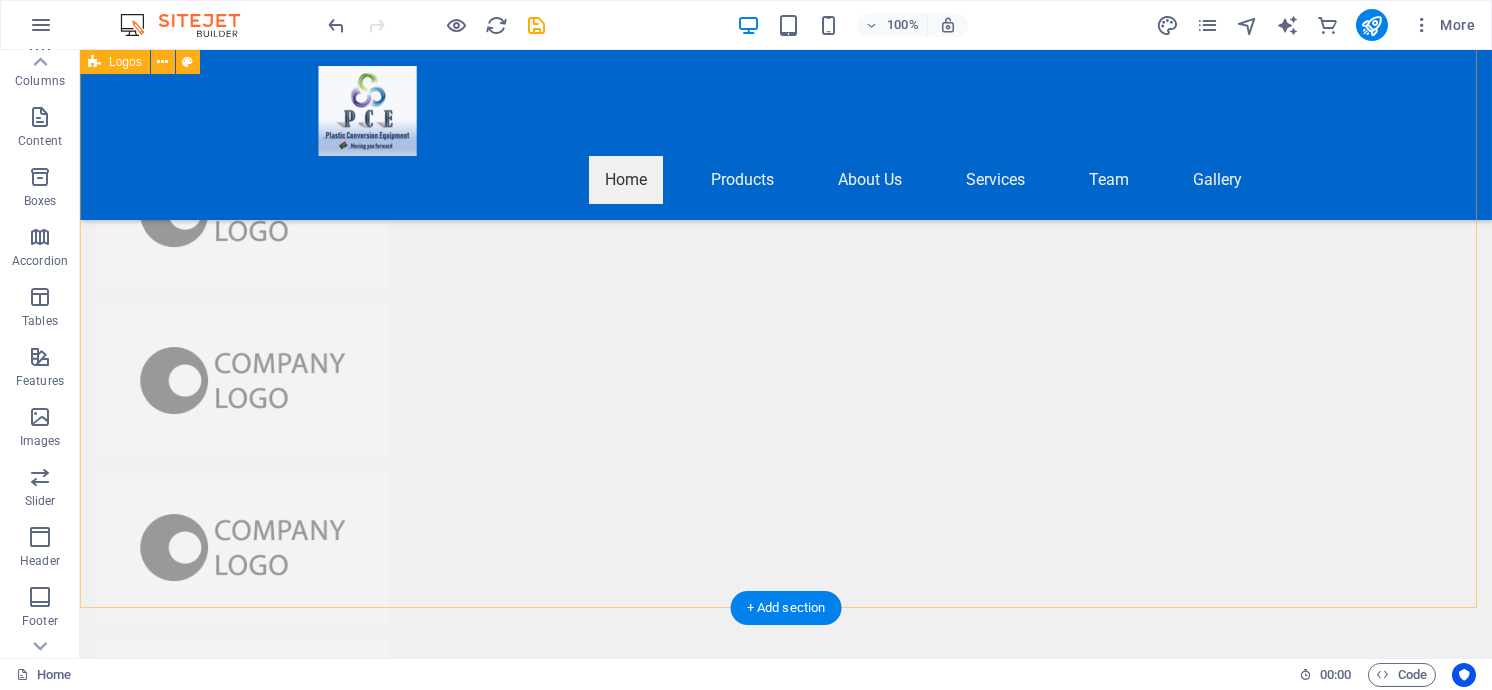 scroll, scrollTop: 0, scrollLeft: 0, axis: both 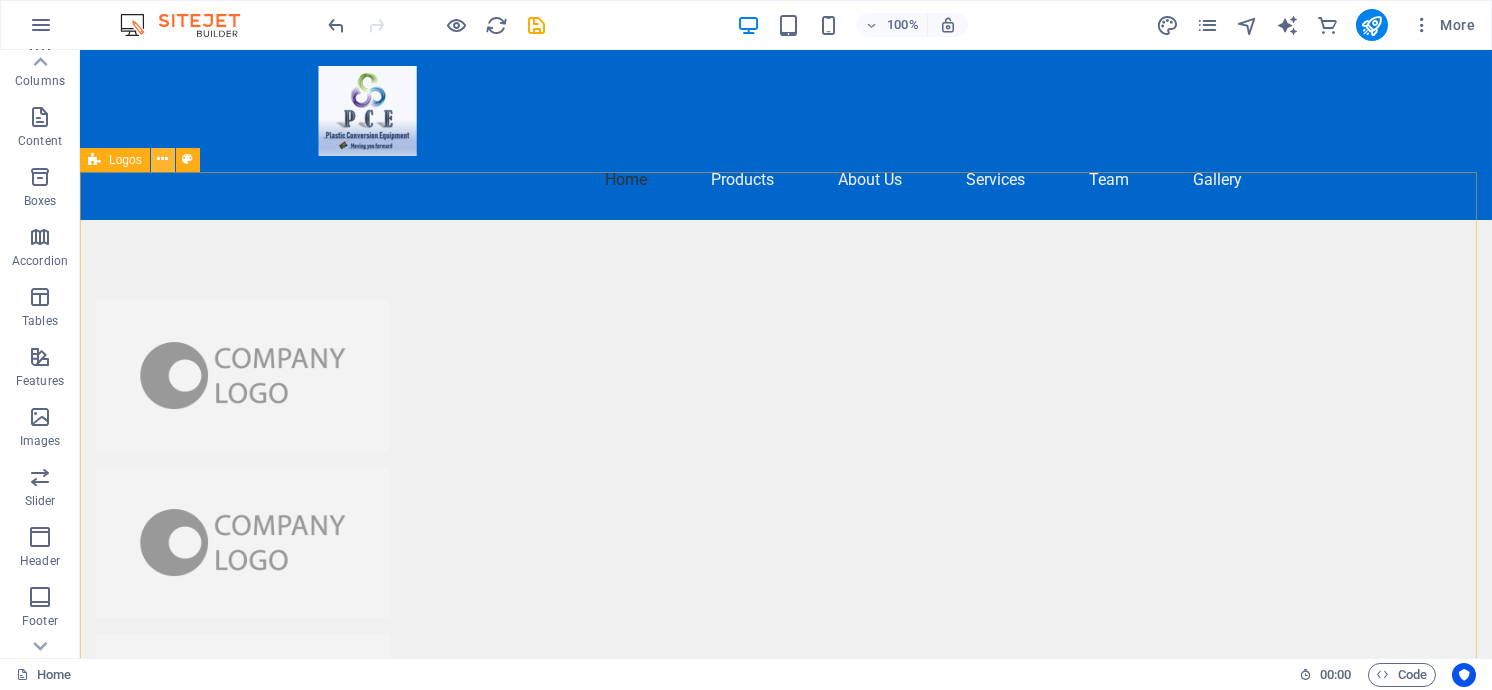 click at bounding box center (162, 159) 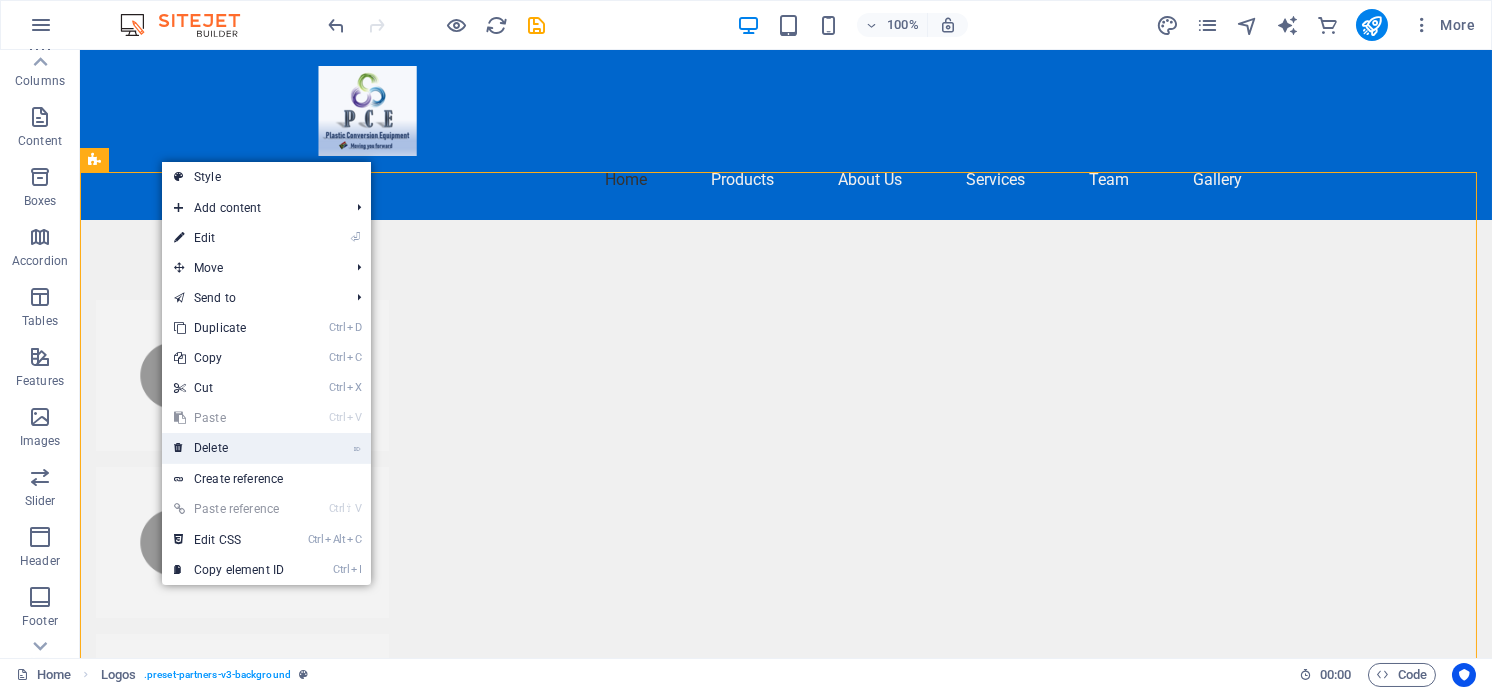 click on "⌦  Delete" at bounding box center [229, 448] 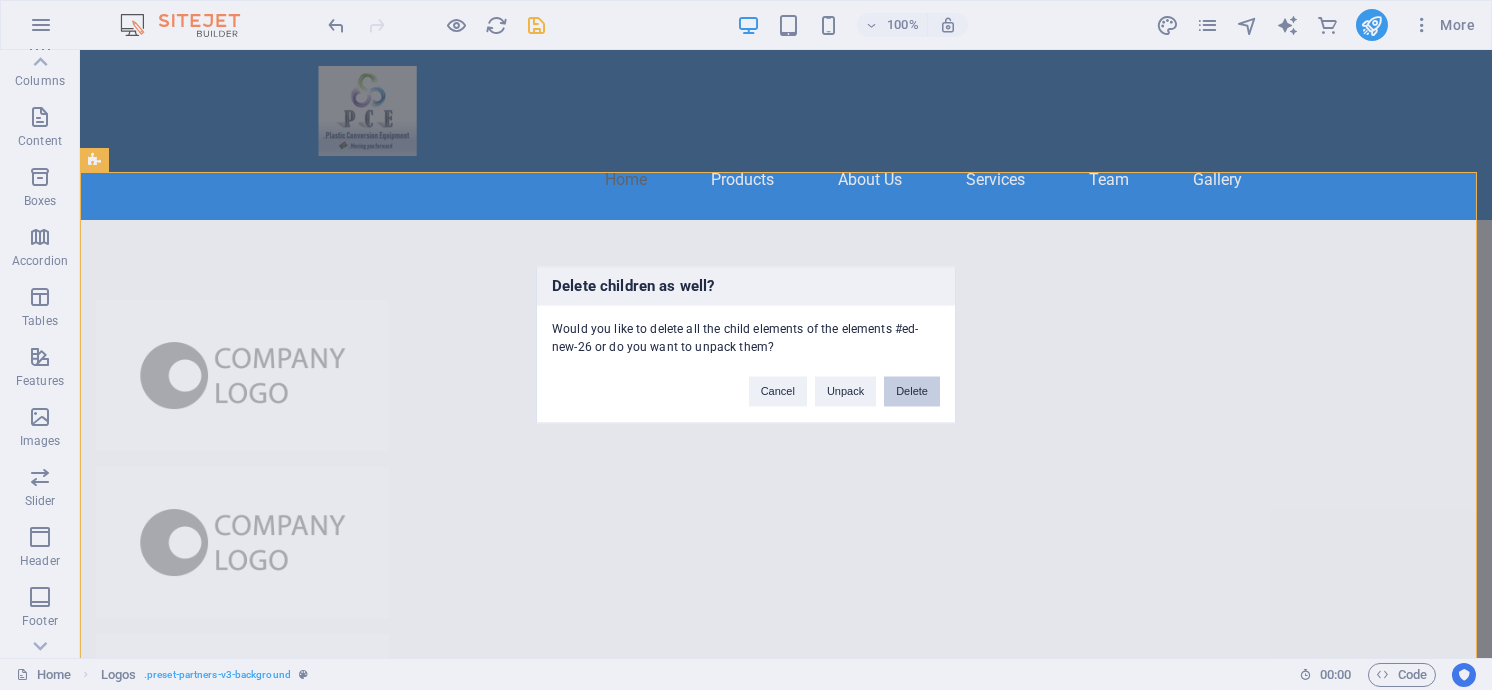 click on "Delete" at bounding box center [912, 392] 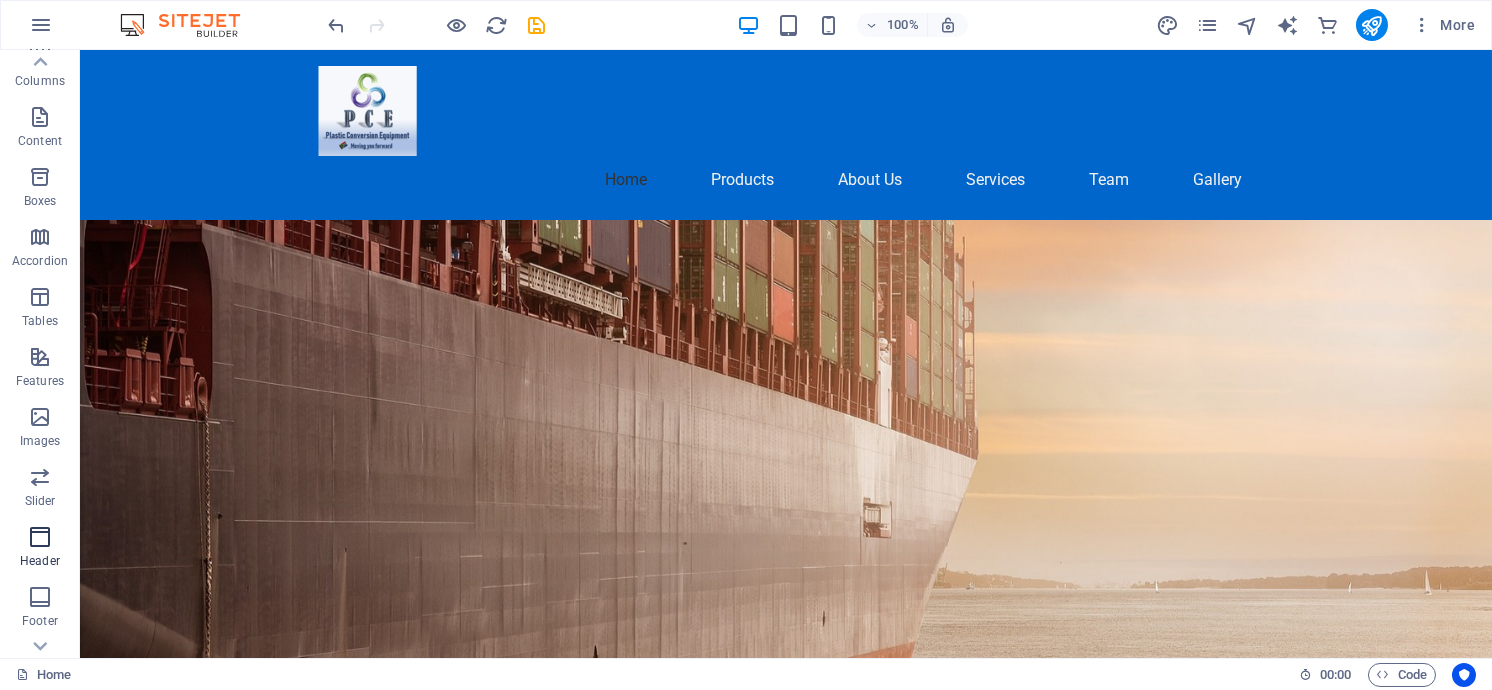 click at bounding box center [40, 537] 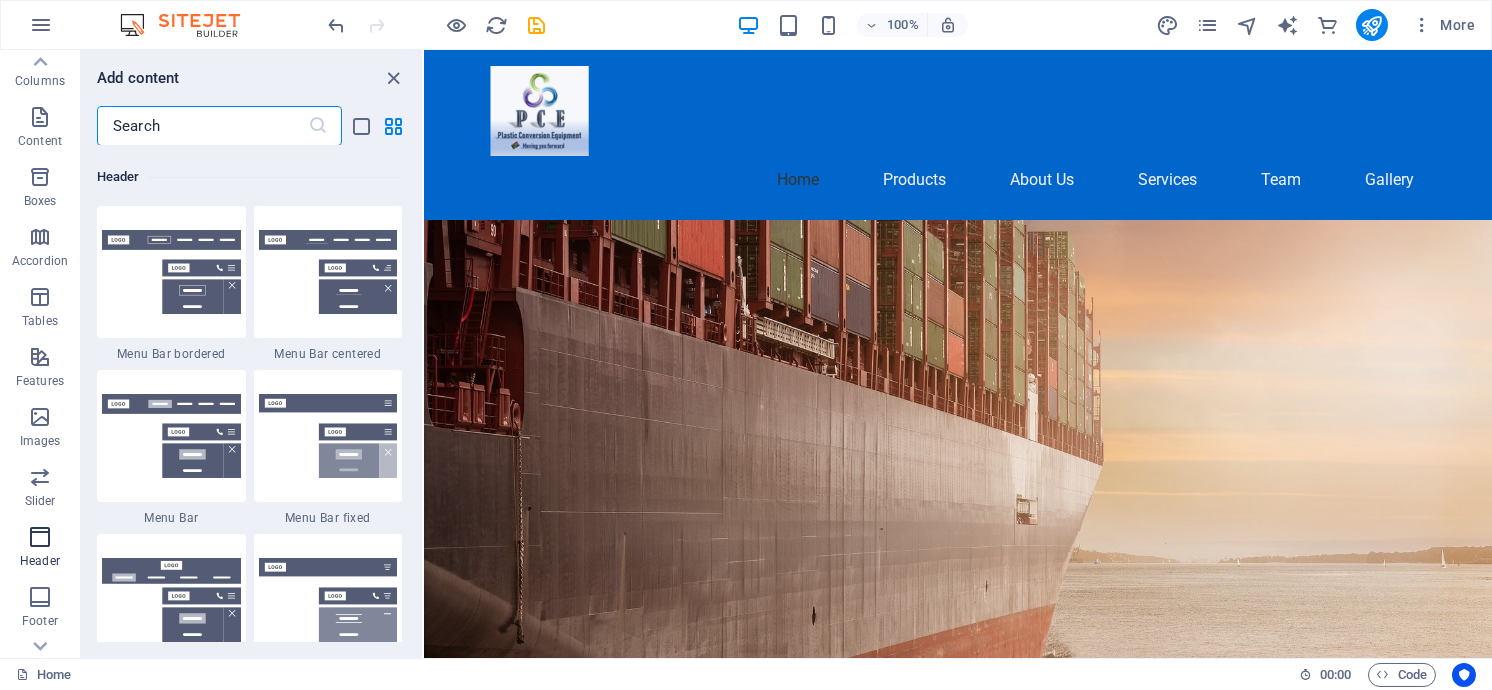 scroll, scrollTop: 12039, scrollLeft: 0, axis: vertical 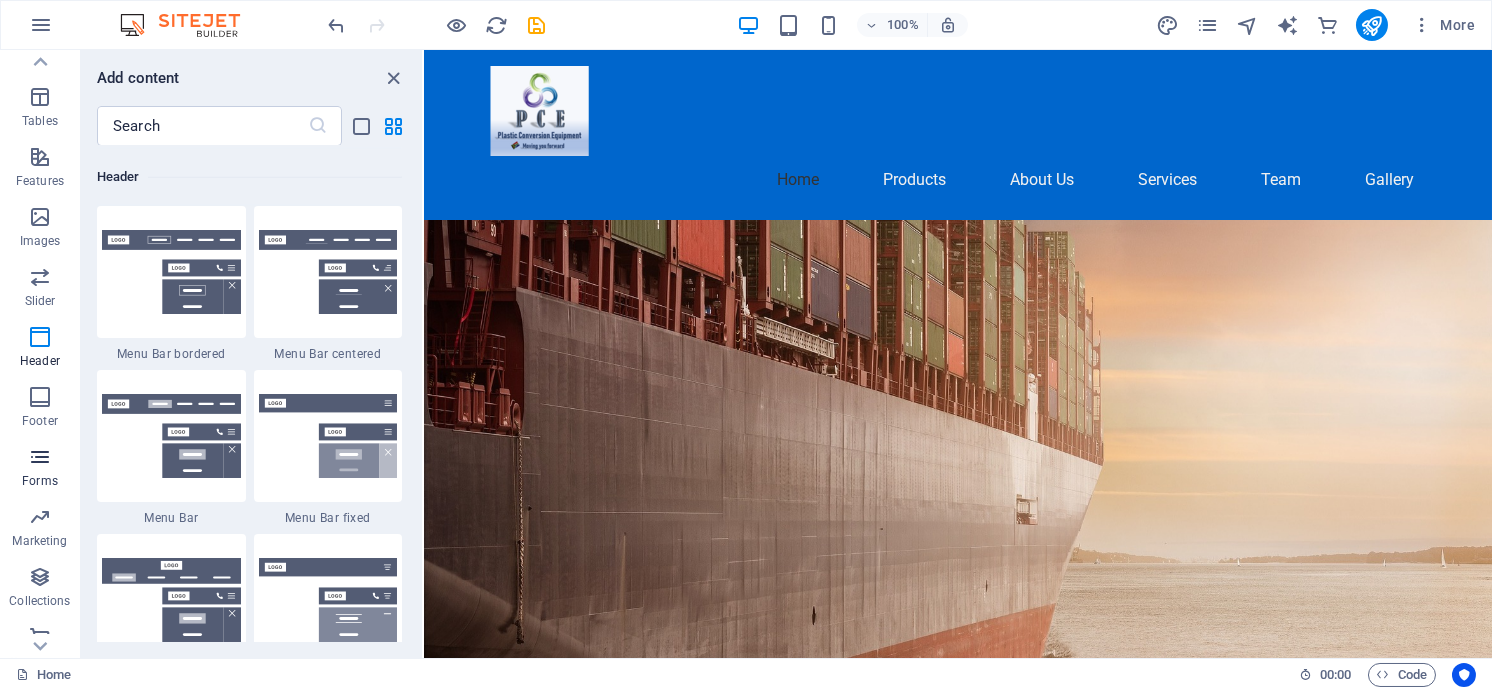 click at bounding box center [40, 457] 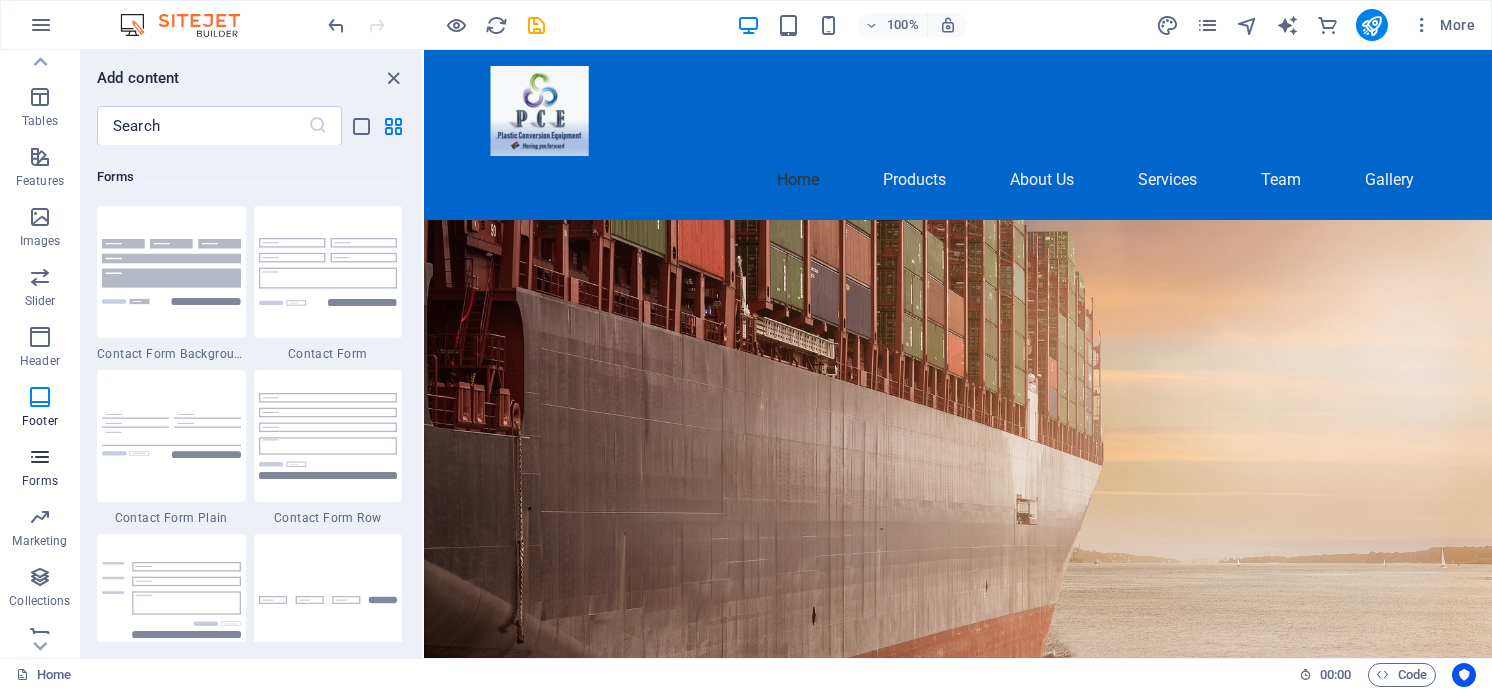 scroll, scrollTop: 14597, scrollLeft: 0, axis: vertical 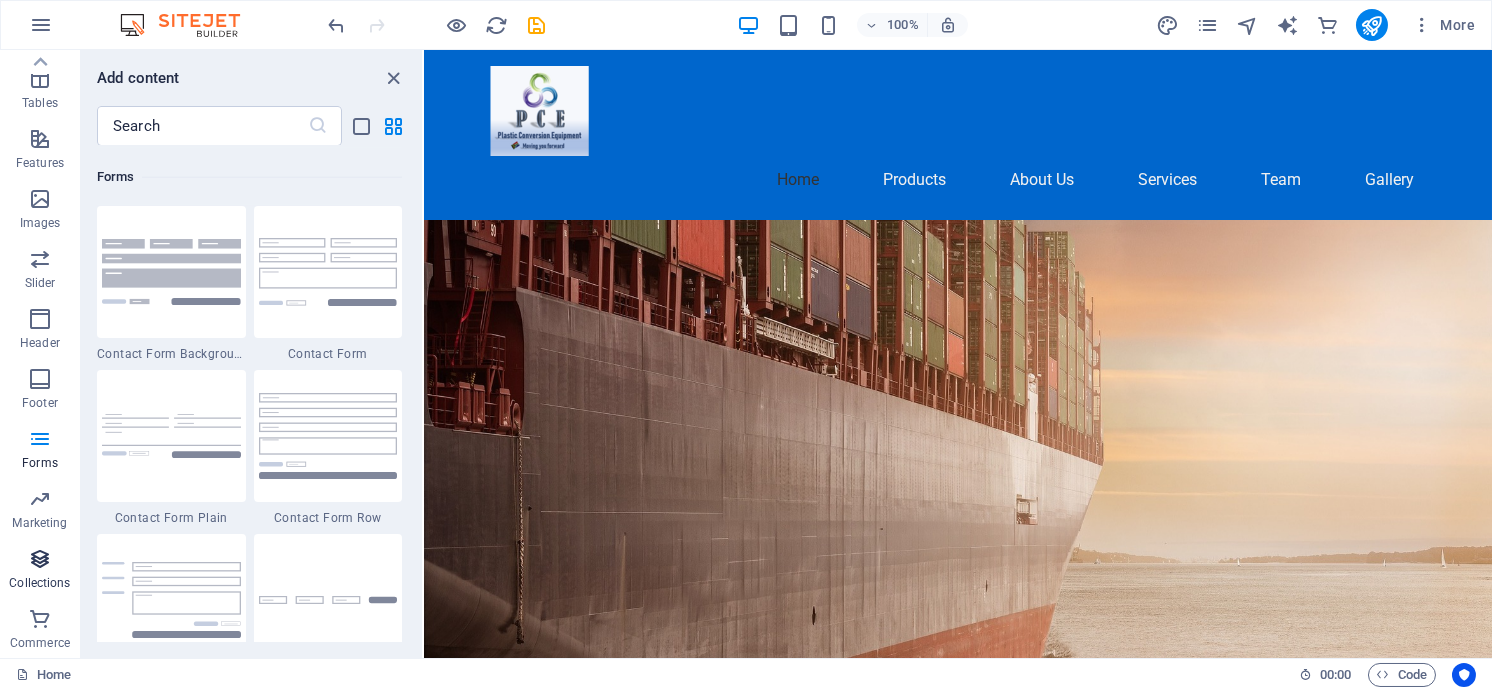 click at bounding box center [40, 559] 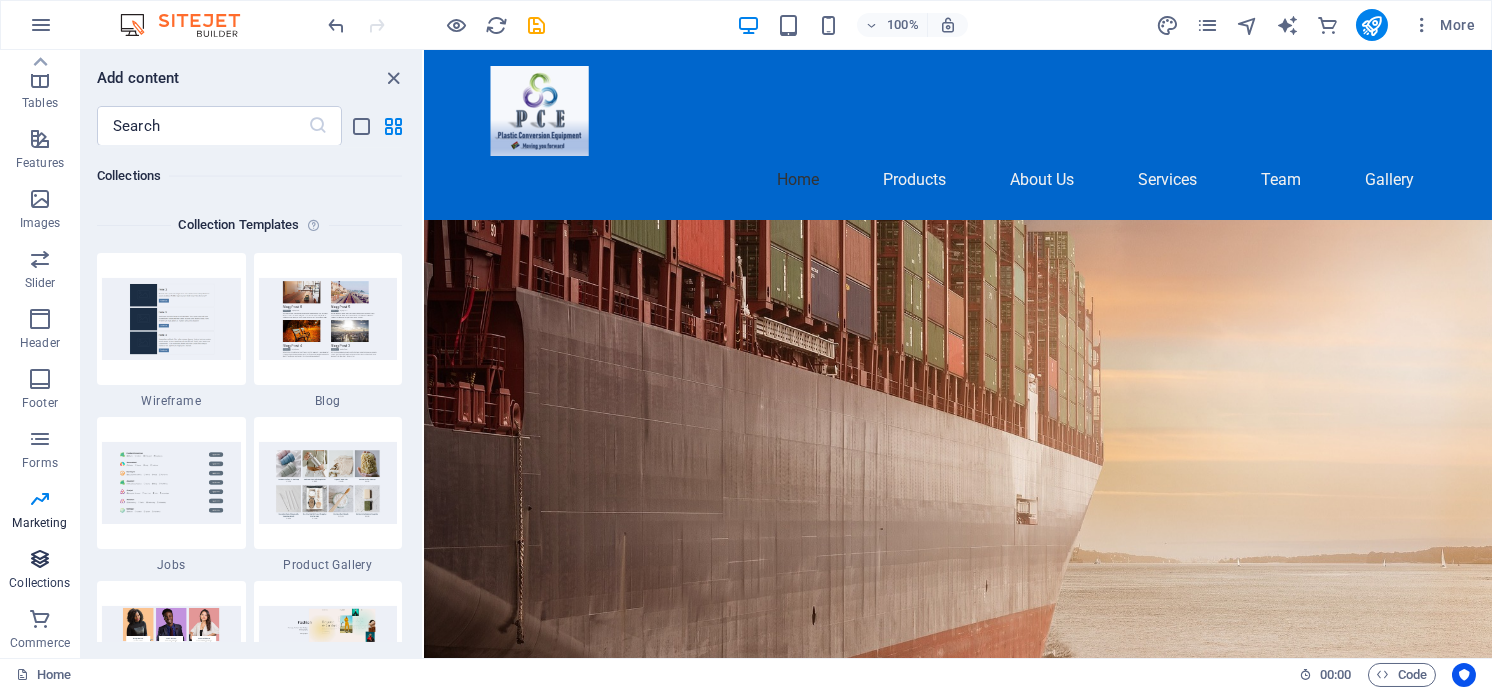 scroll, scrollTop: 18304, scrollLeft: 0, axis: vertical 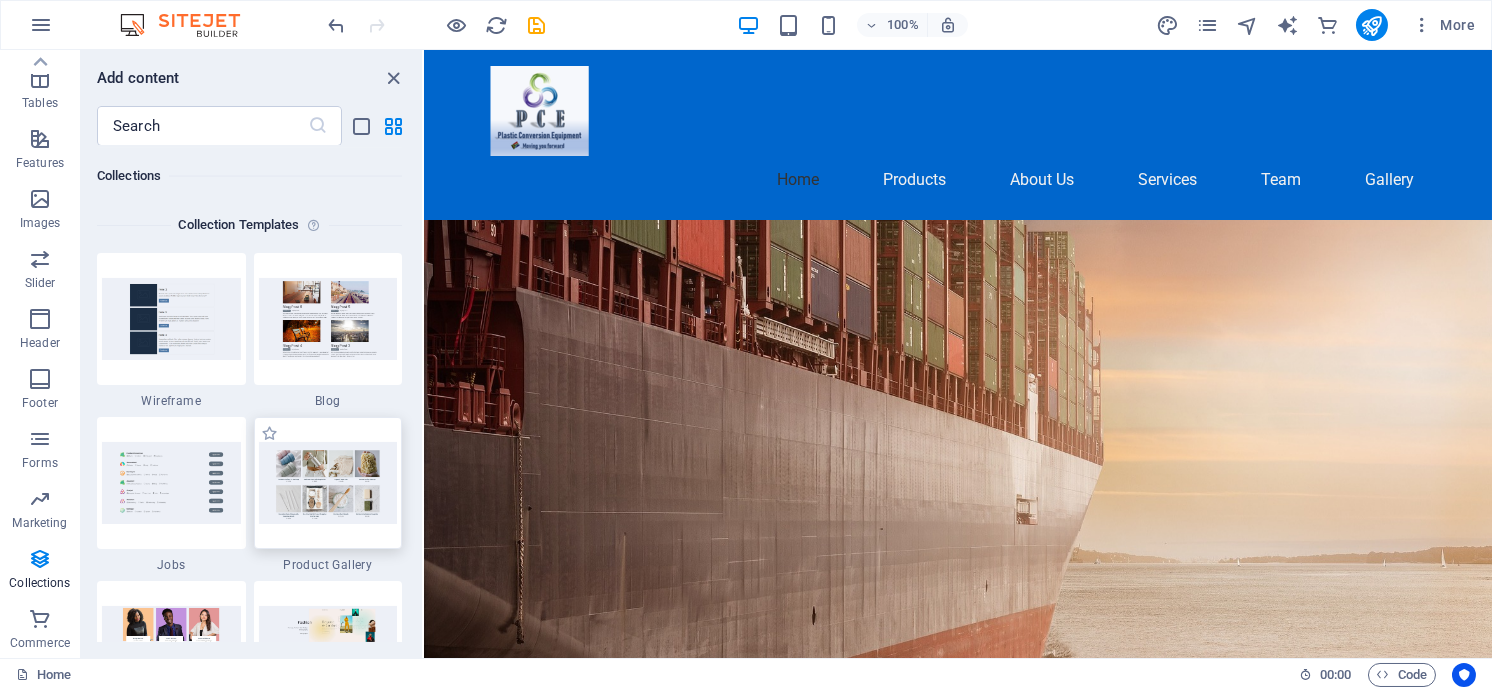 click at bounding box center (328, 482) 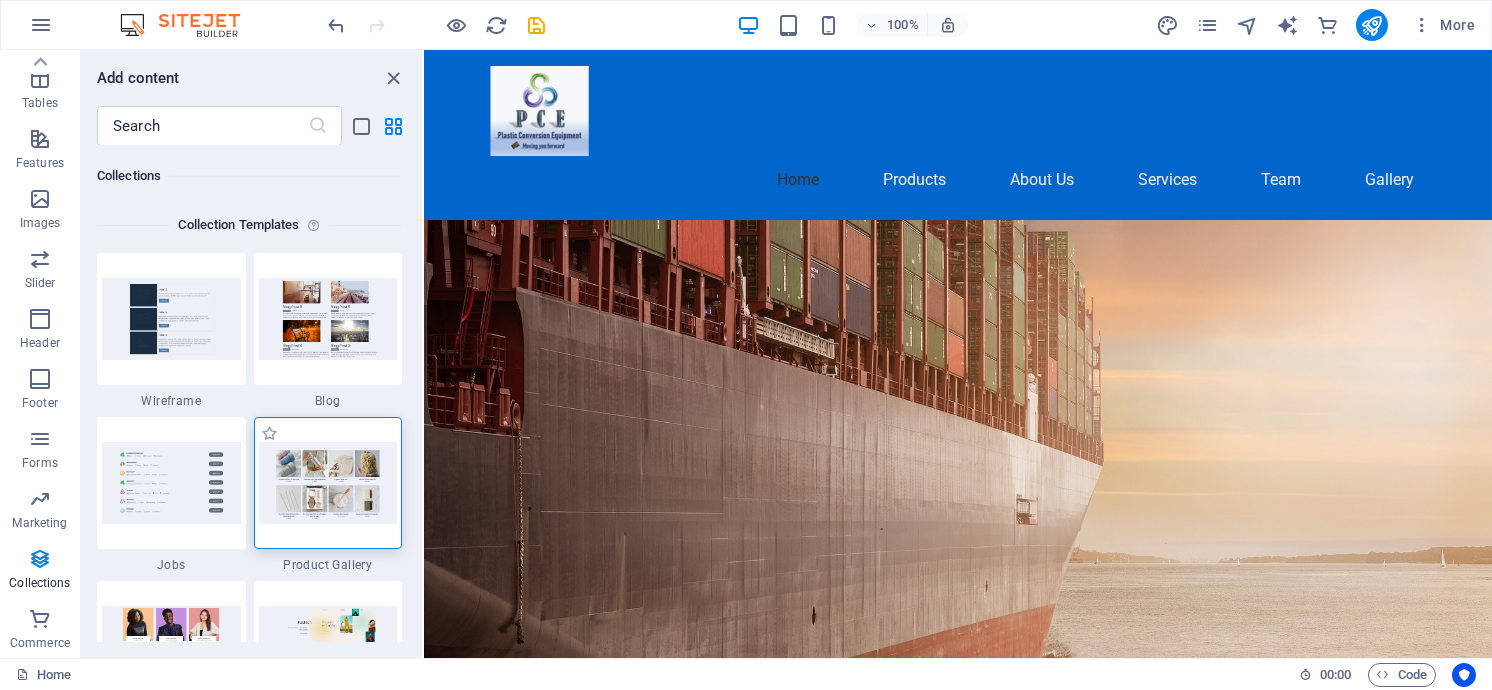 click at bounding box center [328, 482] 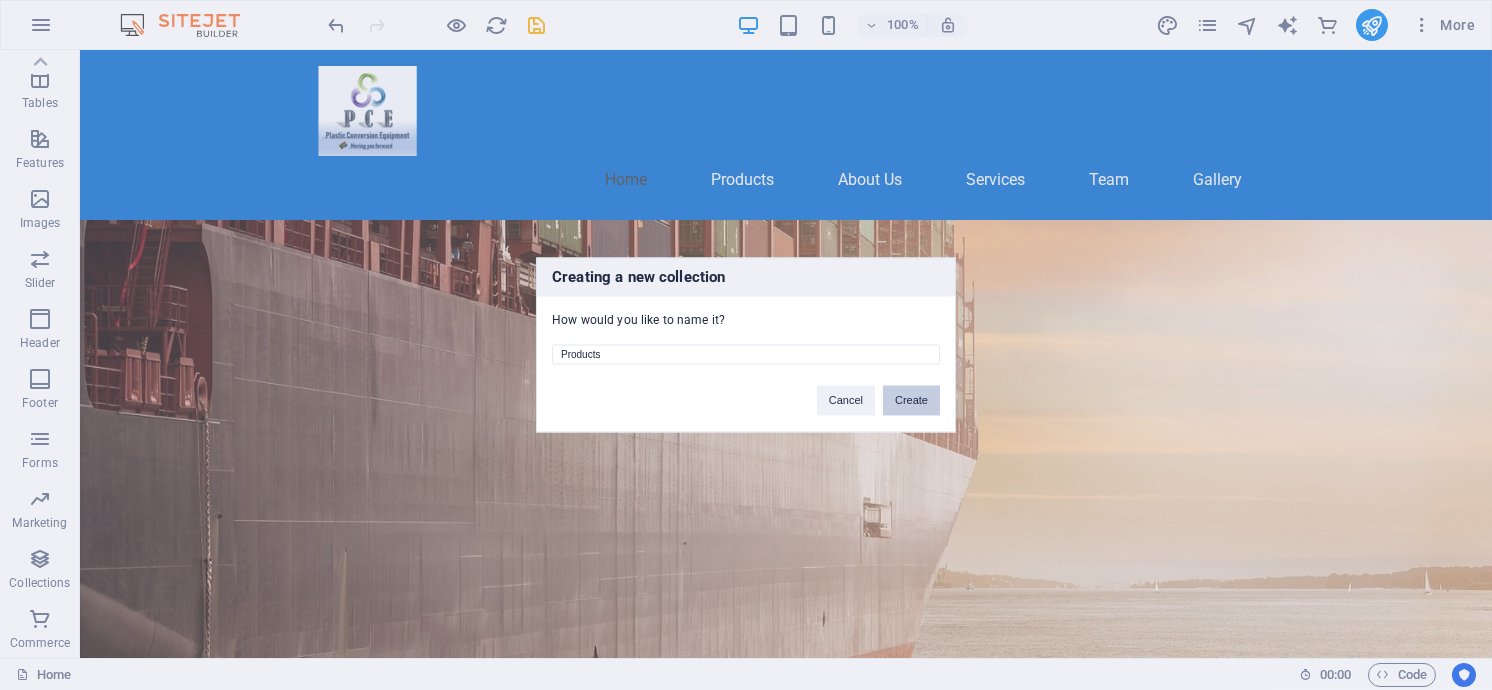 click on "Create" at bounding box center [911, 401] 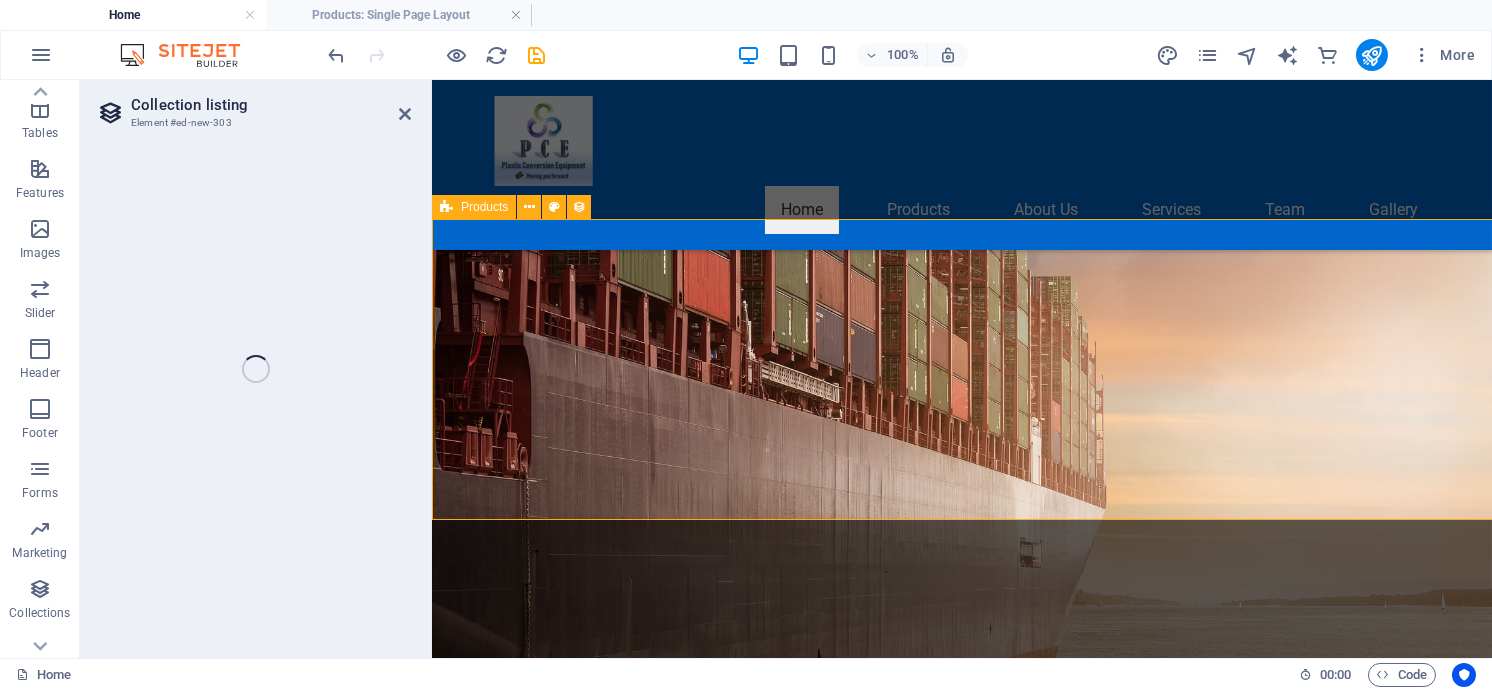 select on "[HASH]" 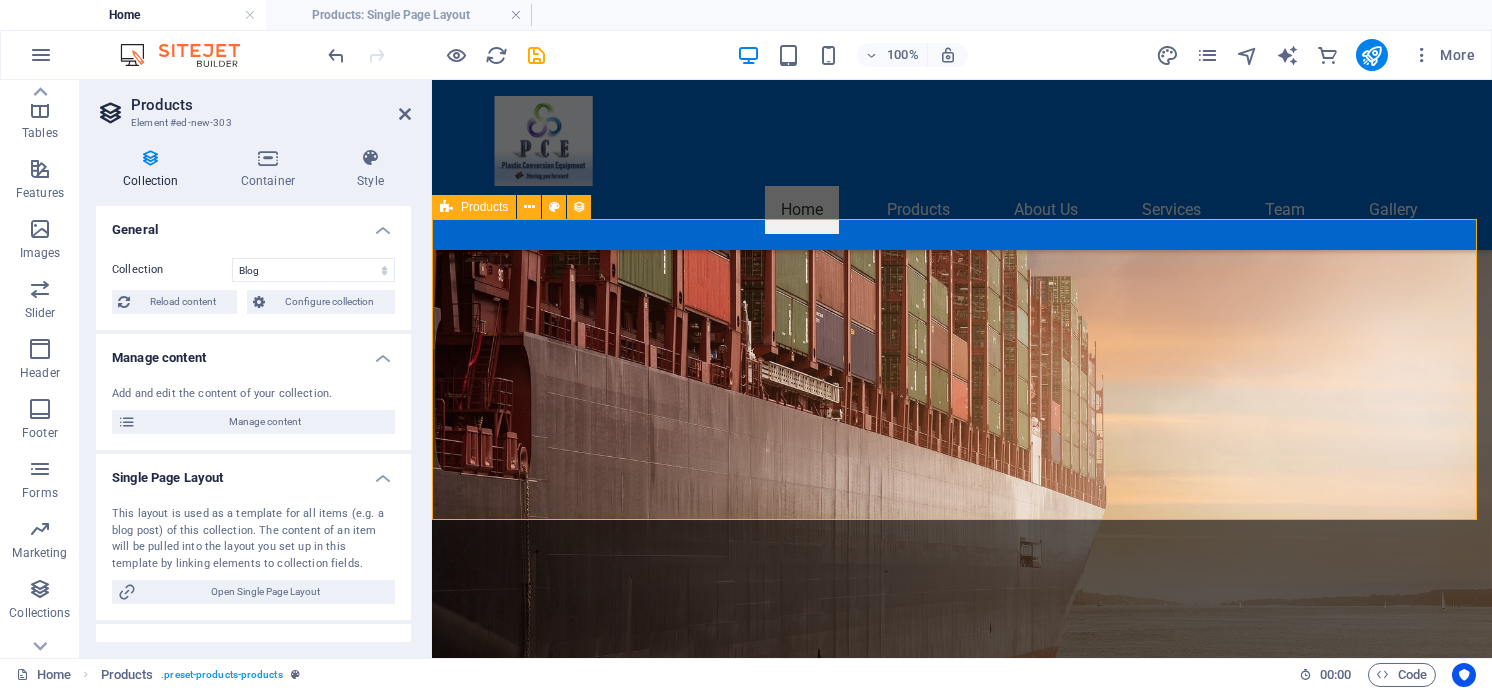 scroll, scrollTop: 511, scrollLeft: 0, axis: vertical 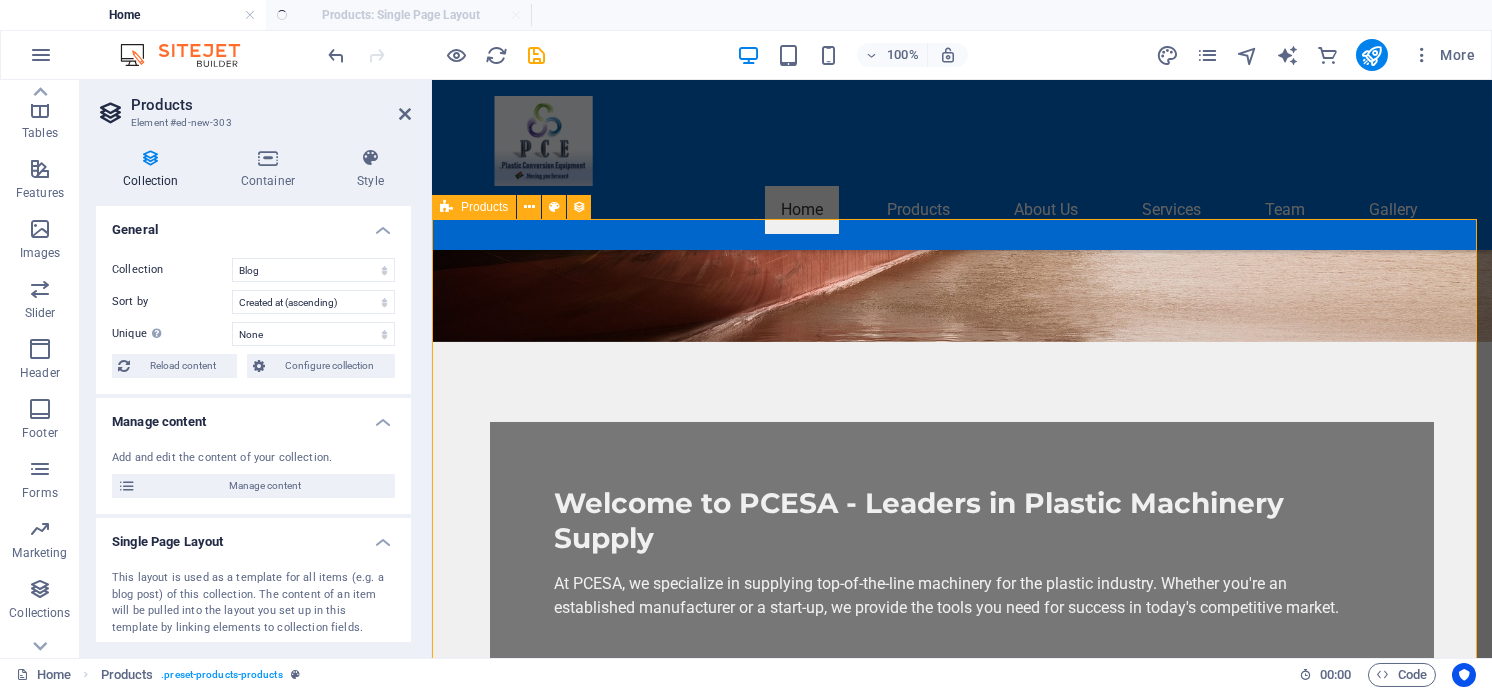 select on "createdAt_DESC" 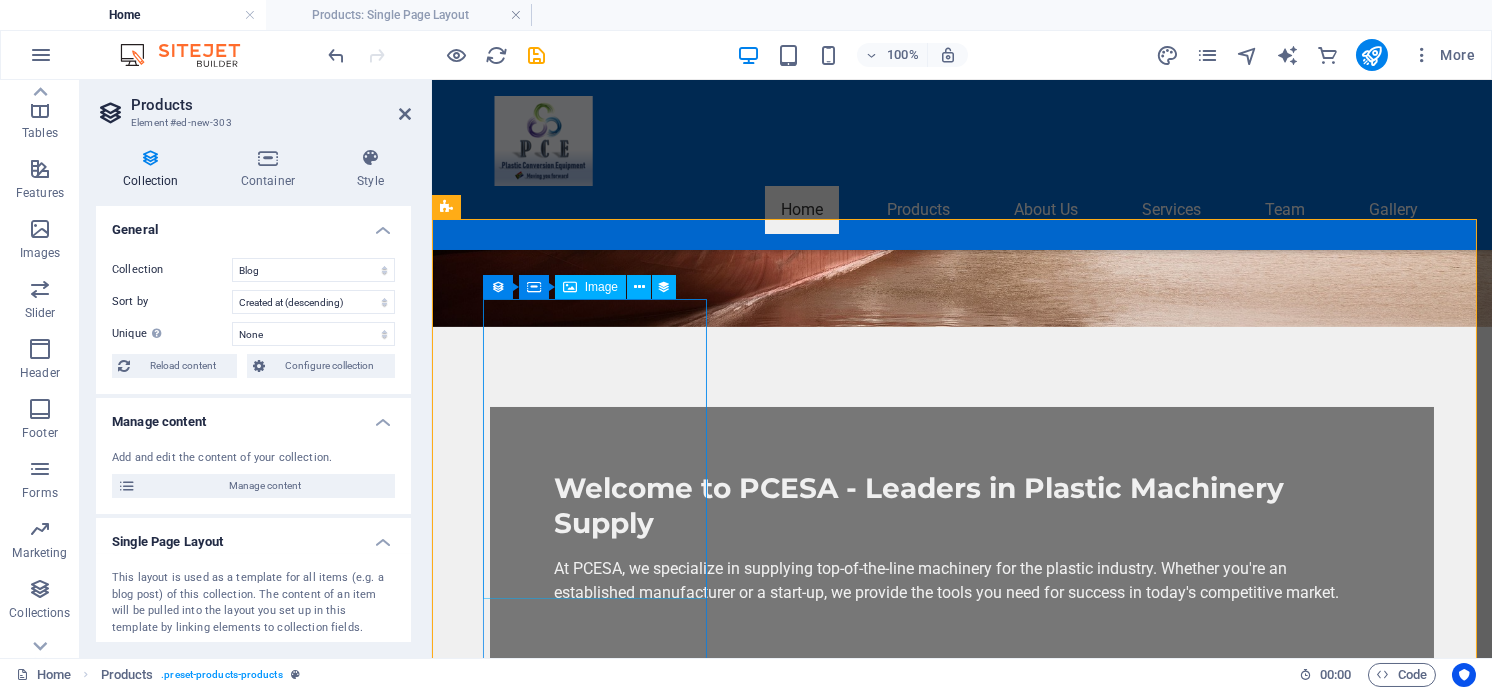 scroll, scrollTop: 511, scrollLeft: 0, axis: vertical 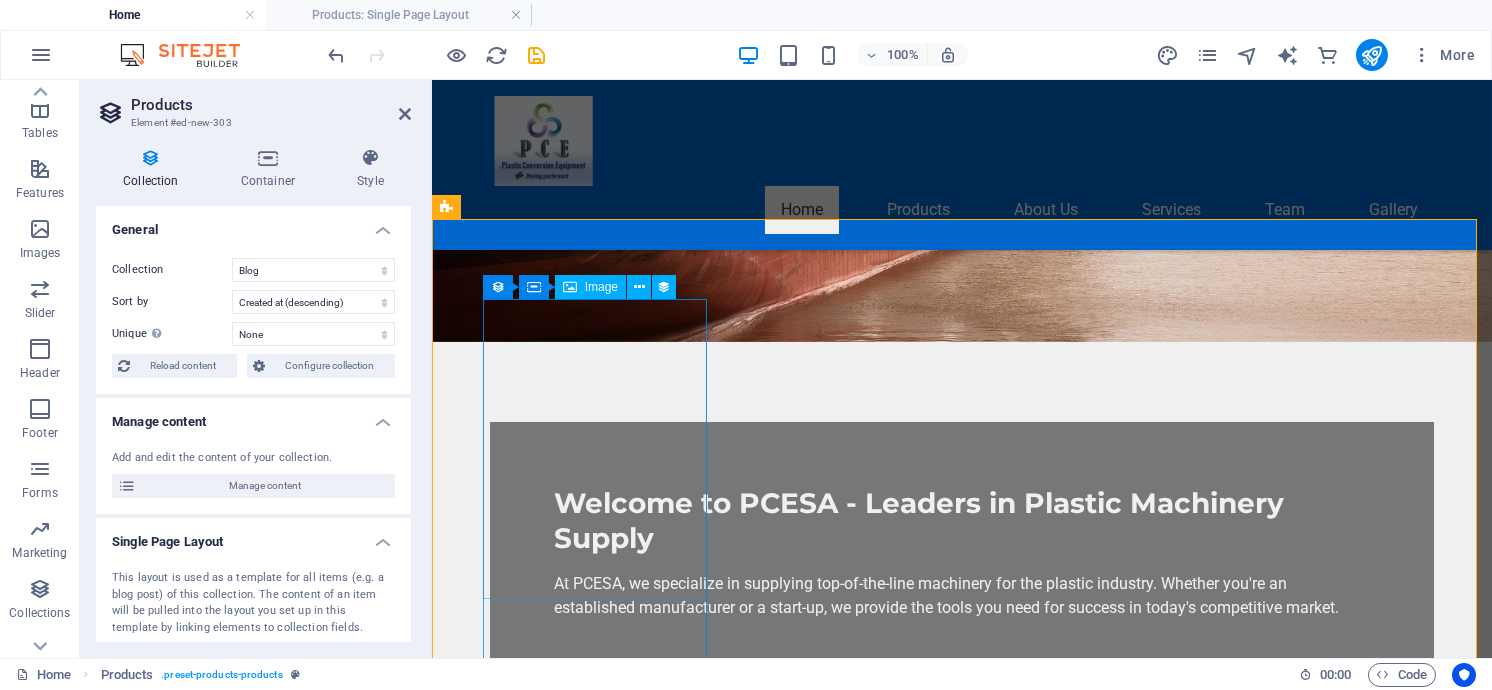 click on "Image" at bounding box center [601, 287] 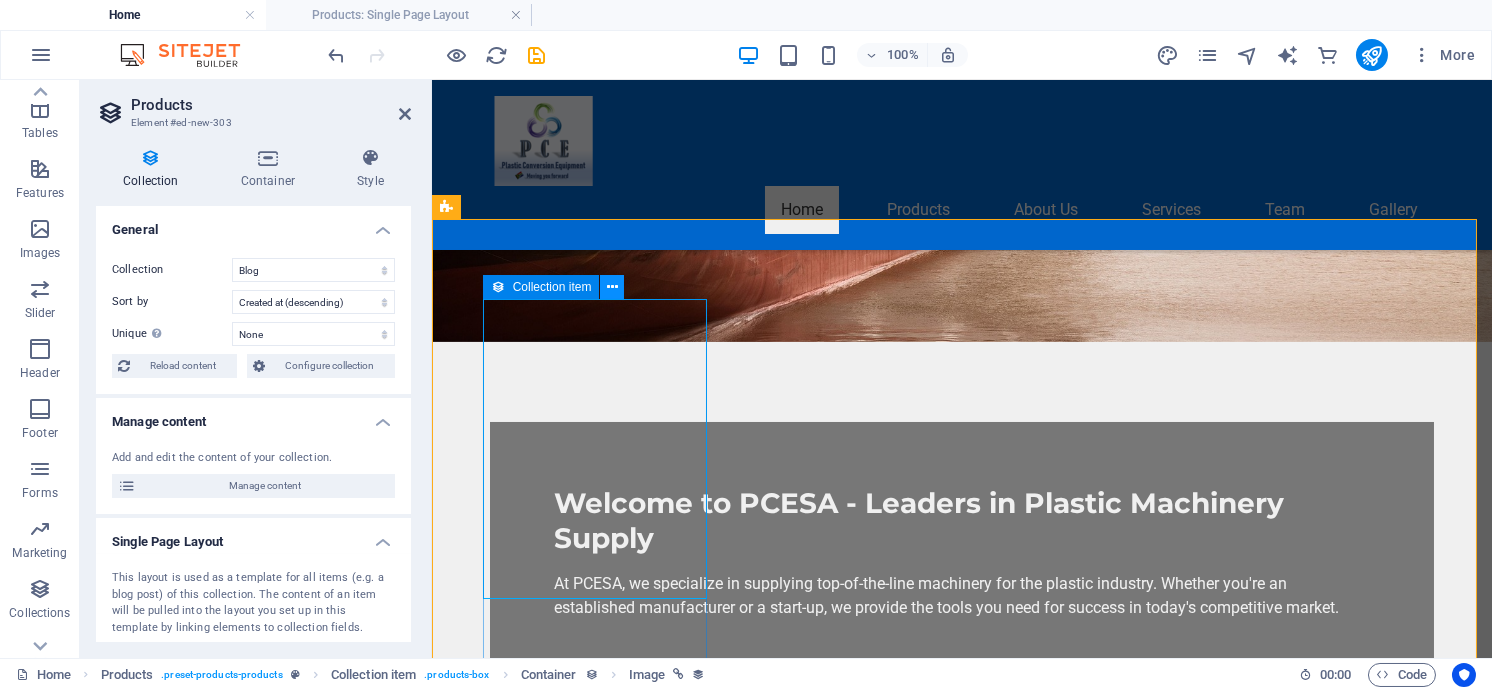 click at bounding box center (612, 287) 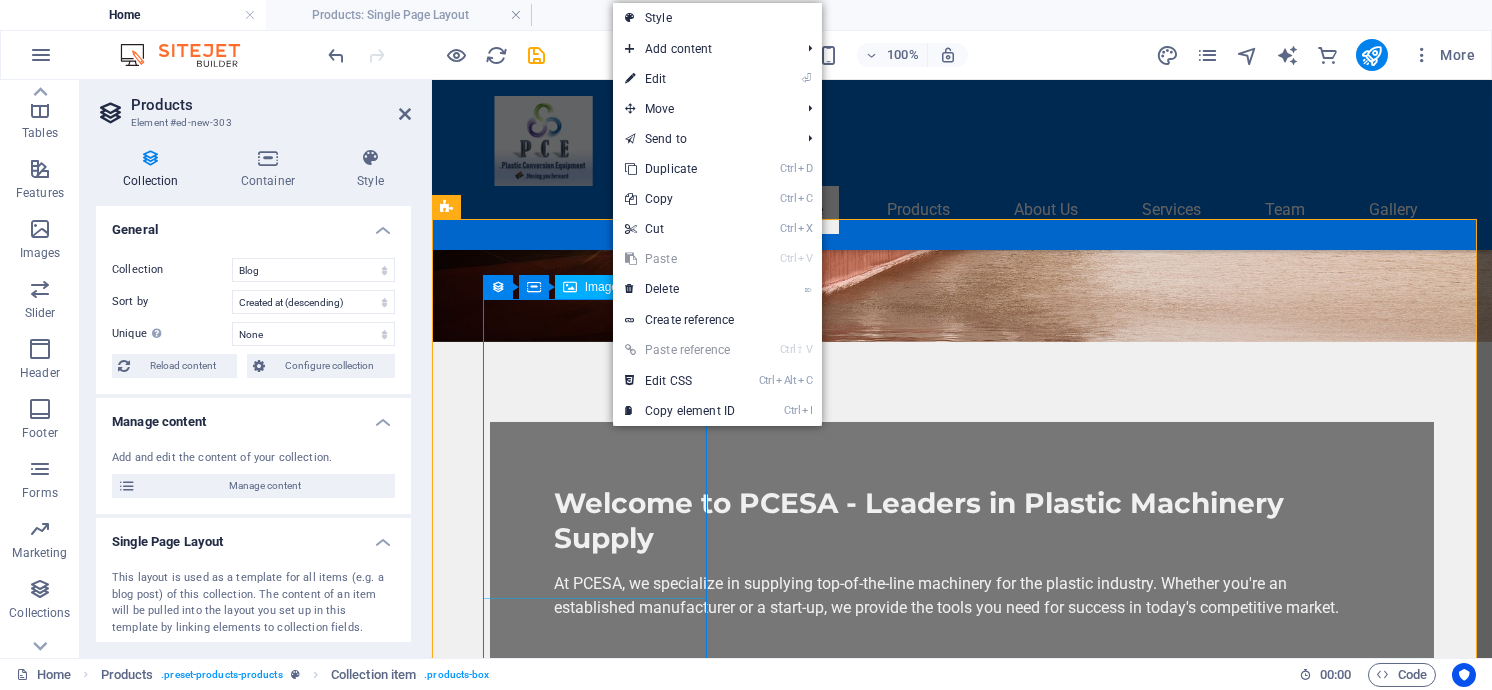 click at bounding box center [919, 994] 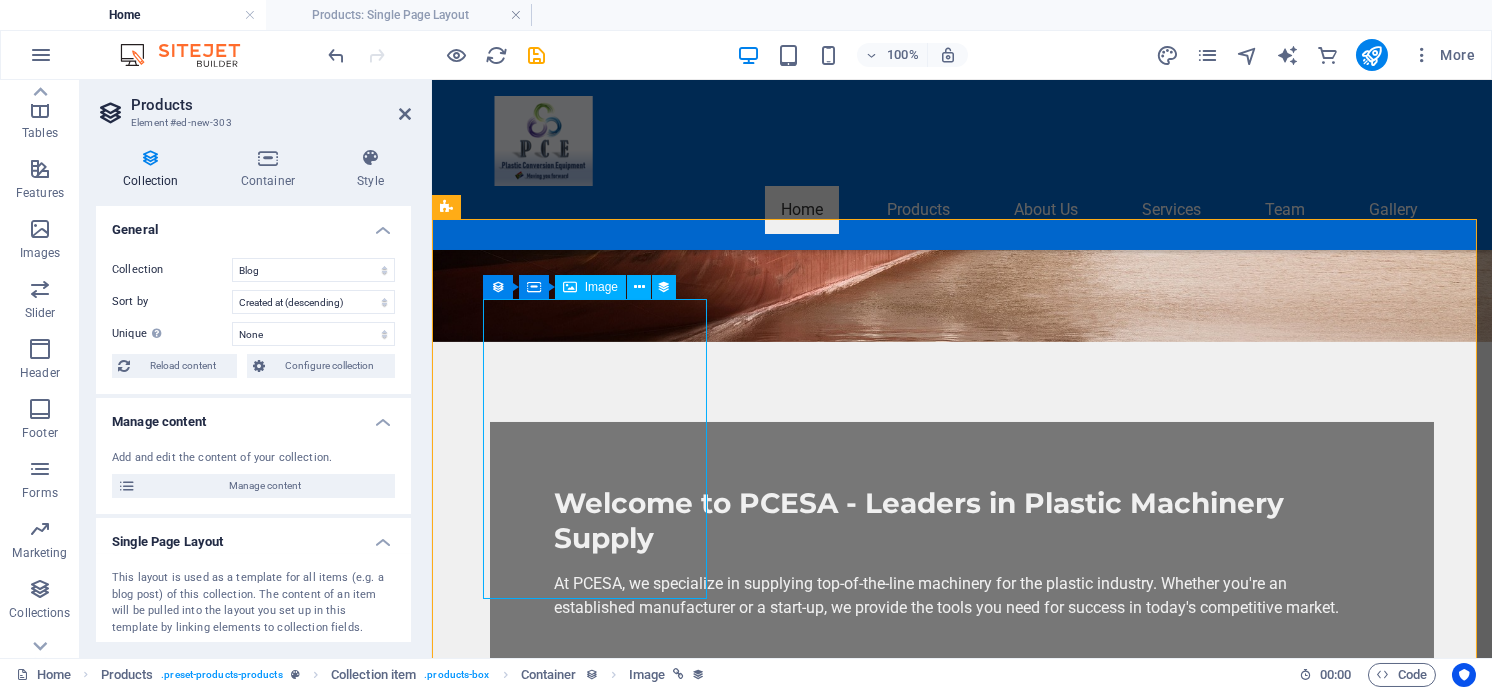 click at bounding box center [919, 994] 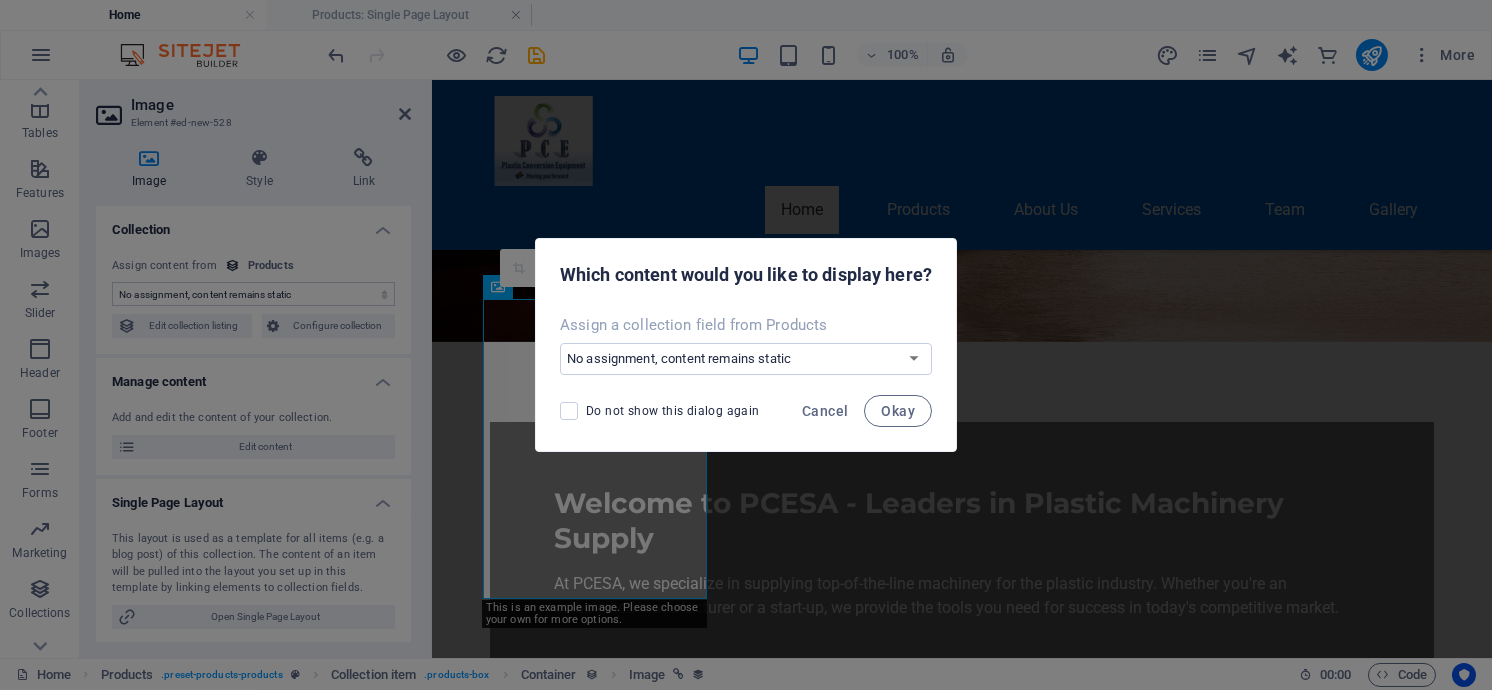 select on "image" 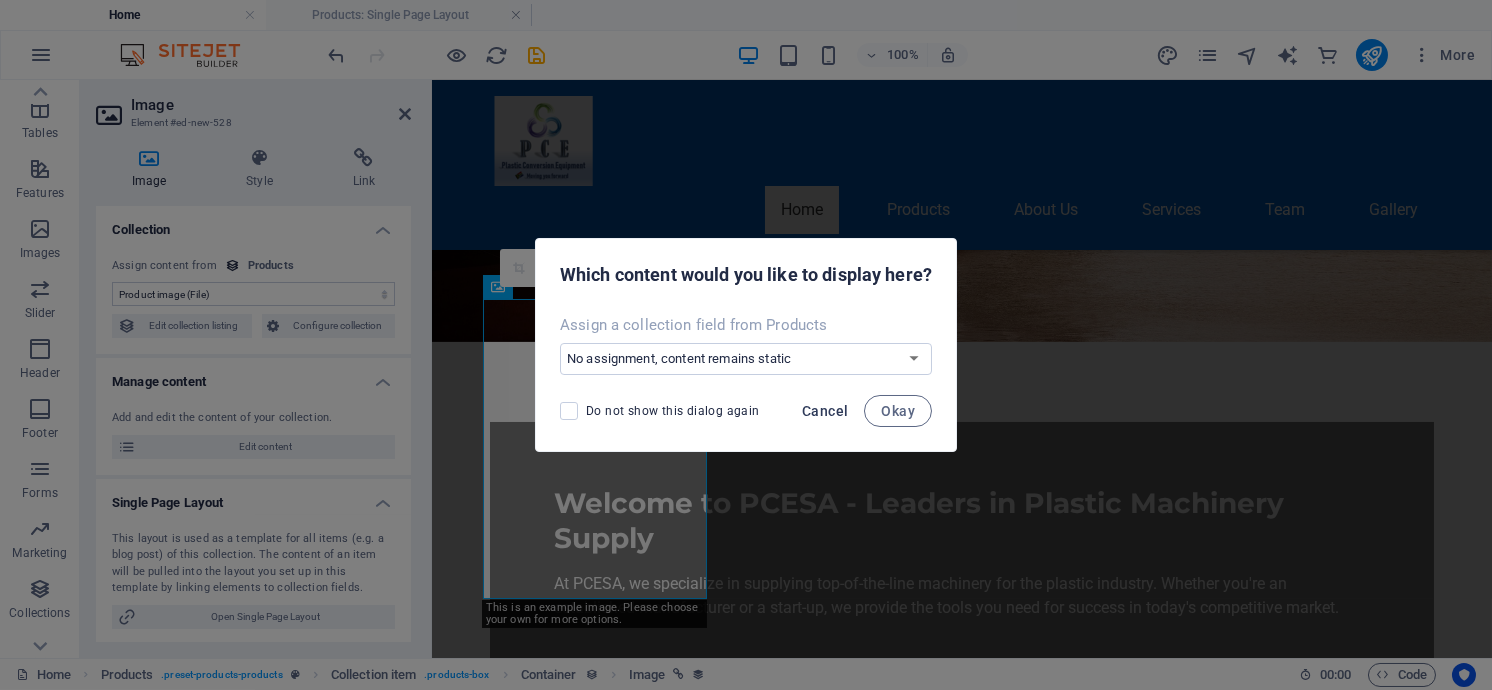 click on "Cancel" at bounding box center [825, 411] 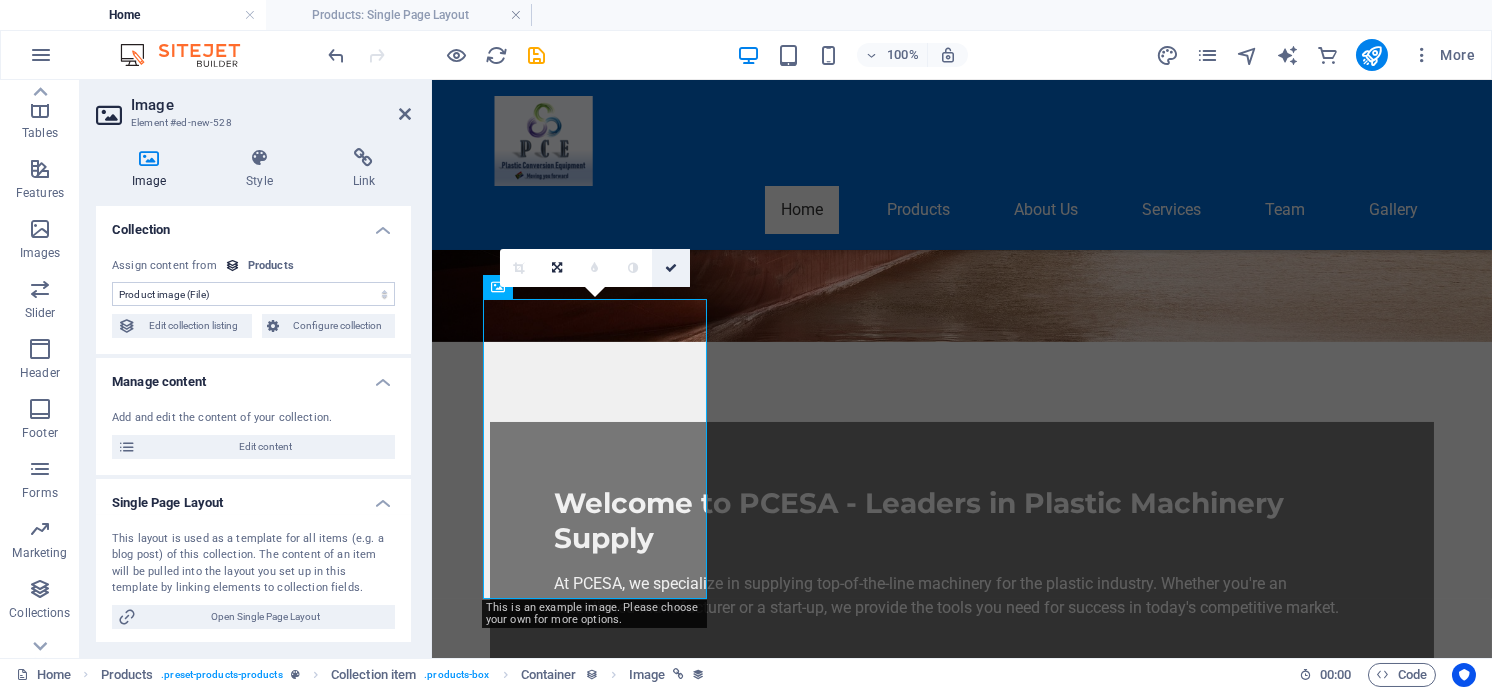 click at bounding box center (671, 268) 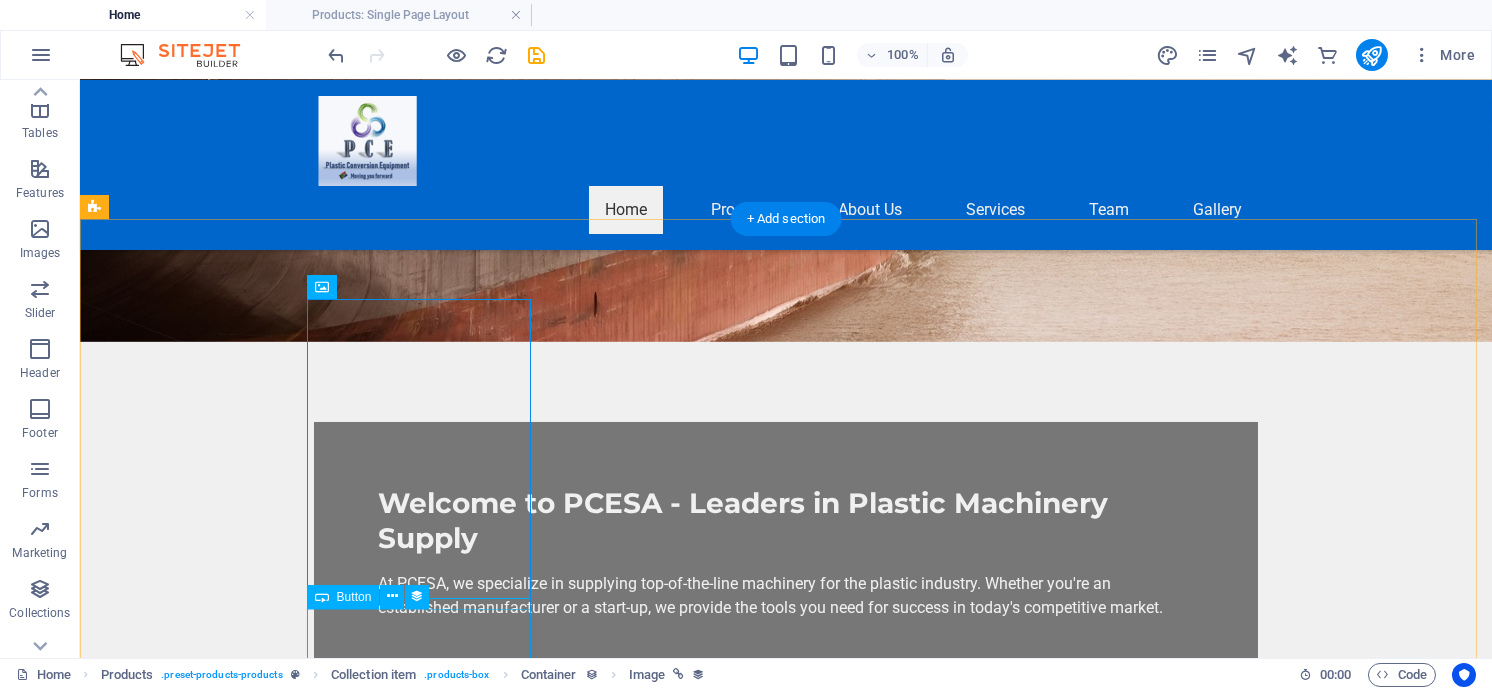 click on "Foldable Coffee-To-Go Mug" at bounding box center (568, 1167) 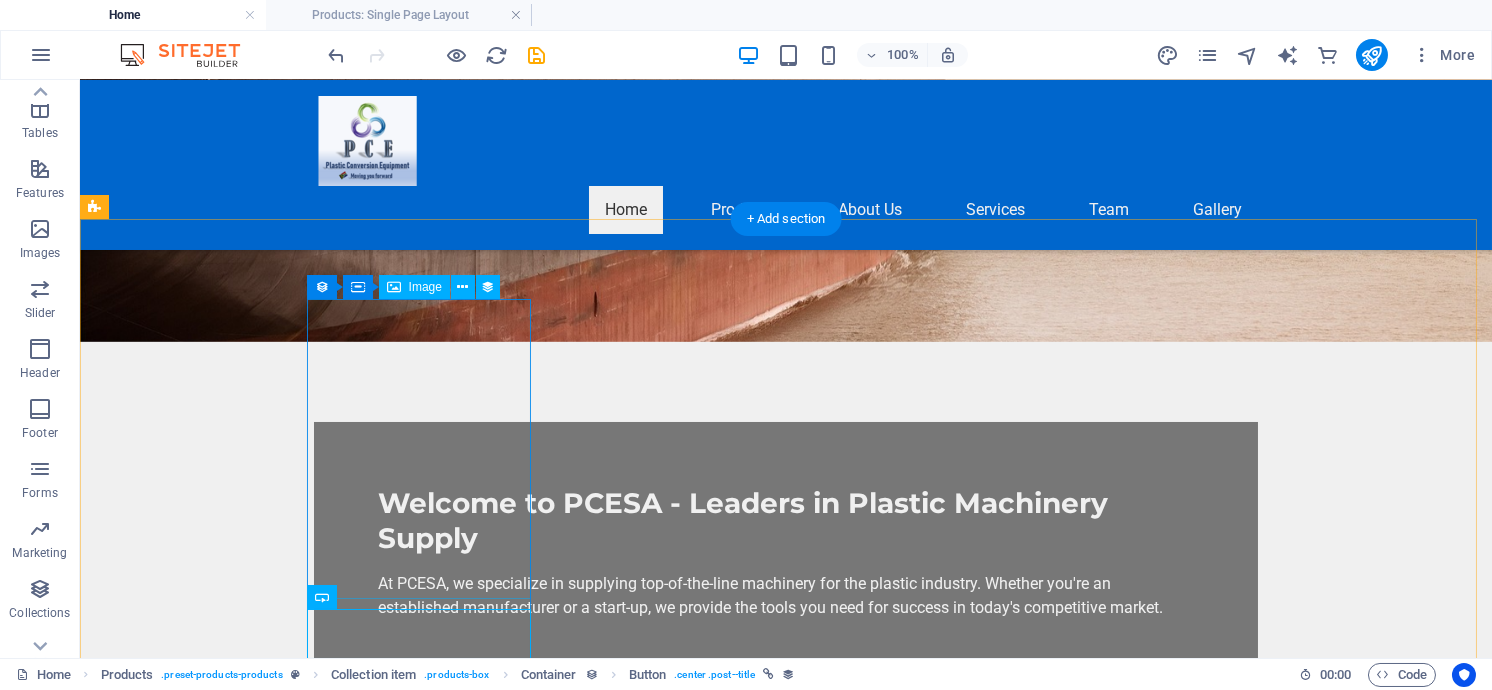 click at bounding box center (568, 994) 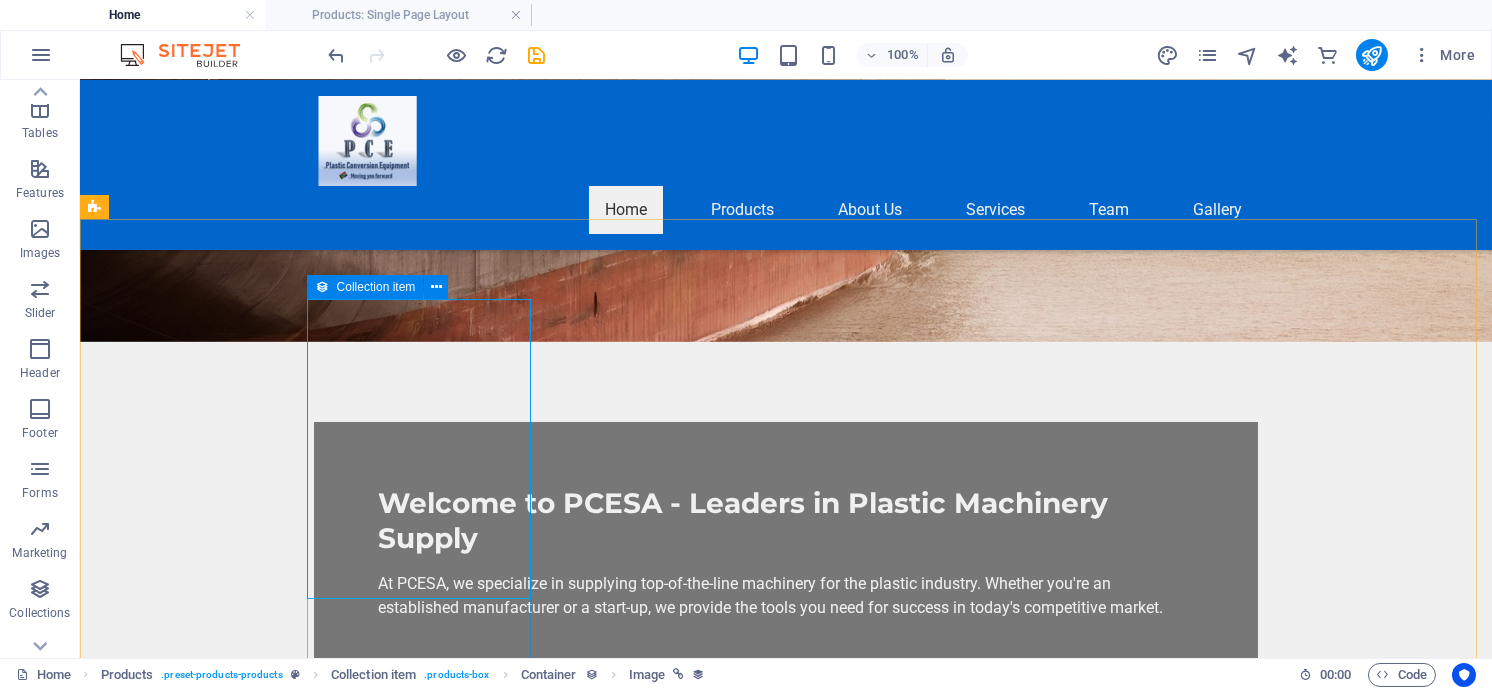 click on "Collection item" at bounding box center [376, 287] 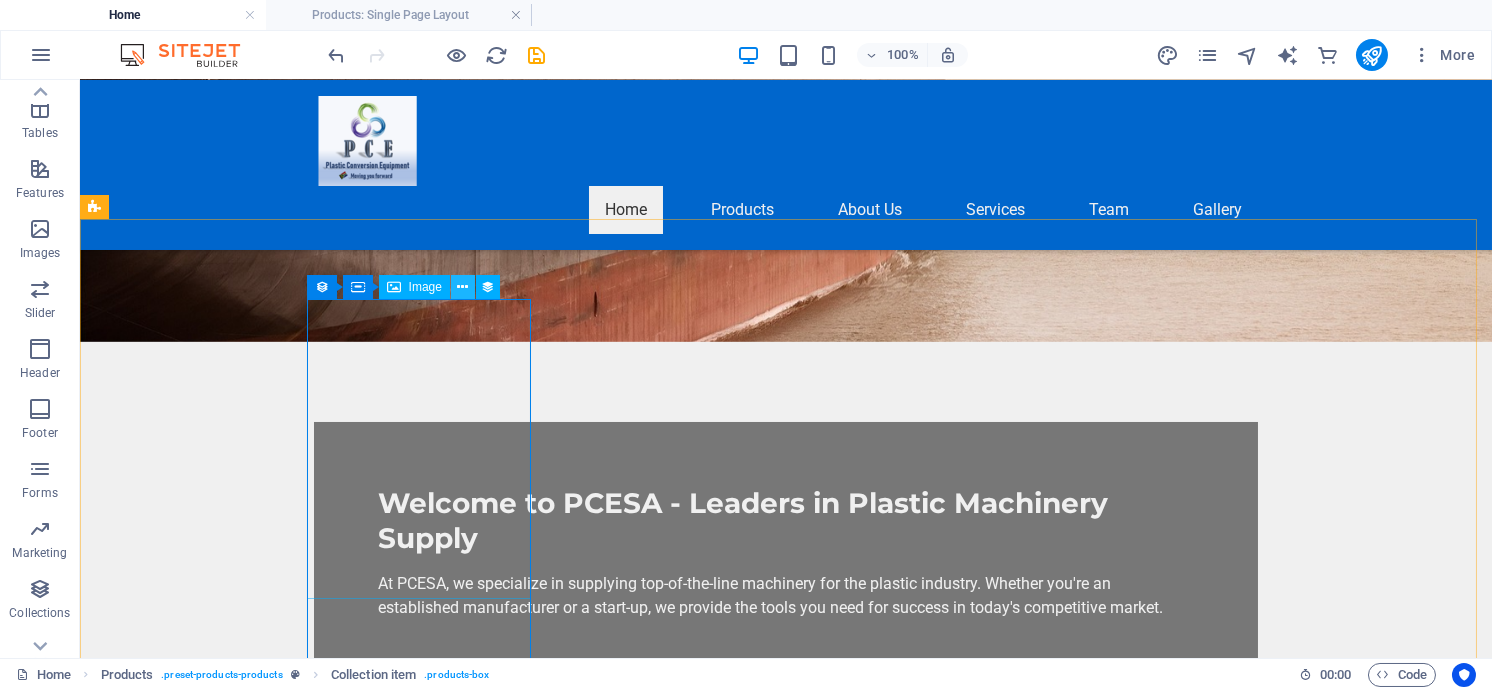 click at bounding box center [462, 287] 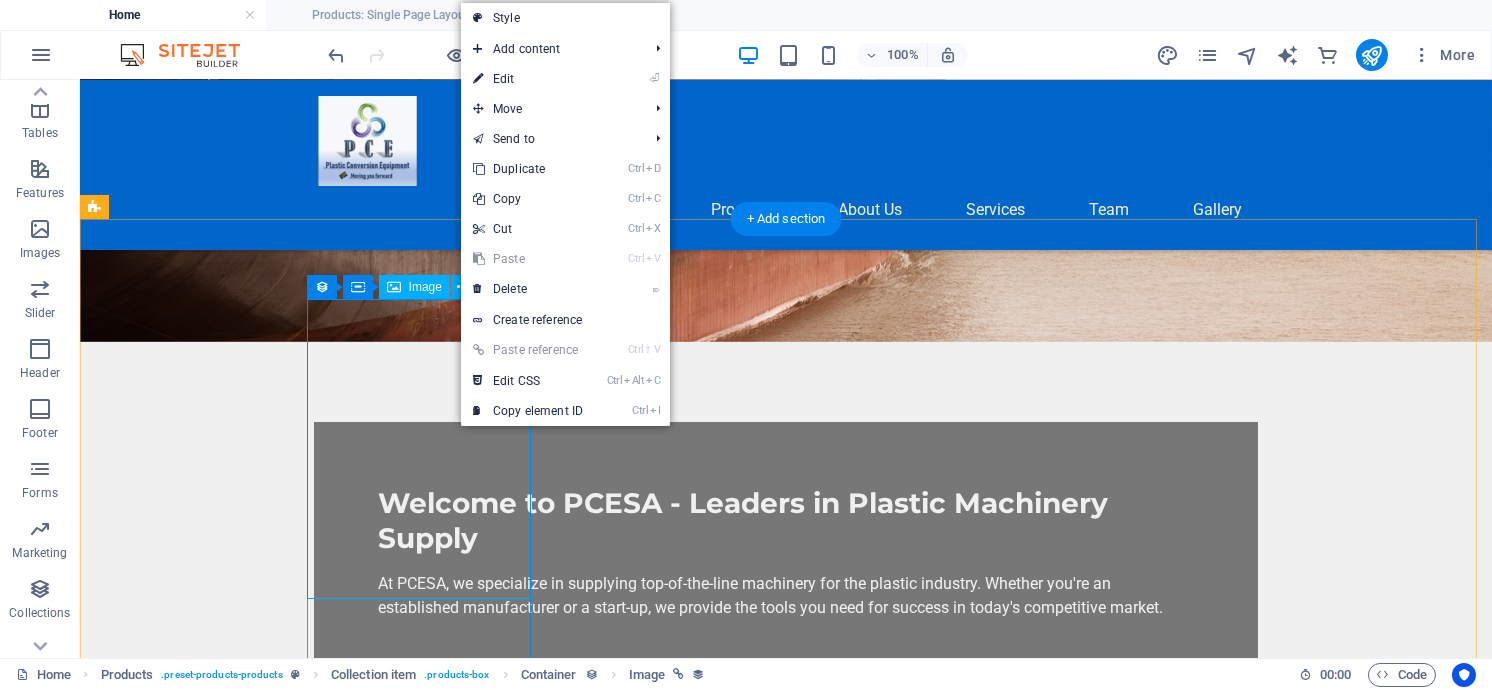 click at bounding box center [568, 994] 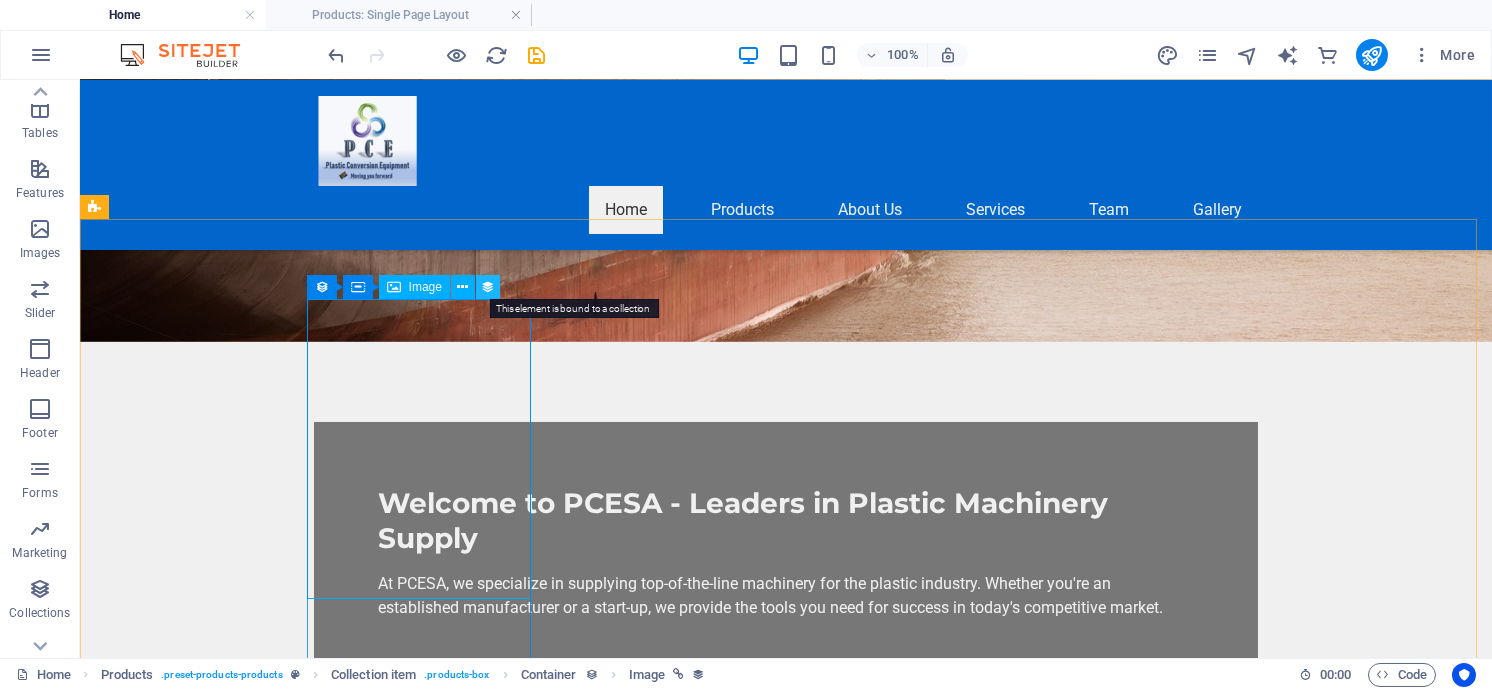 click at bounding box center (488, 287) 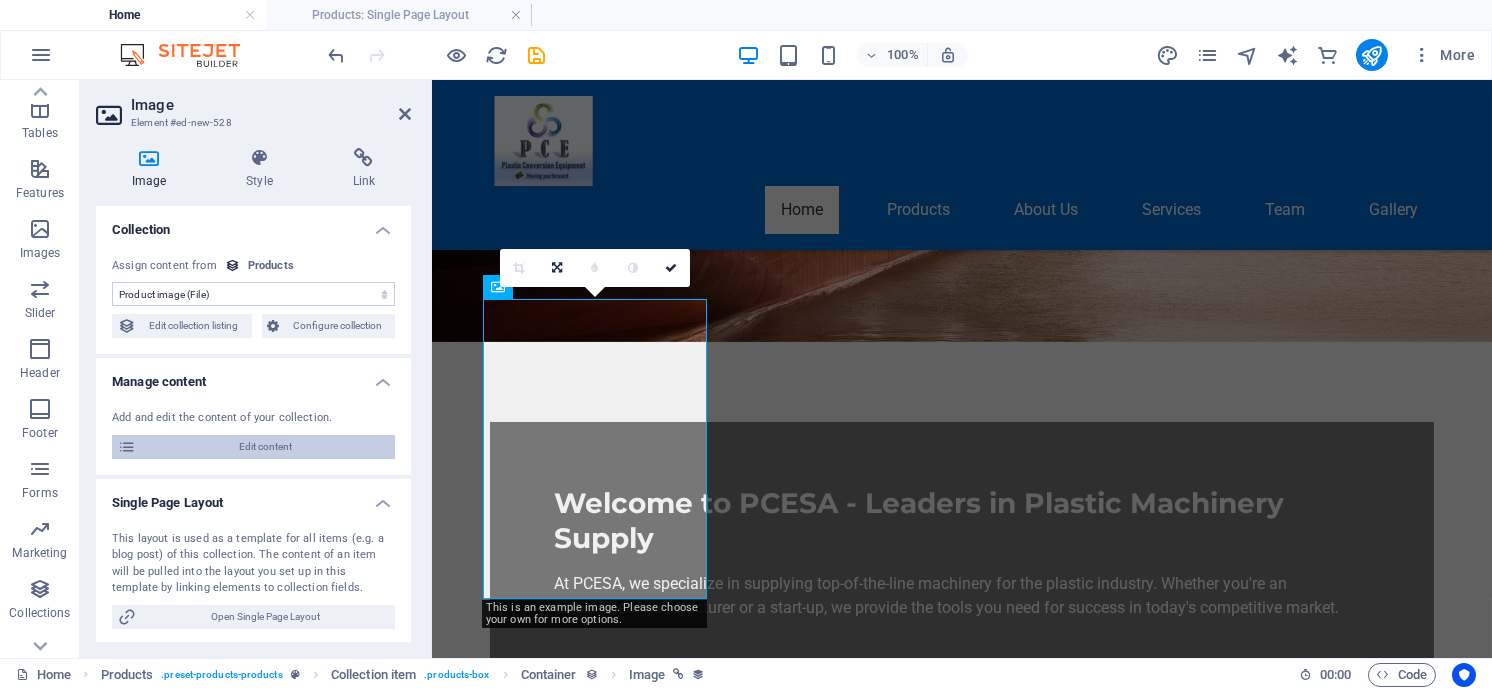 click on "Edit content" at bounding box center (265, 447) 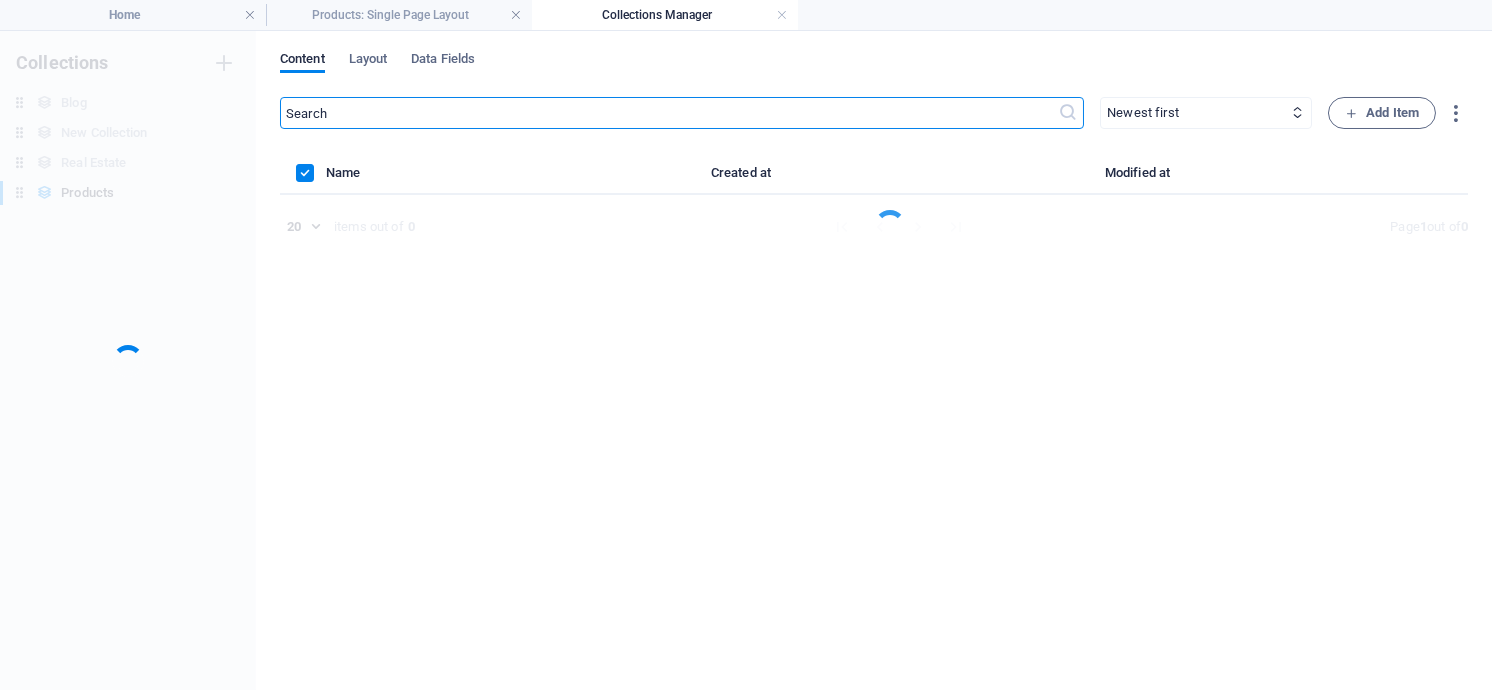 scroll, scrollTop: 0, scrollLeft: 0, axis: both 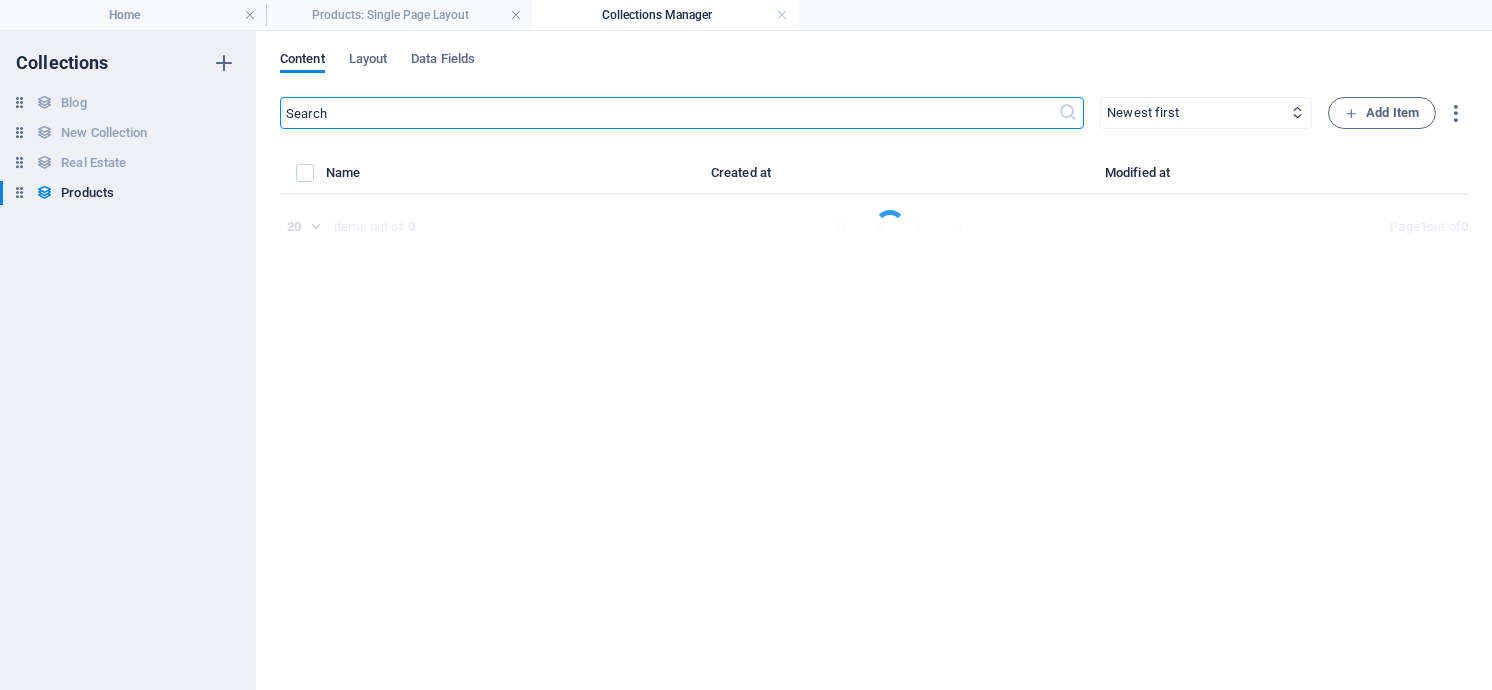 select on "Out of stock" 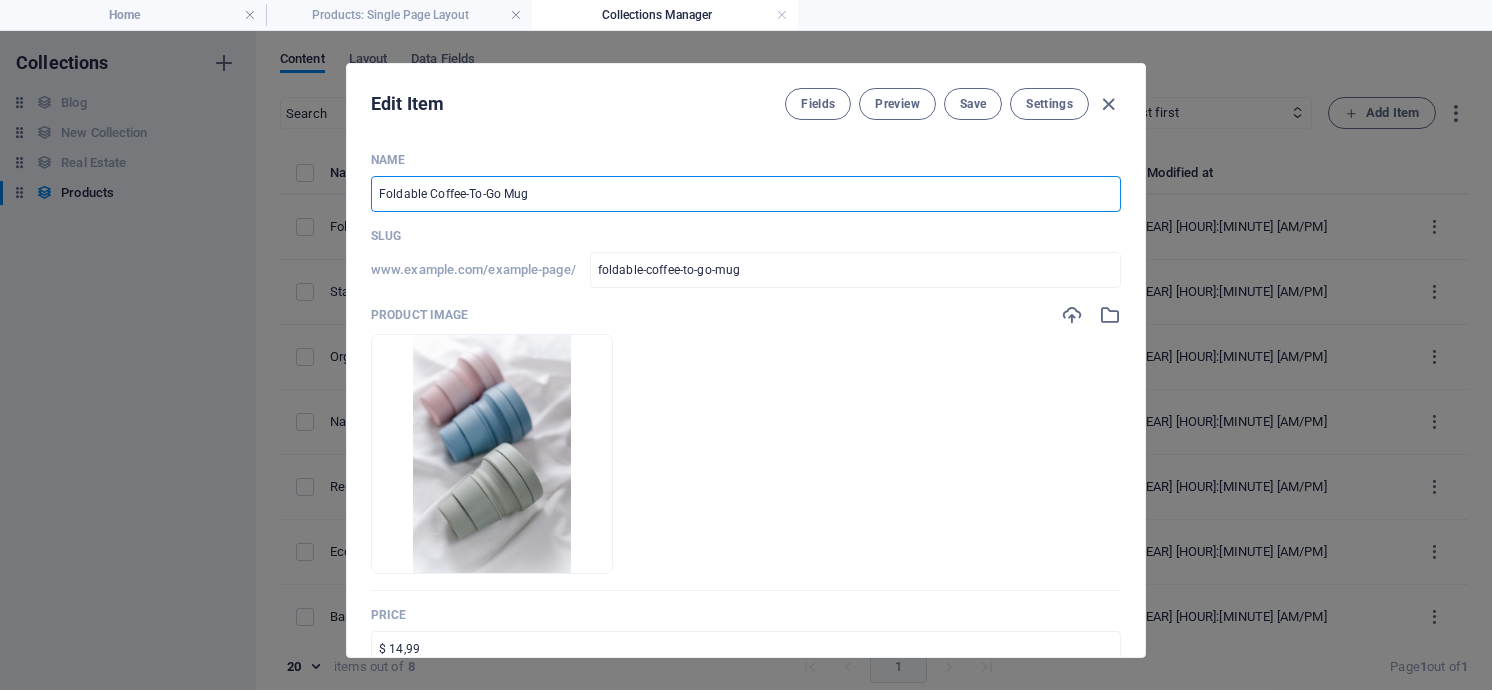 drag, startPoint x: 539, startPoint y: 198, endPoint x: 369, endPoint y: 196, distance: 170.01176 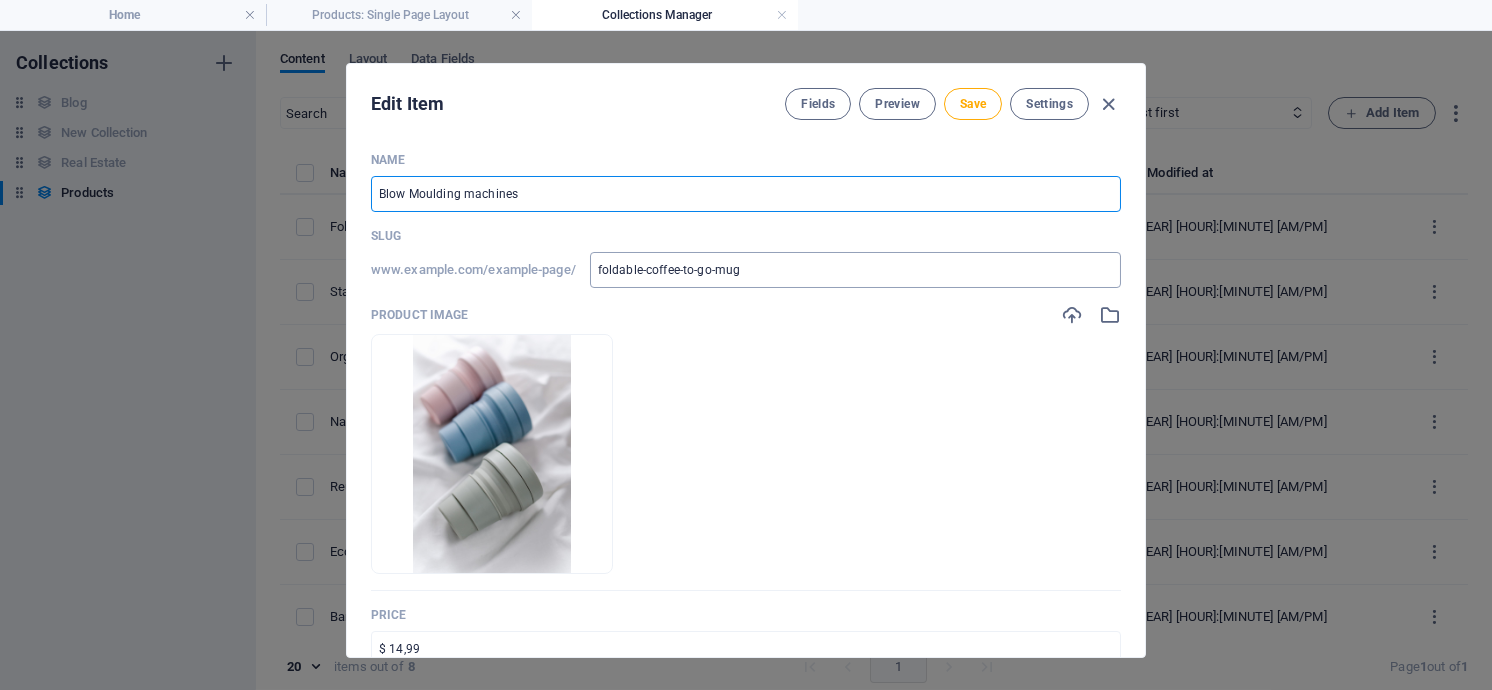 type on "Blow Moulding machines" 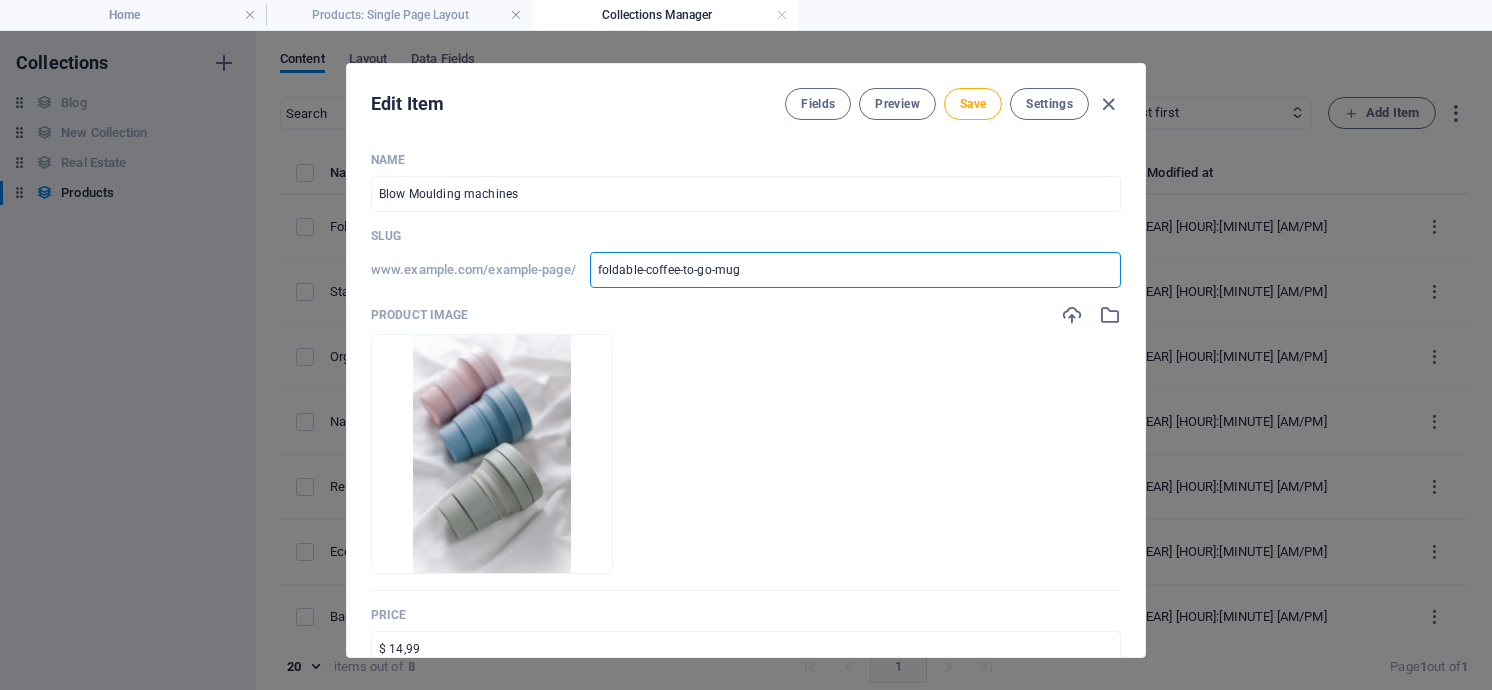 click on "foldable-coffee-to-go-mug" at bounding box center (855, 270) 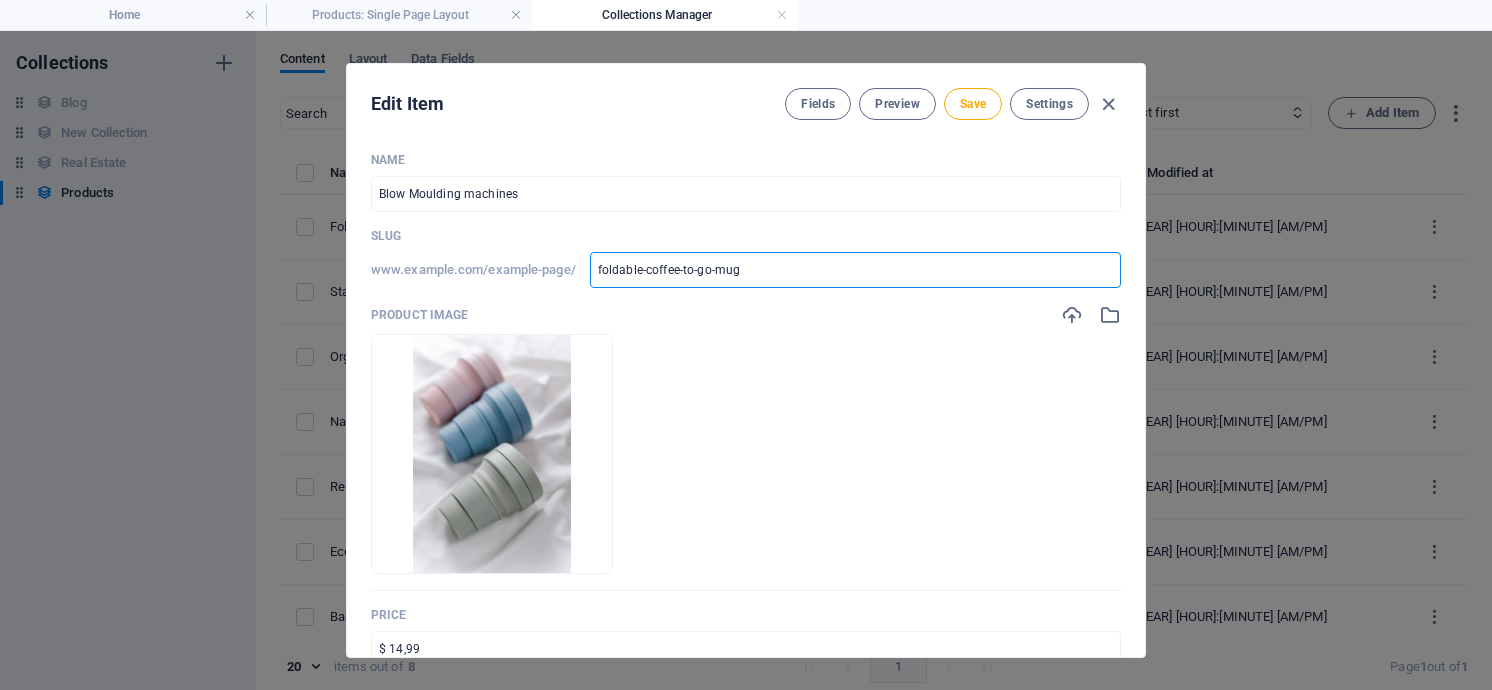 drag, startPoint x: 742, startPoint y: 270, endPoint x: 591, endPoint y: 268, distance: 151.01324 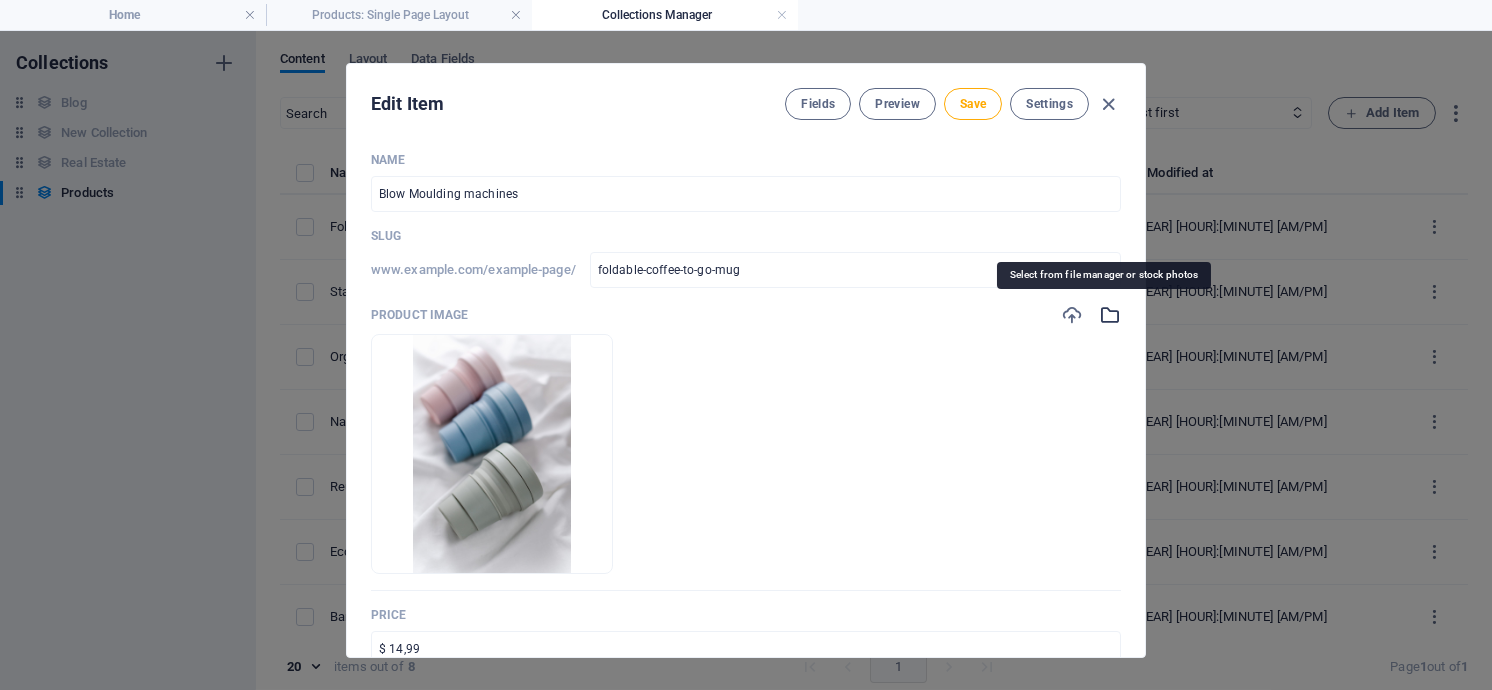 click at bounding box center (1110, 315) 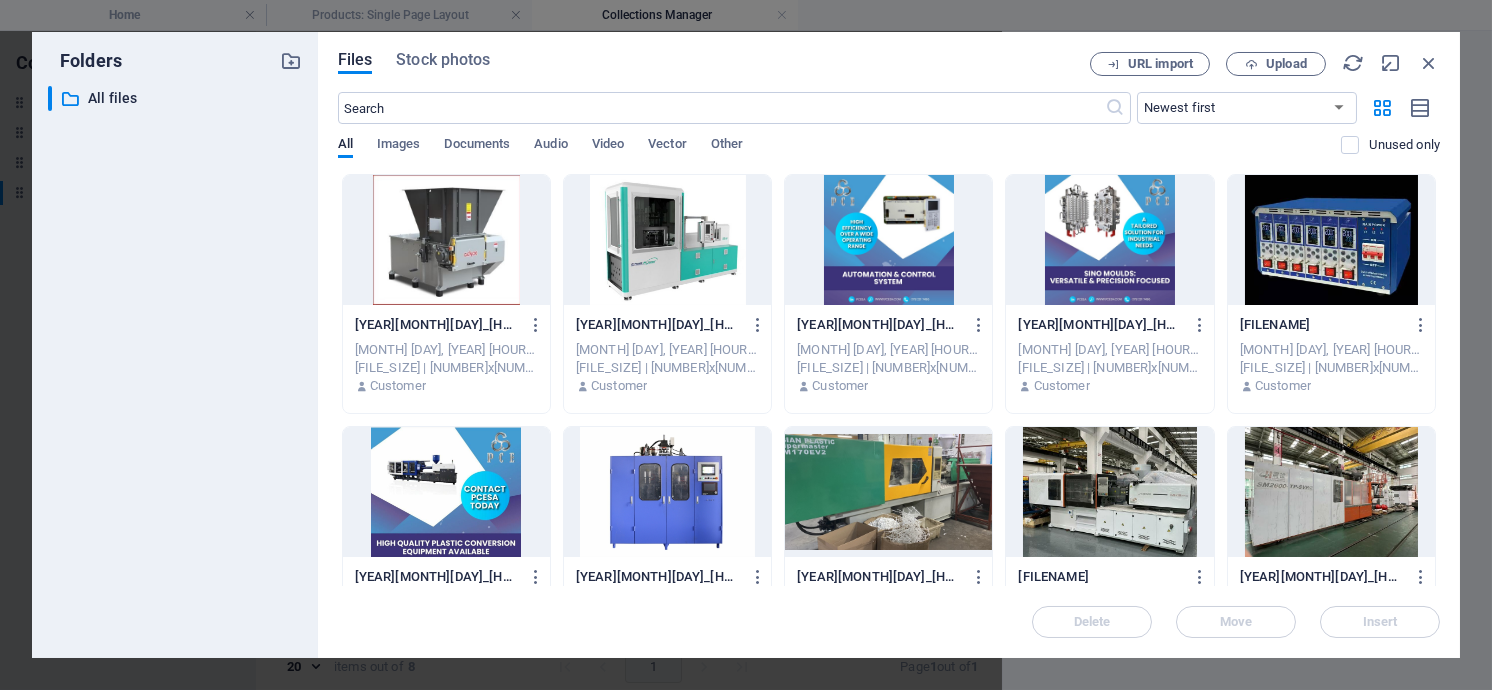 click at bounding box center [667, 492] 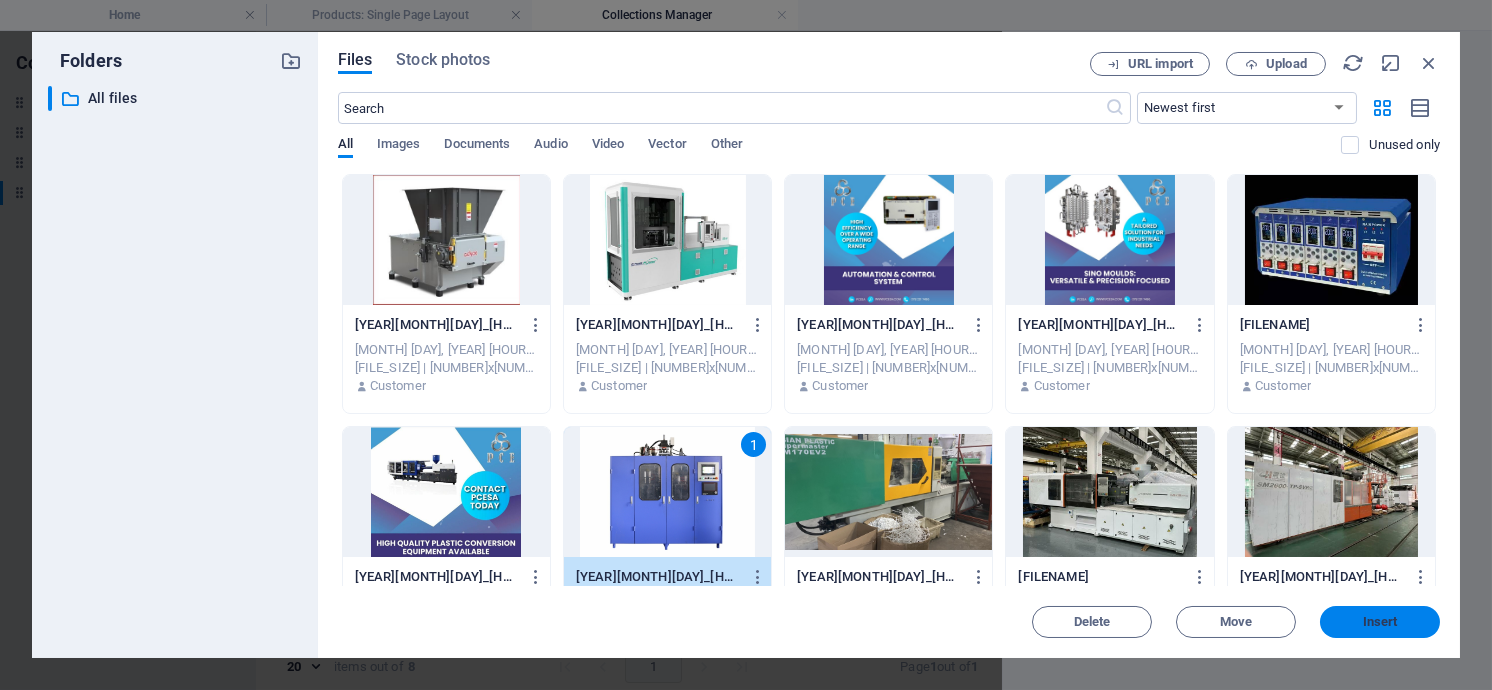 click on "Insert" at bounding box center [1380, 622] 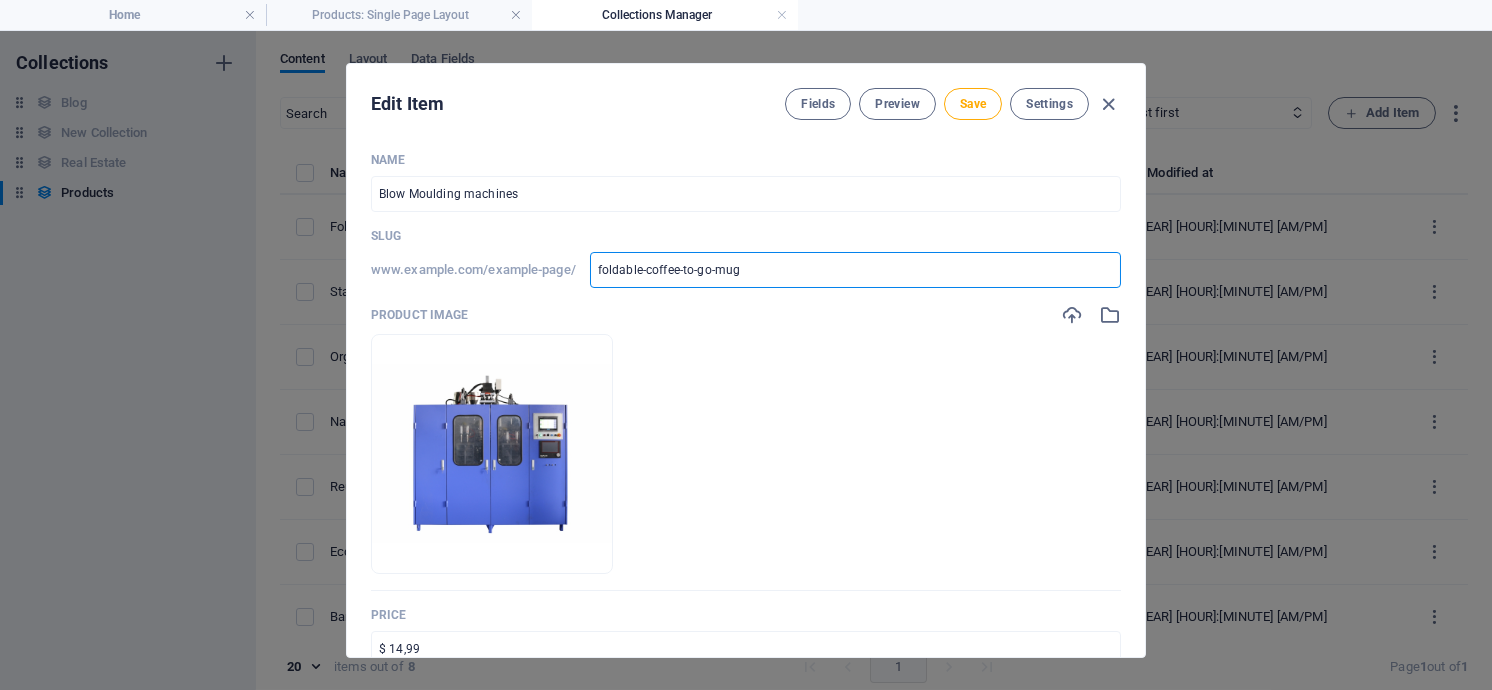 drag, startPoint x: 757, startPoint y: 267, endPoint x: 591, endPoint y: 271, distance: 166.04819 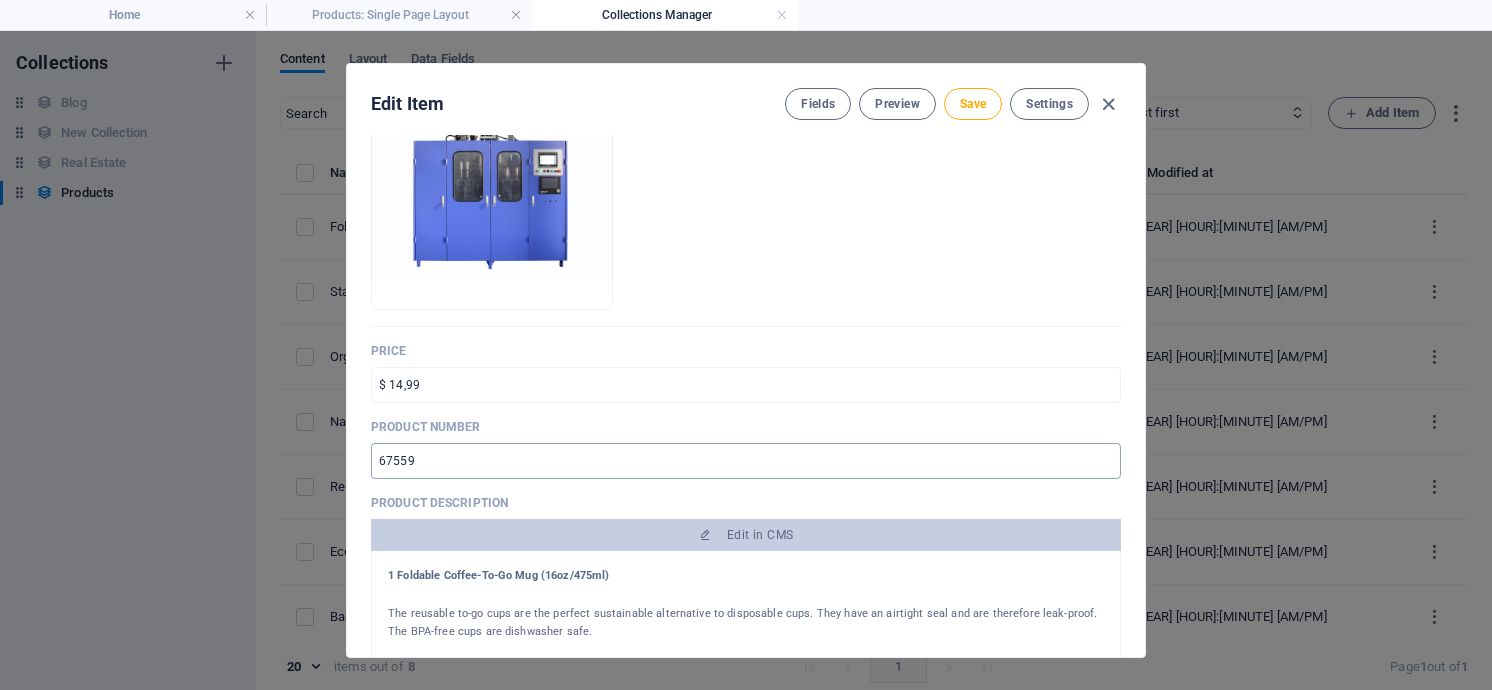 scroll, scrollTop: 266, scrollLeft: 0, axis: vertical 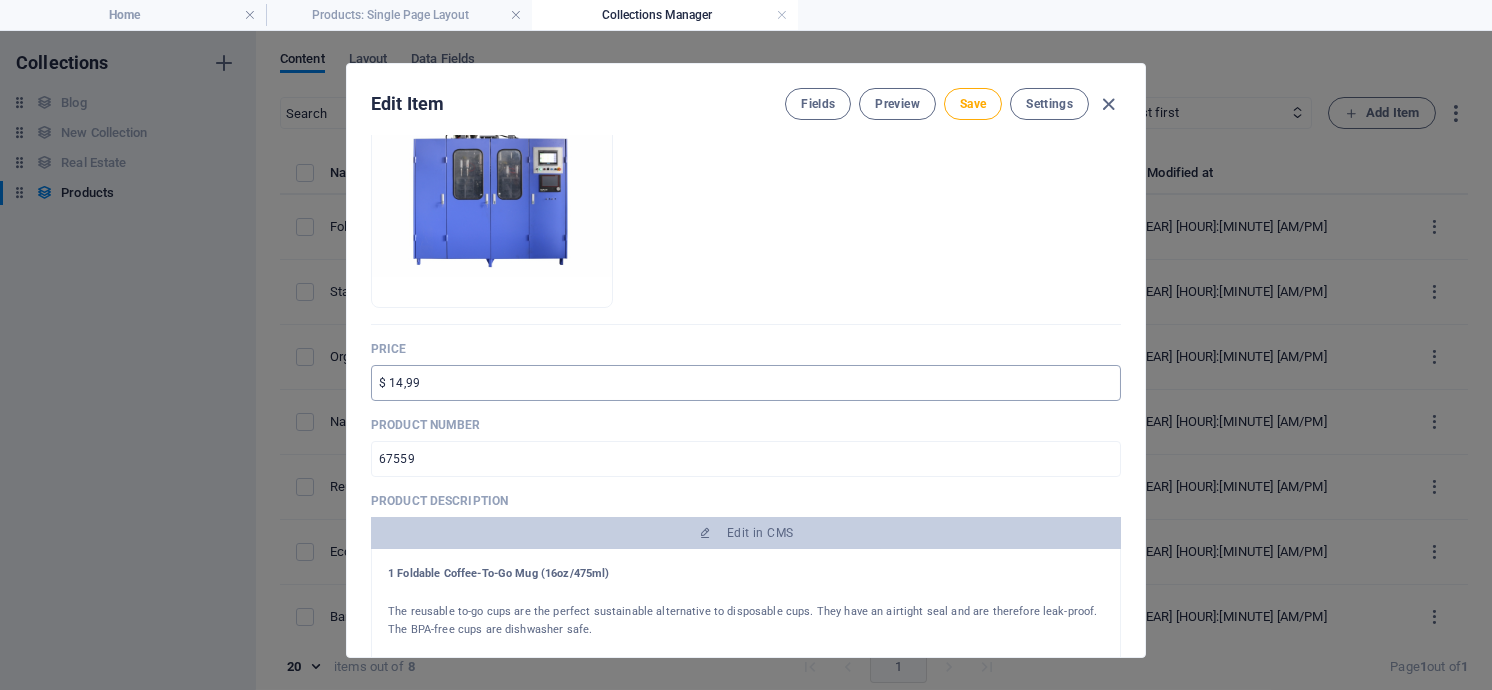 type 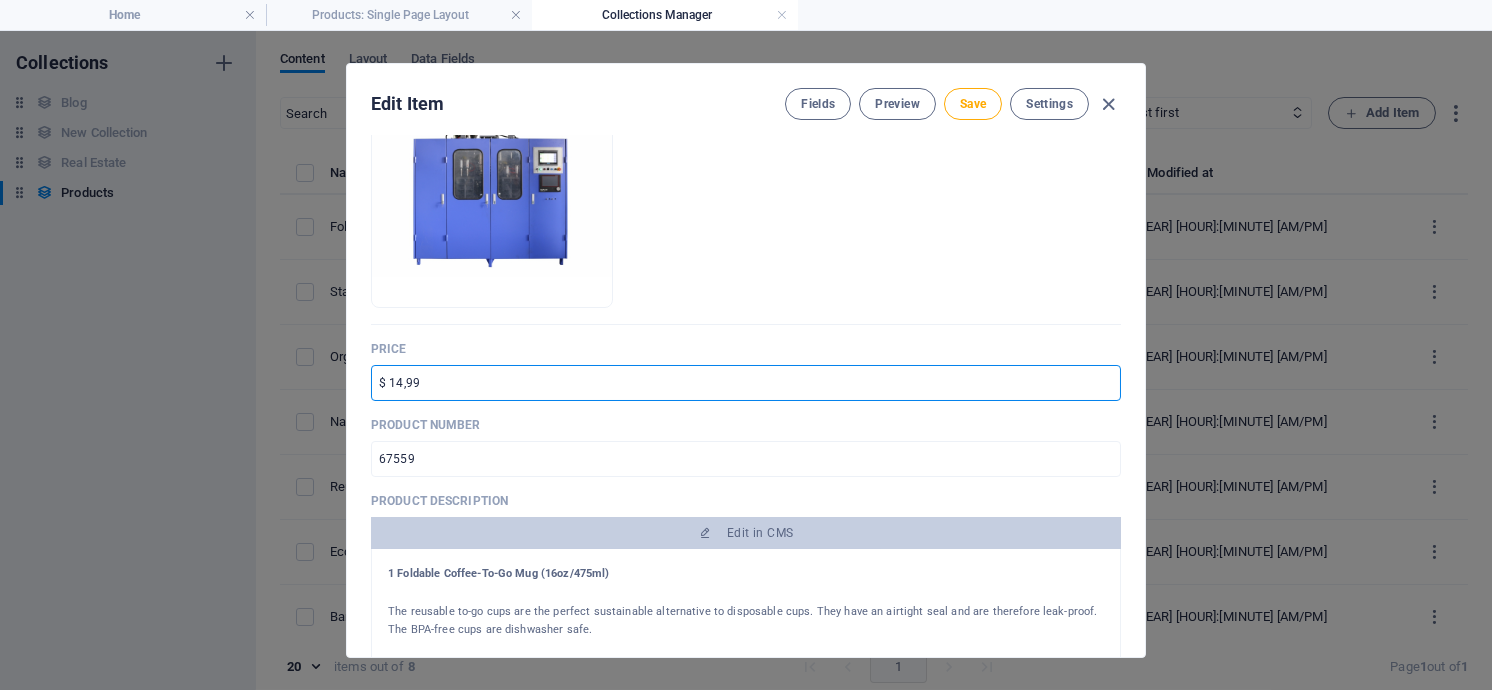 drag, startPoint x: 420, startPoint y: 381, endPoint x: 366, endPoint y: 378, distance: 54.08327 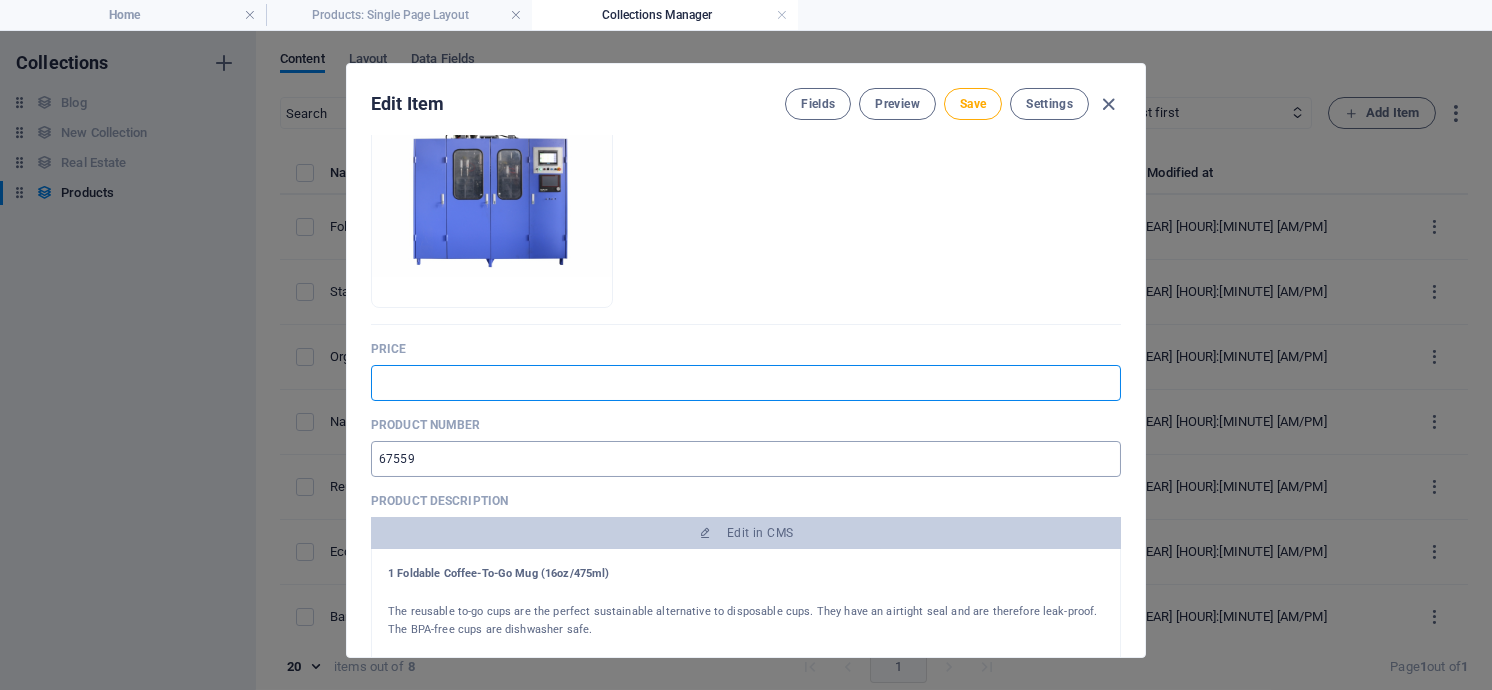 type 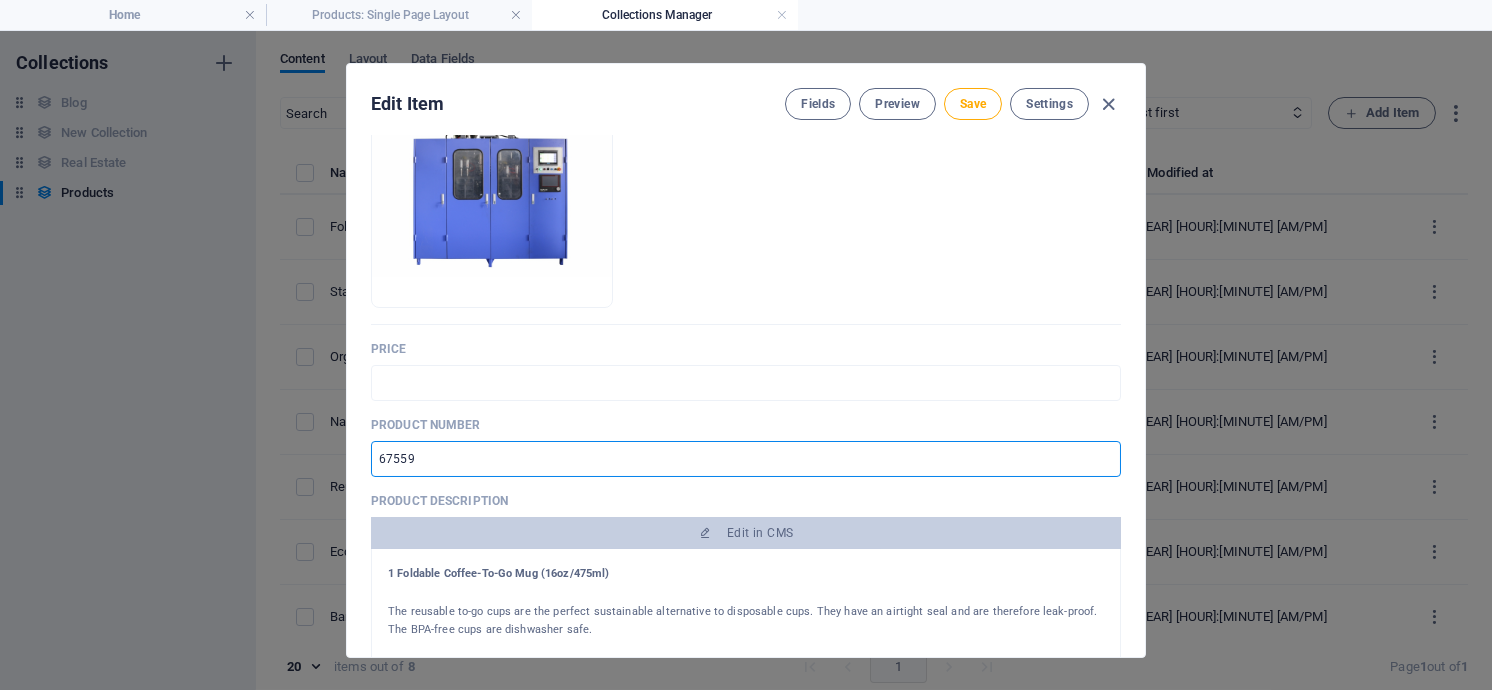 drag, startPoint x: 429, startPoint y: 460, endPoint x: 372, endPoint y: 457, distance: 57.07889 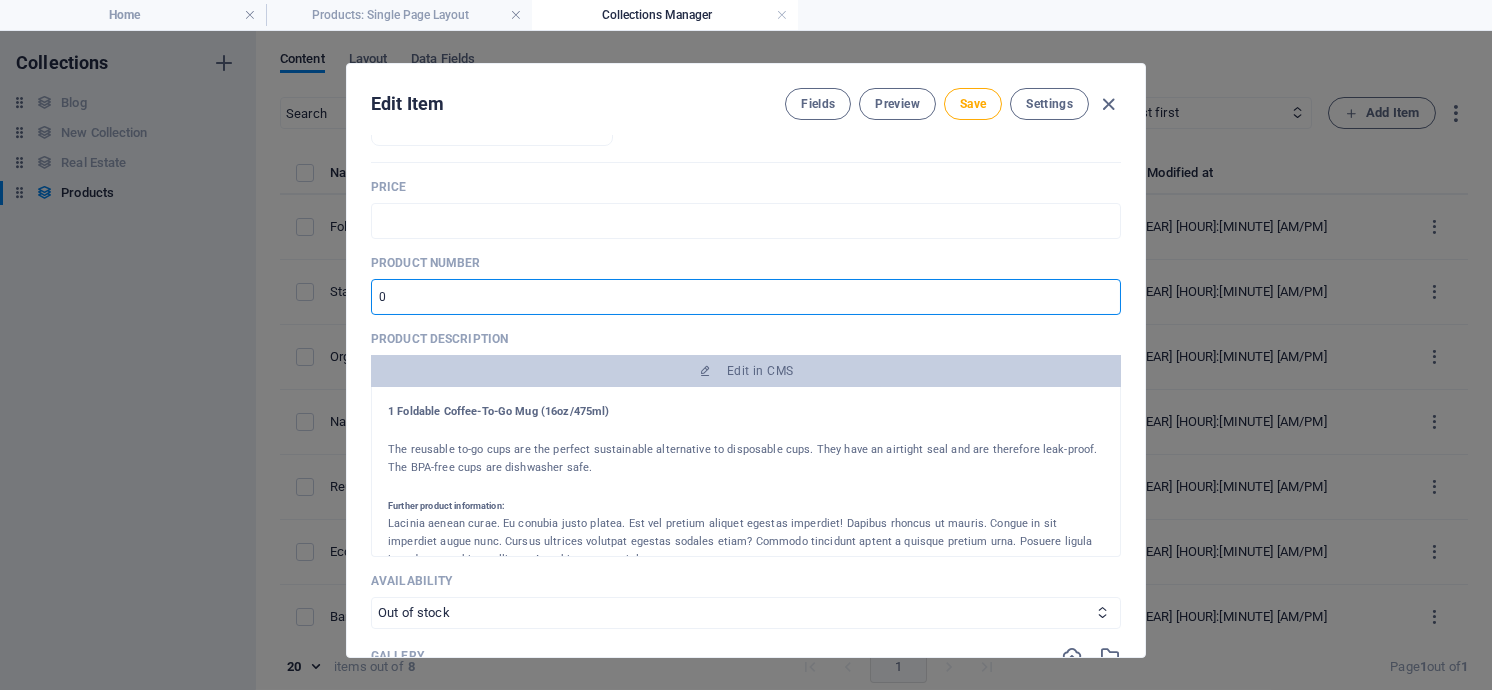 scroll, scrollTop: 466, scrollLeft: 0, axis: vertical 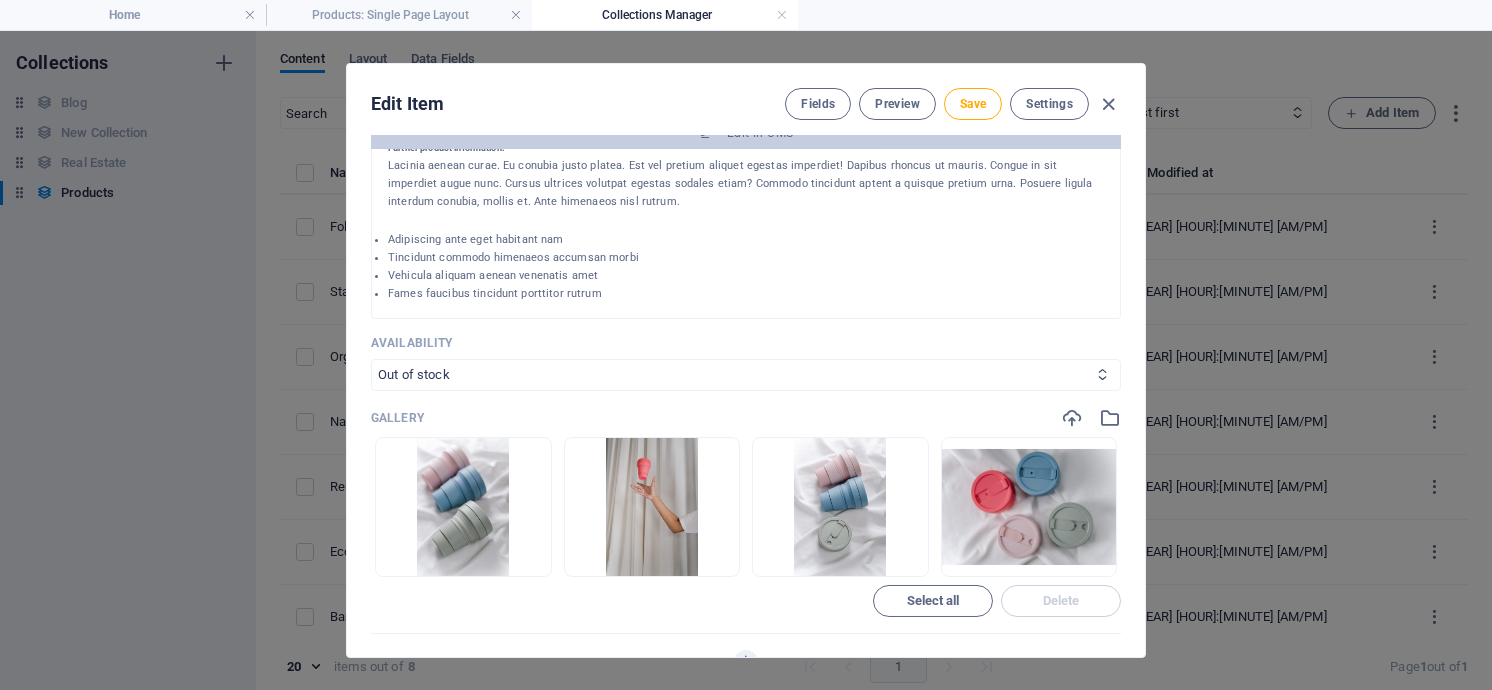 type 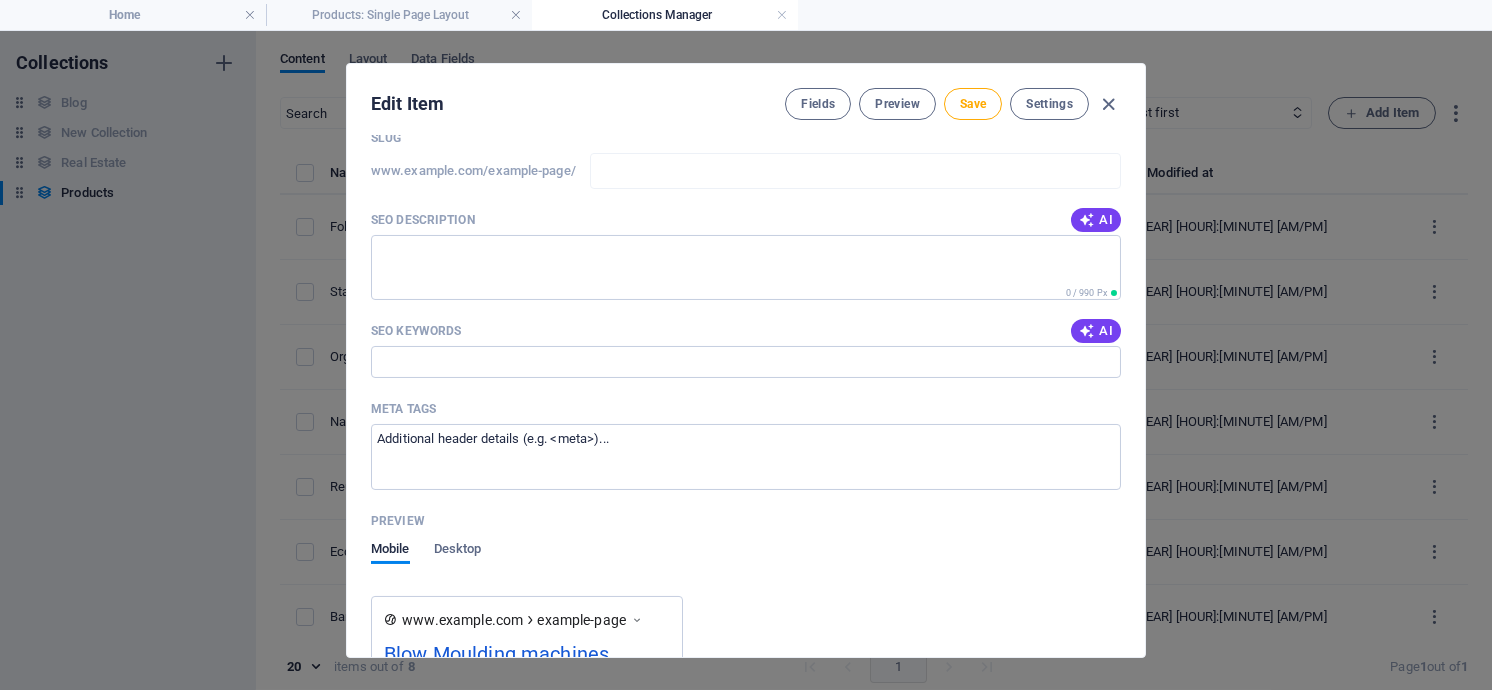 scroll, scrollTop: 1329, scrollLeft: 0, axis: vertical 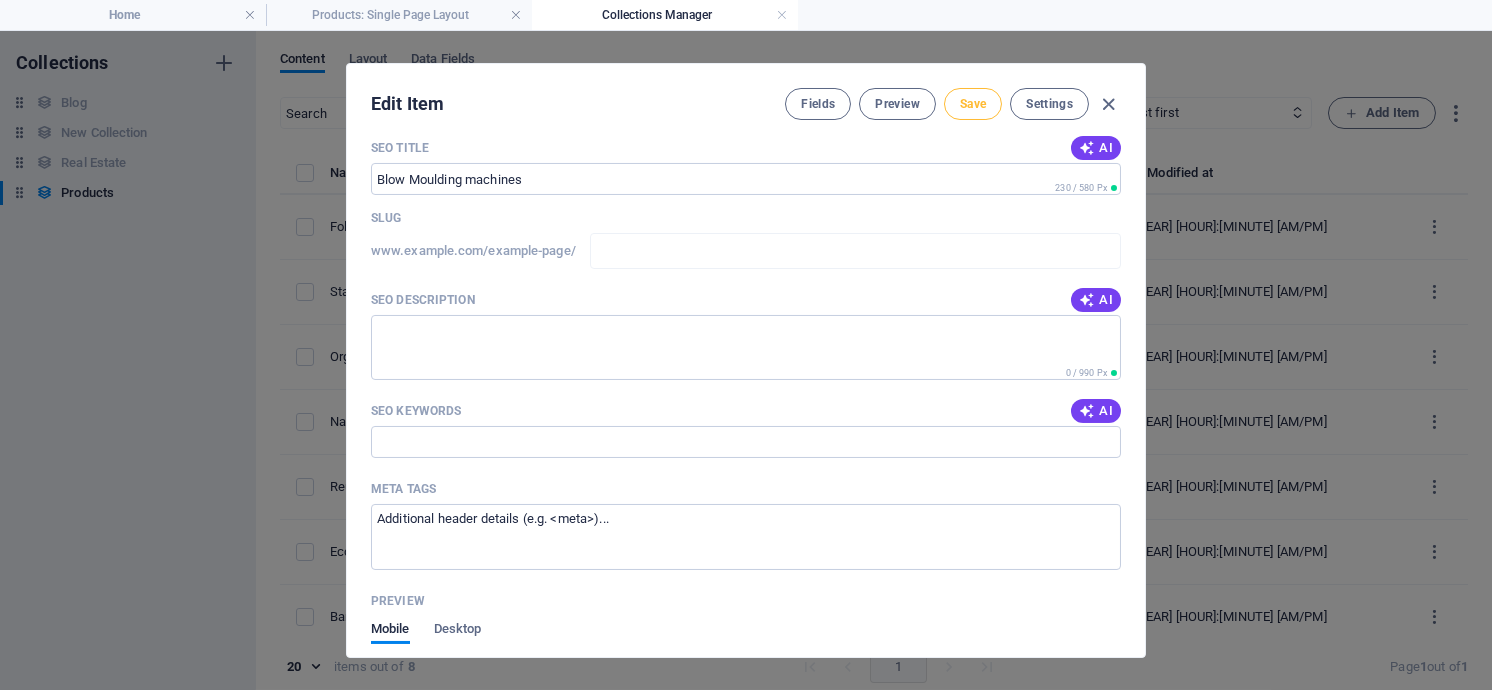 click on "Save" at bounding box center (973, 104) 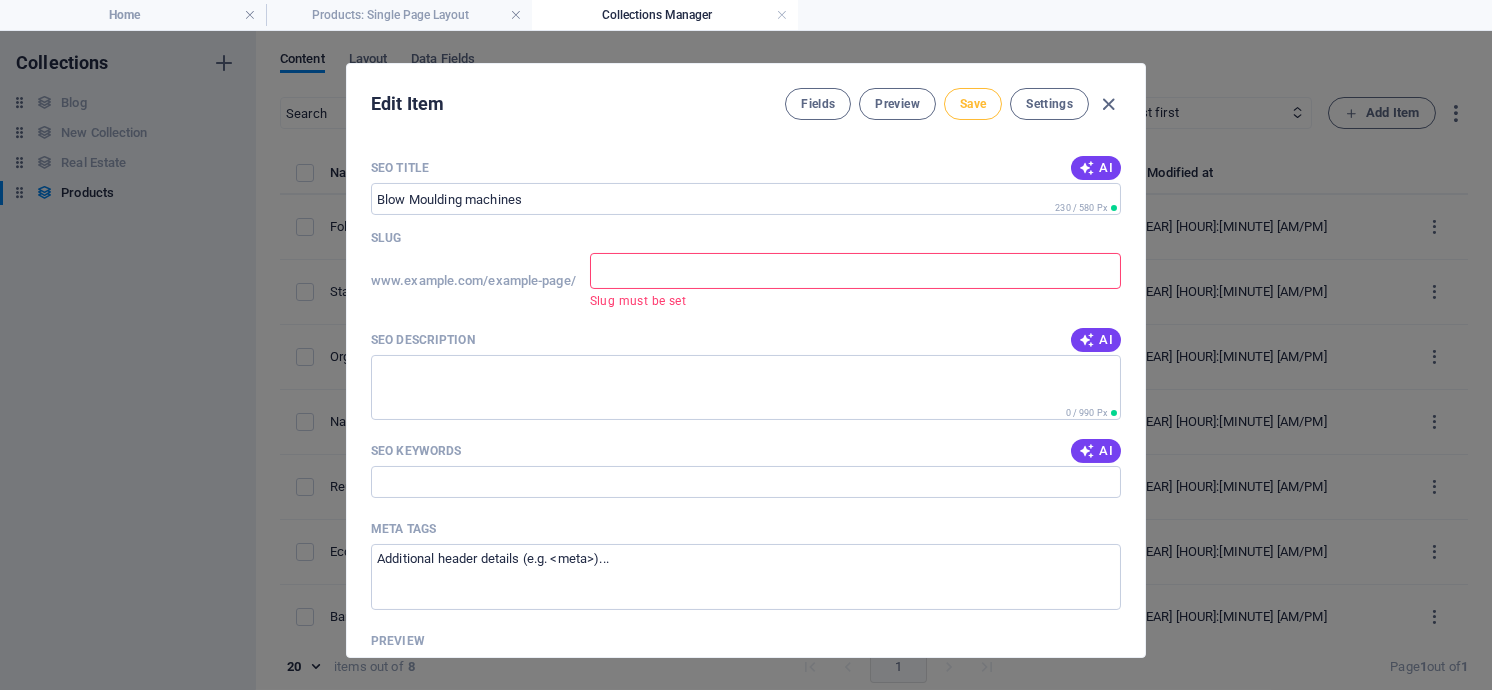 scroll, scrollTop: 0, scrollLeft: 0, axis: both 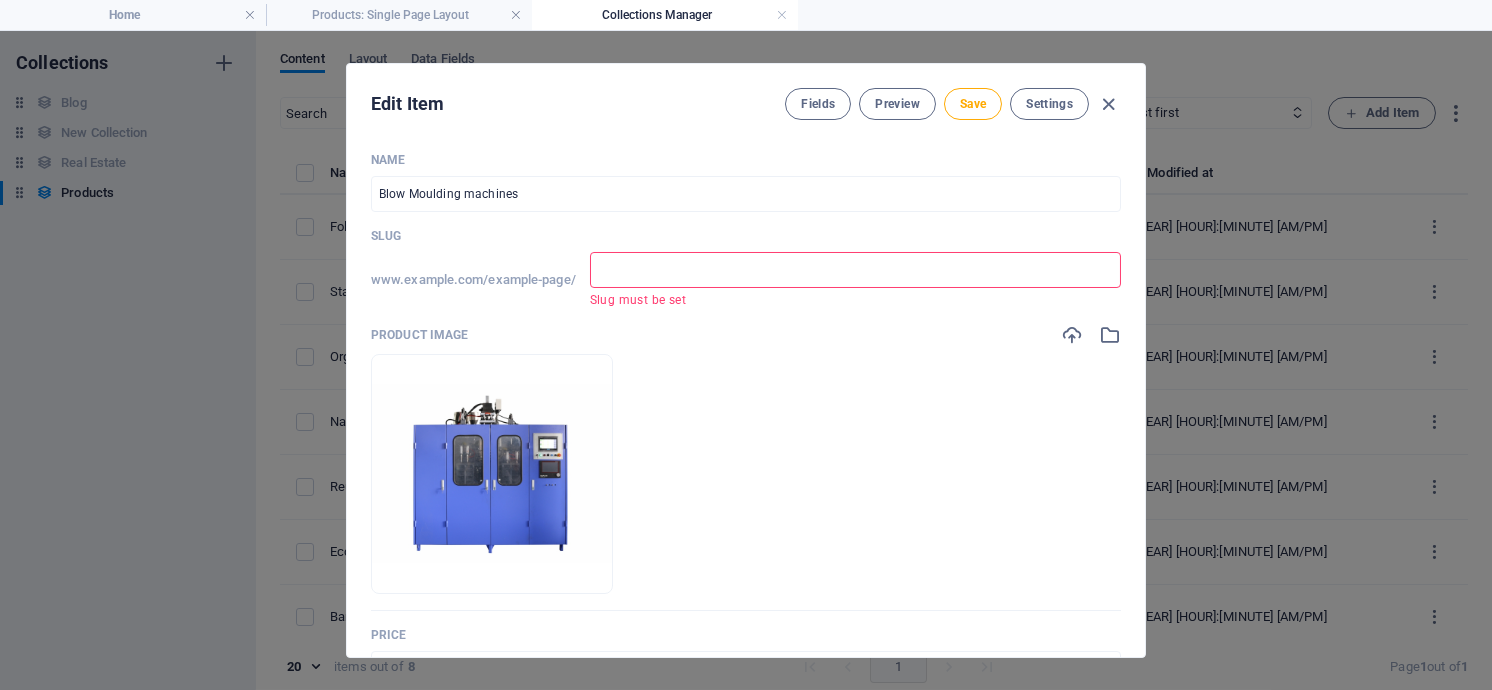 click at bounding box center (855, 270) 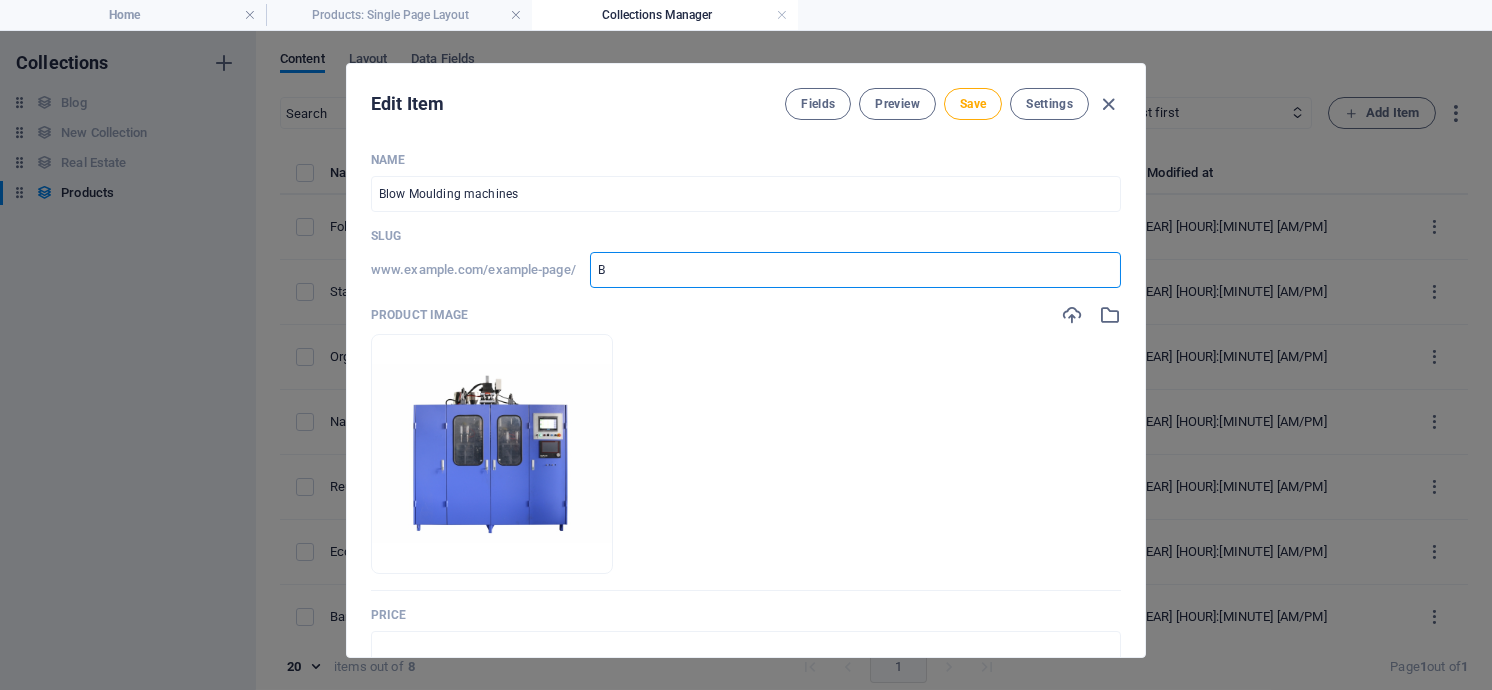 type on "Bl" 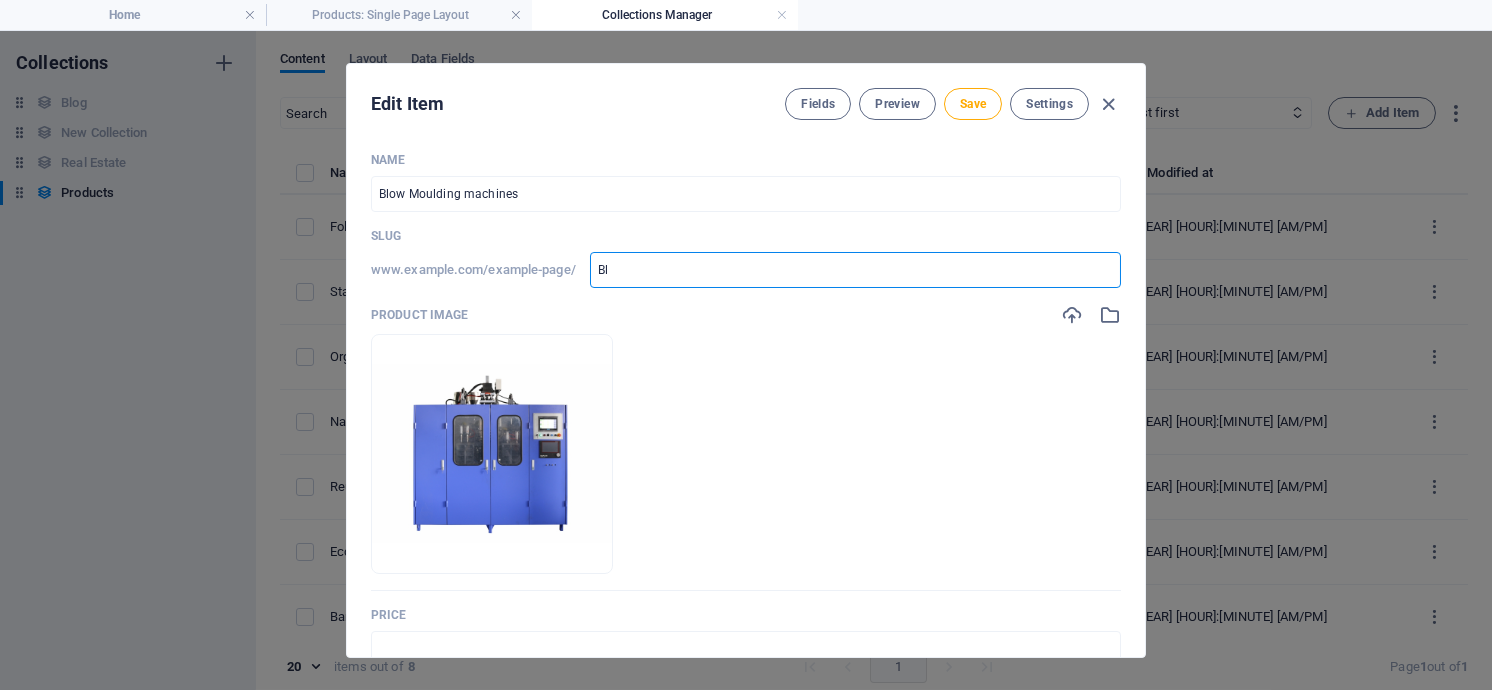 type on "Blo" 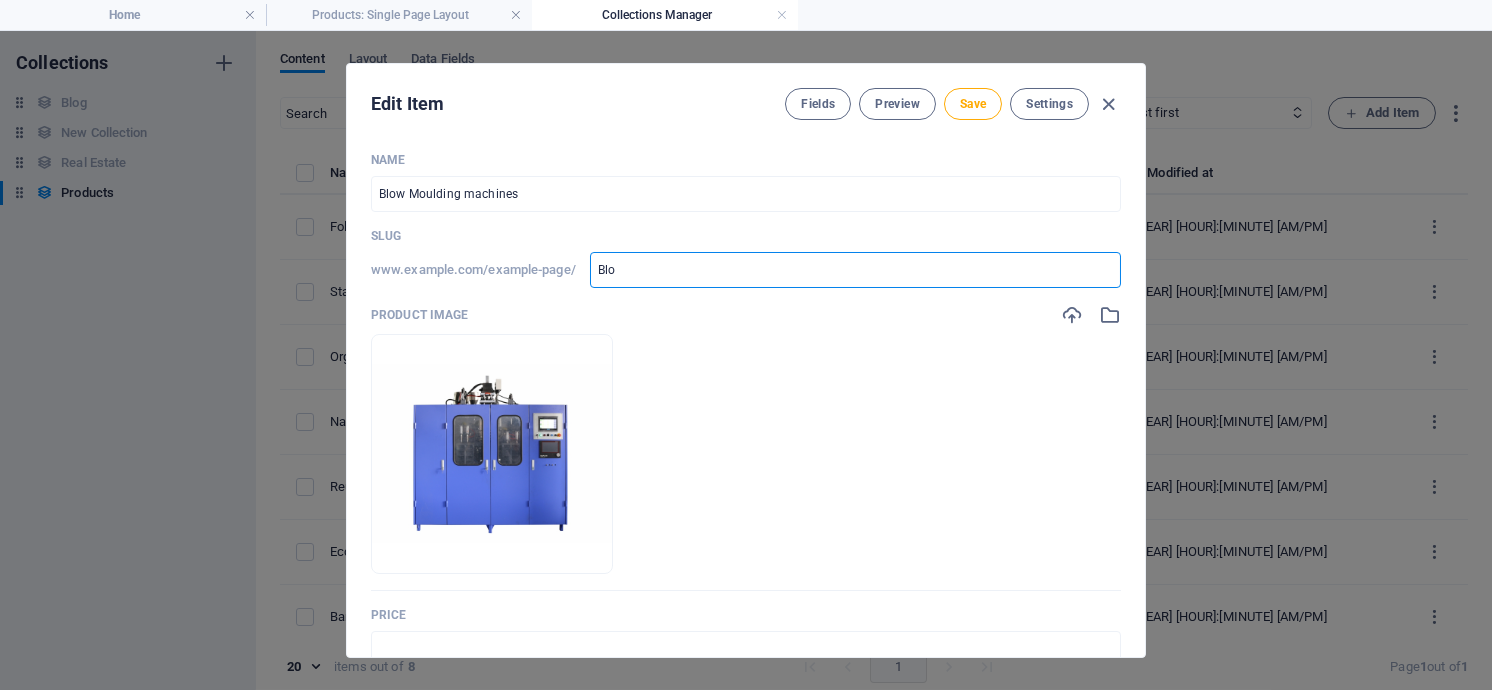 type on "Blow" 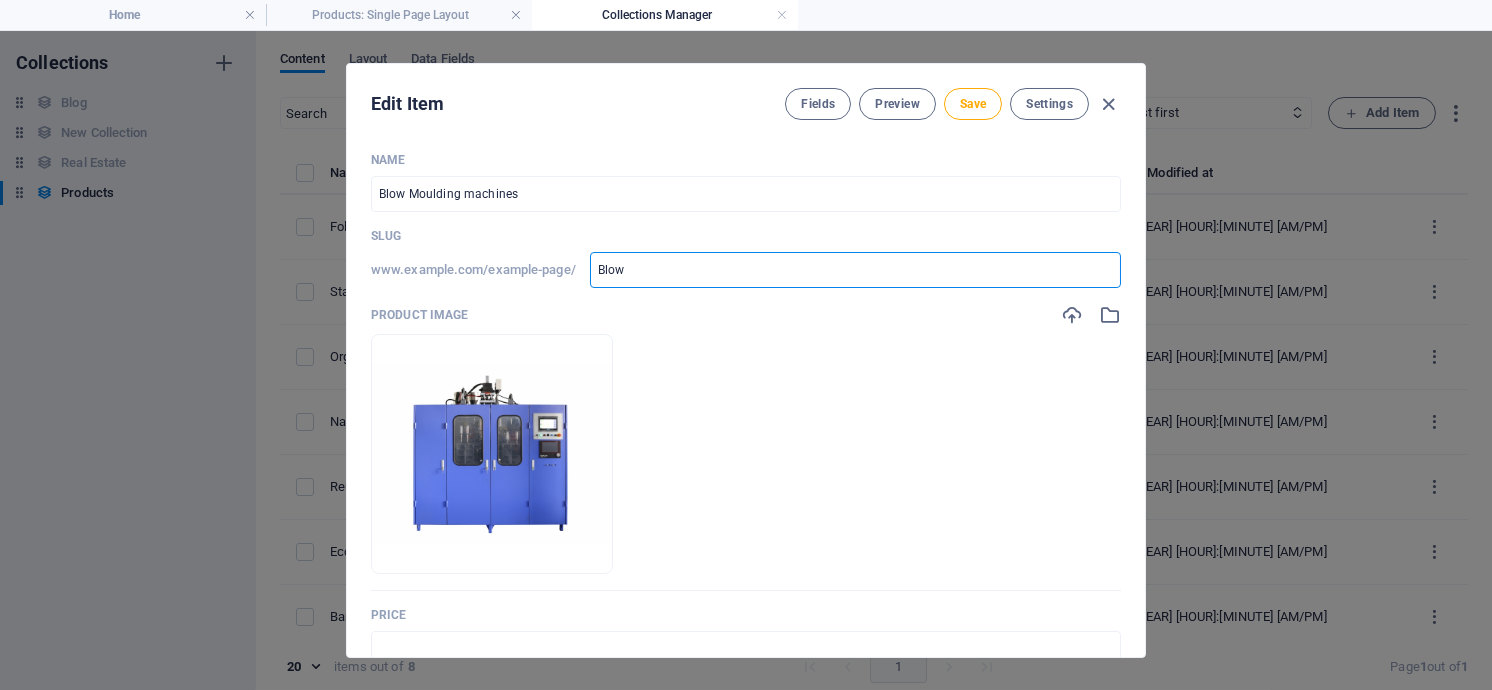 type on "Blow" 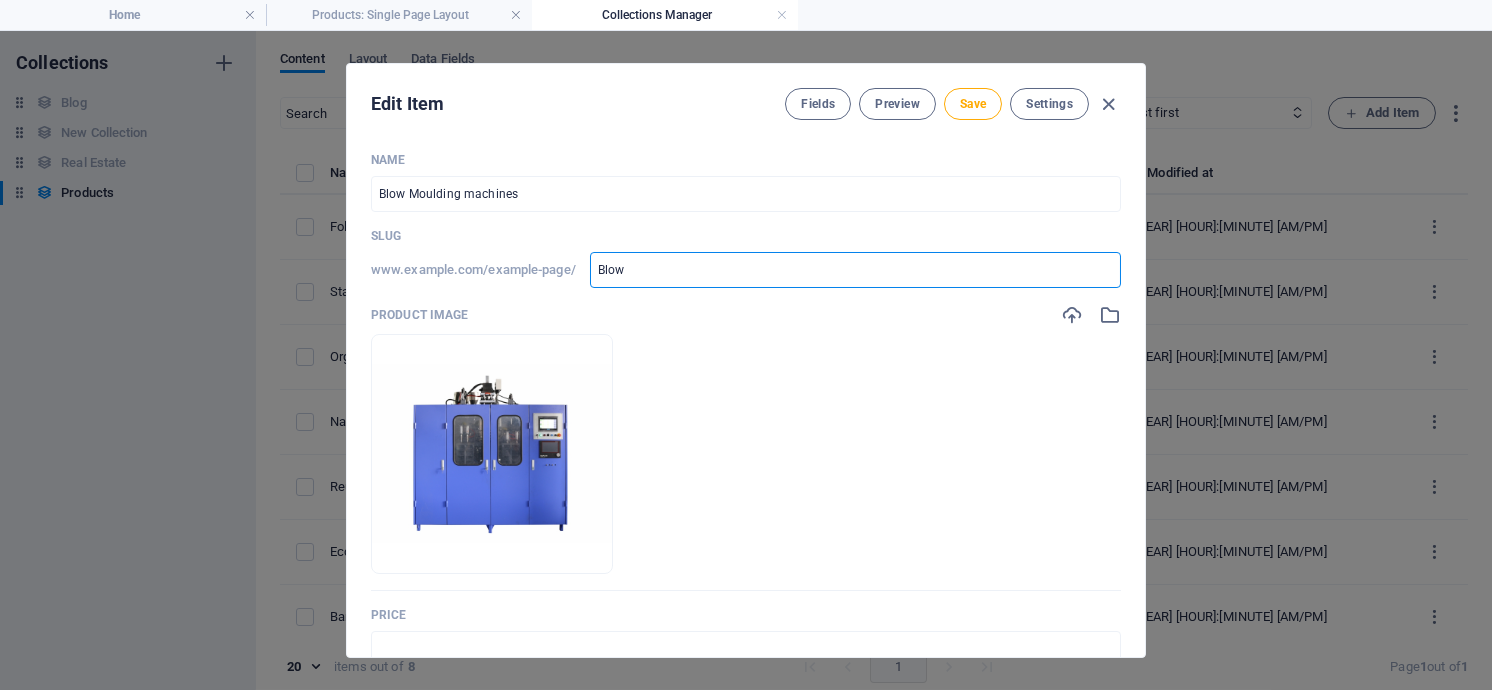 type on "Blow m" 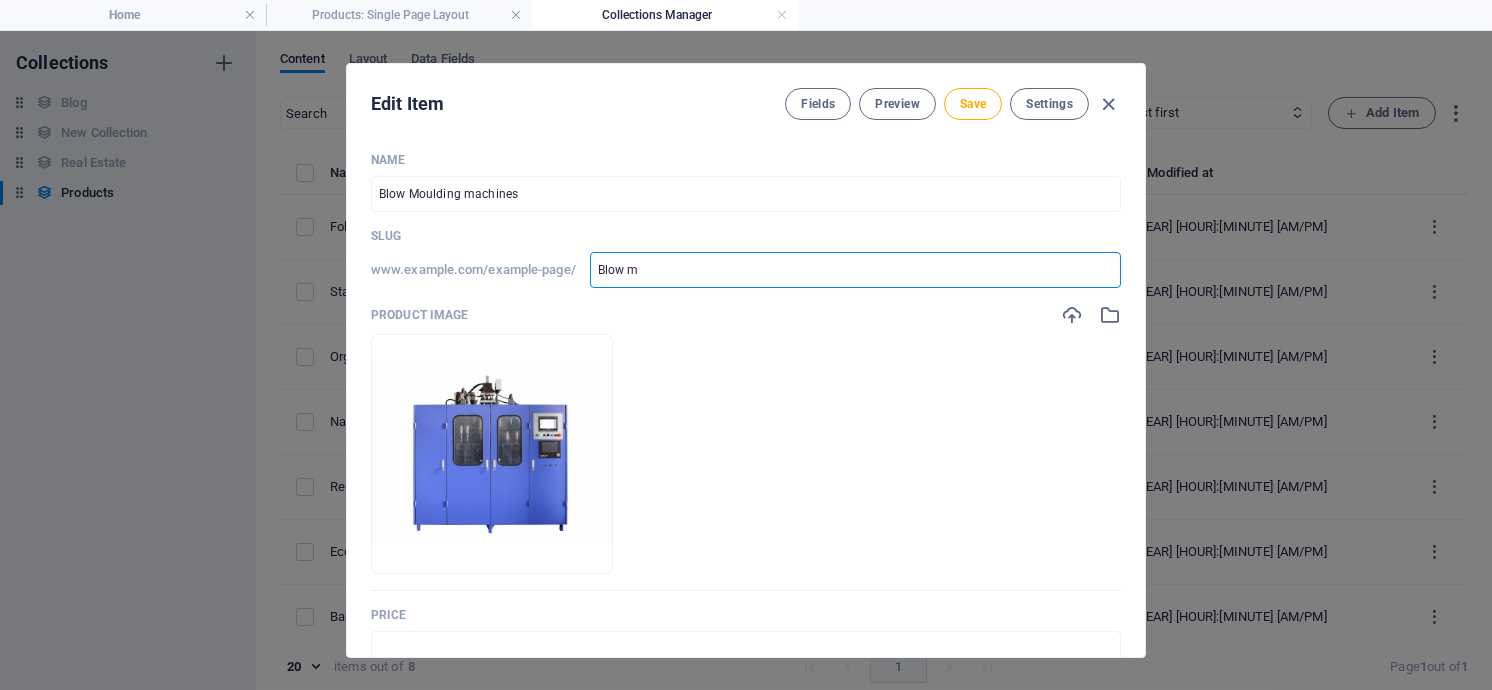 type on "Blow mo" 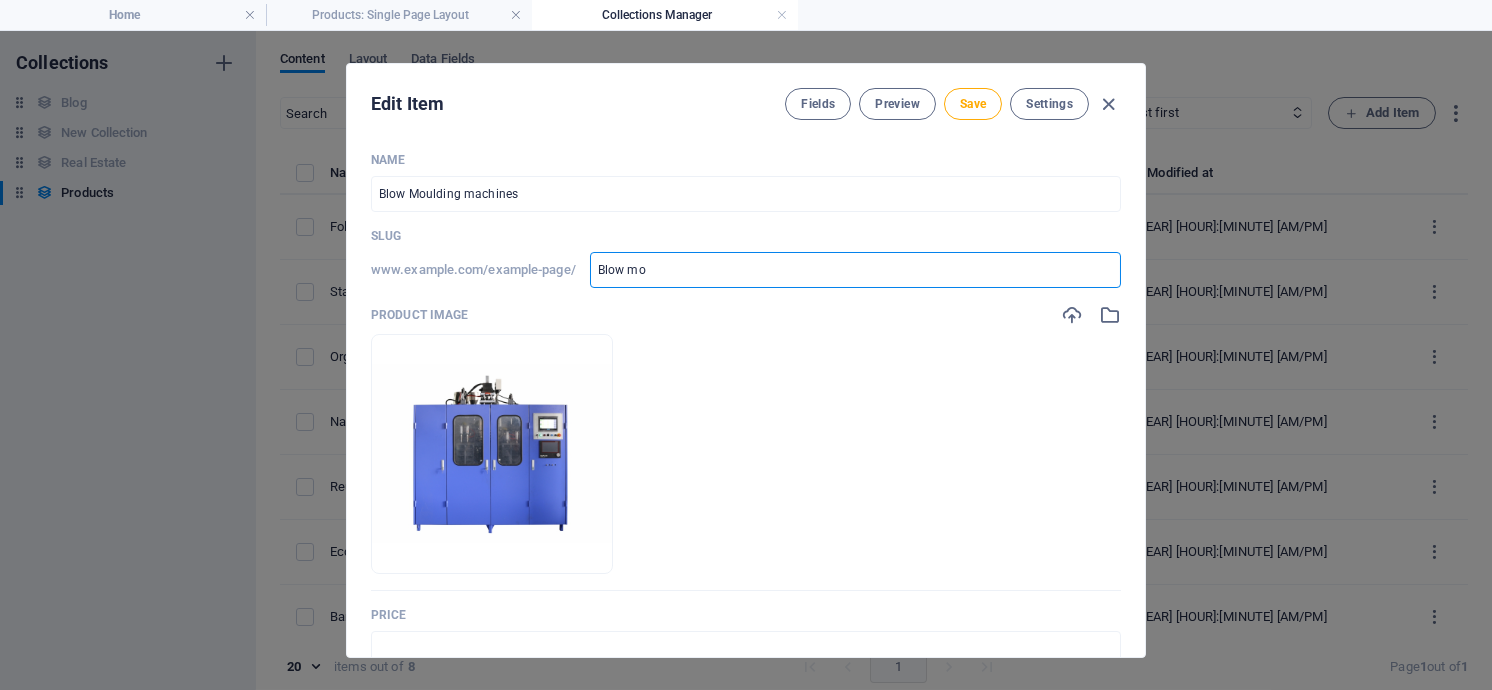 type on "Blow mou" 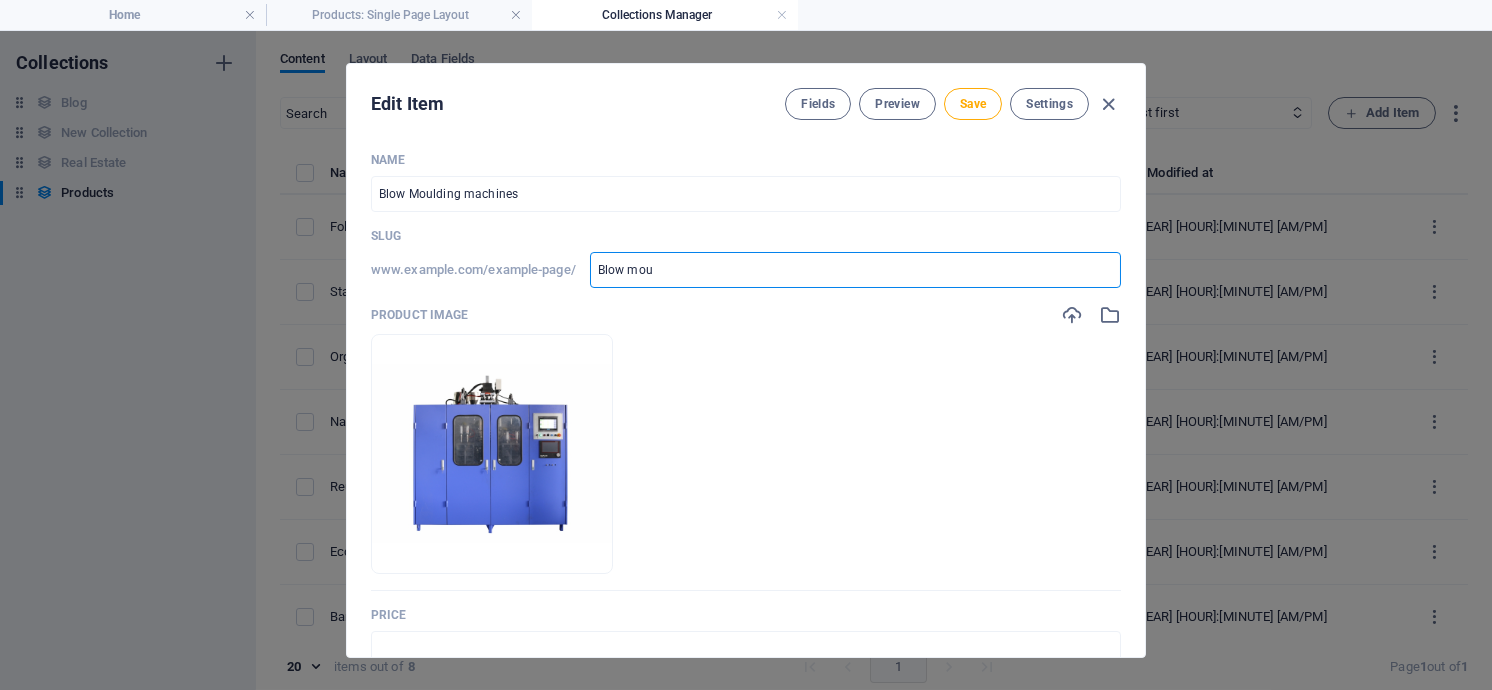 type on "Blow moul" 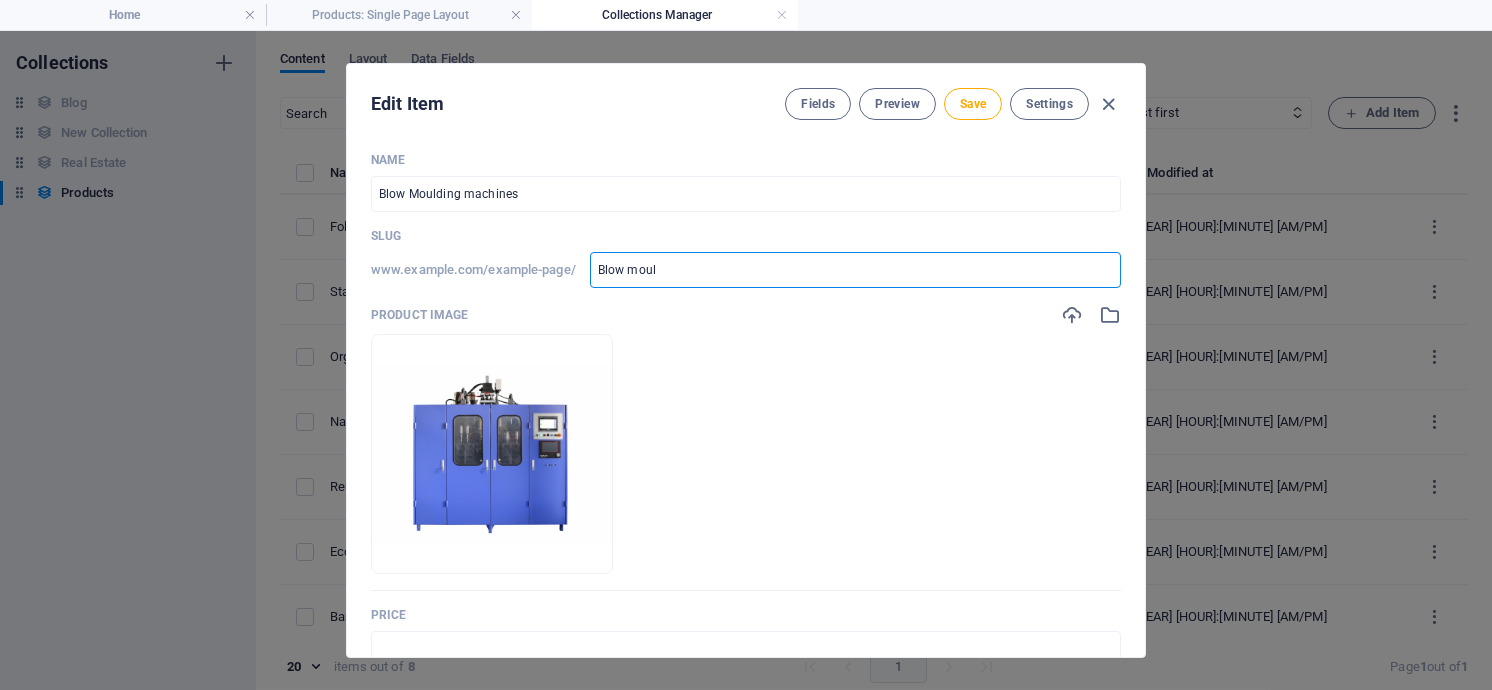 type on "Blow mould" 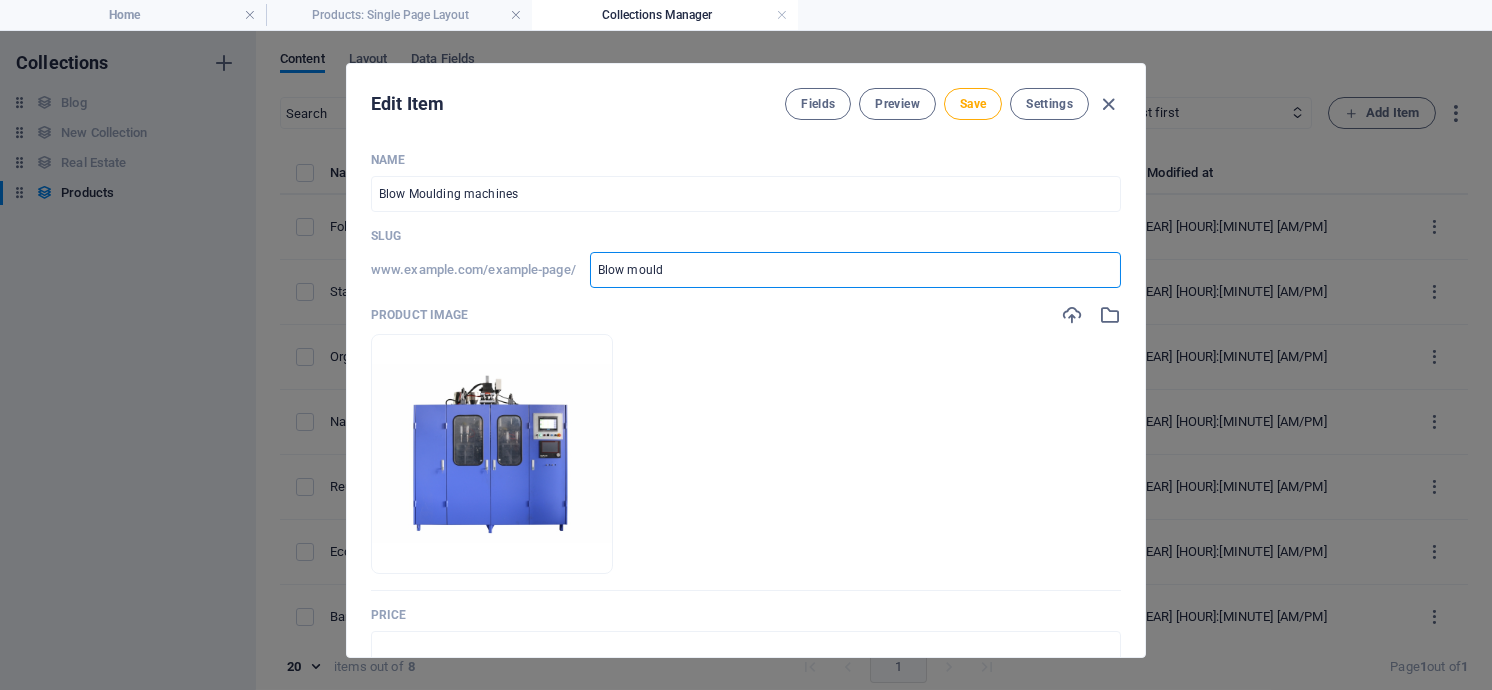 type on "Blow mouldi" 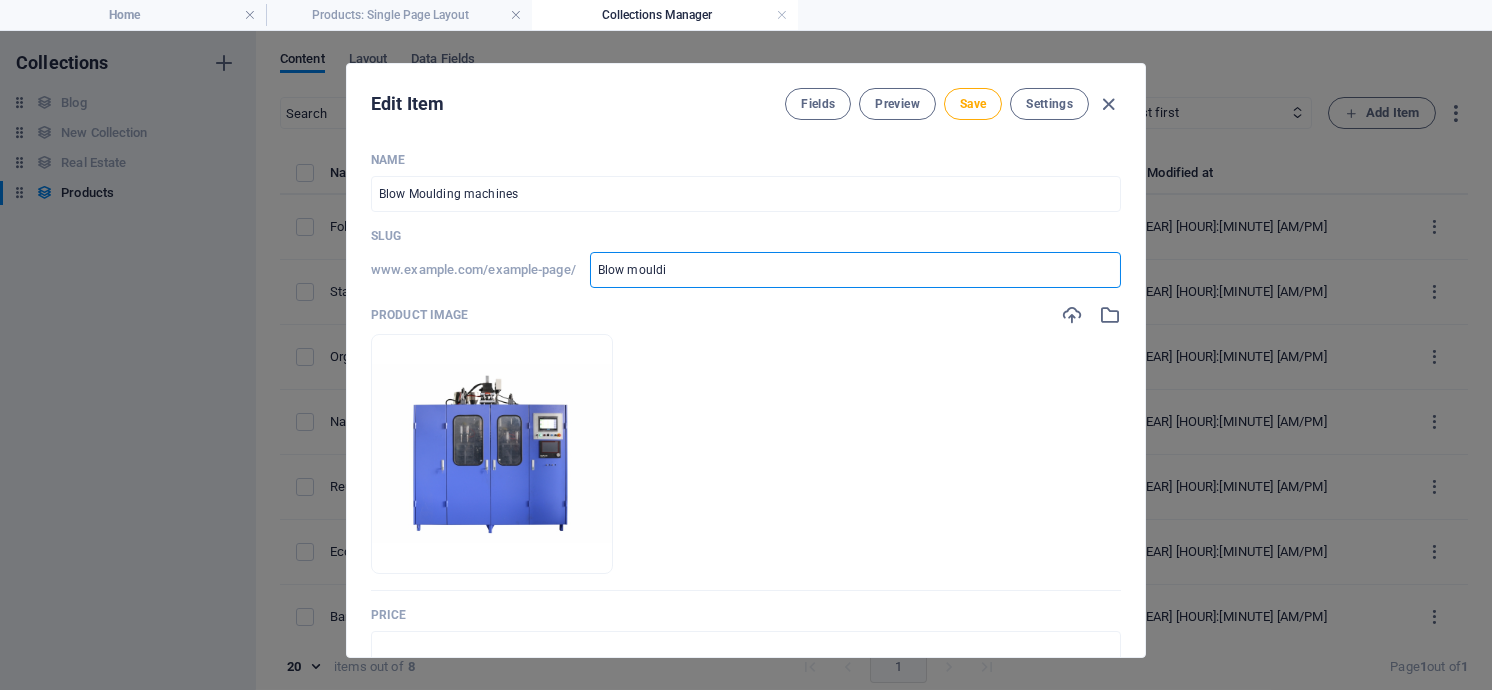 type on "Blow mouldin" 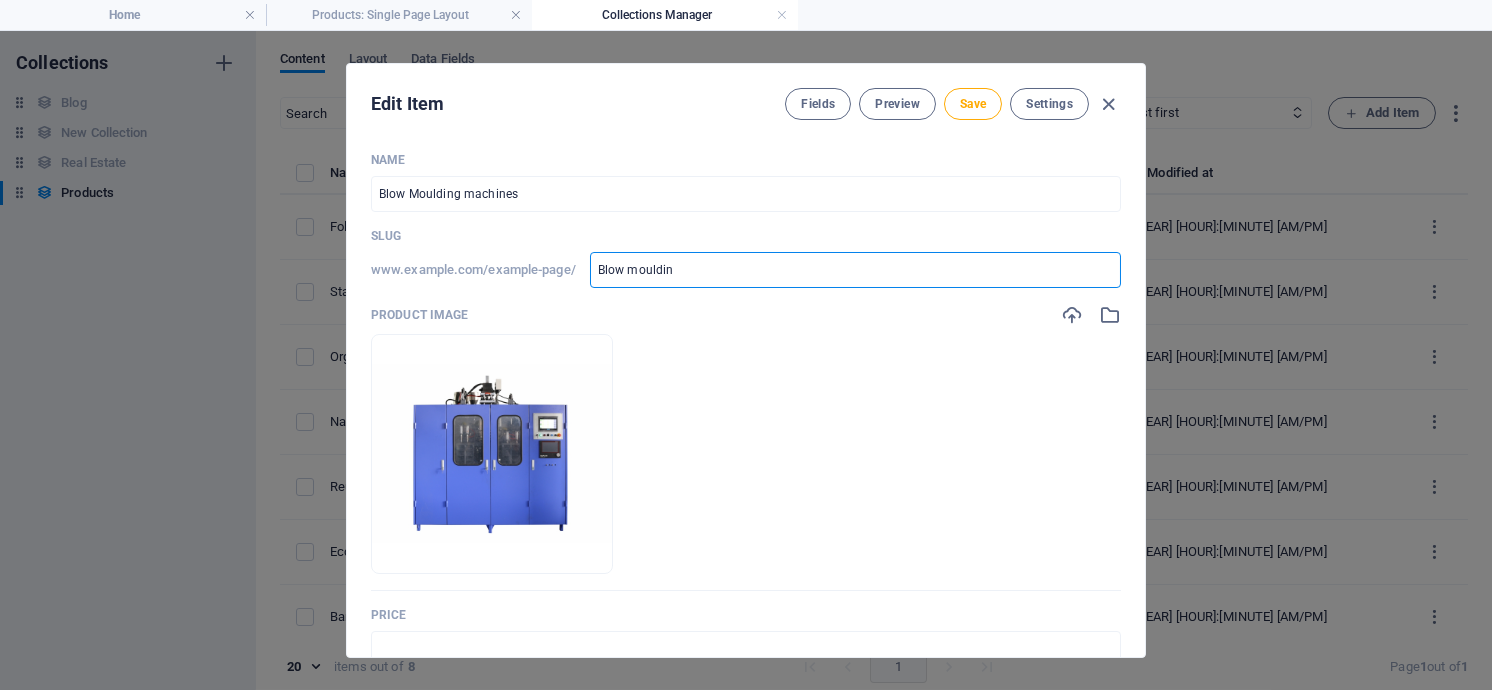 type on "Blow moulding" 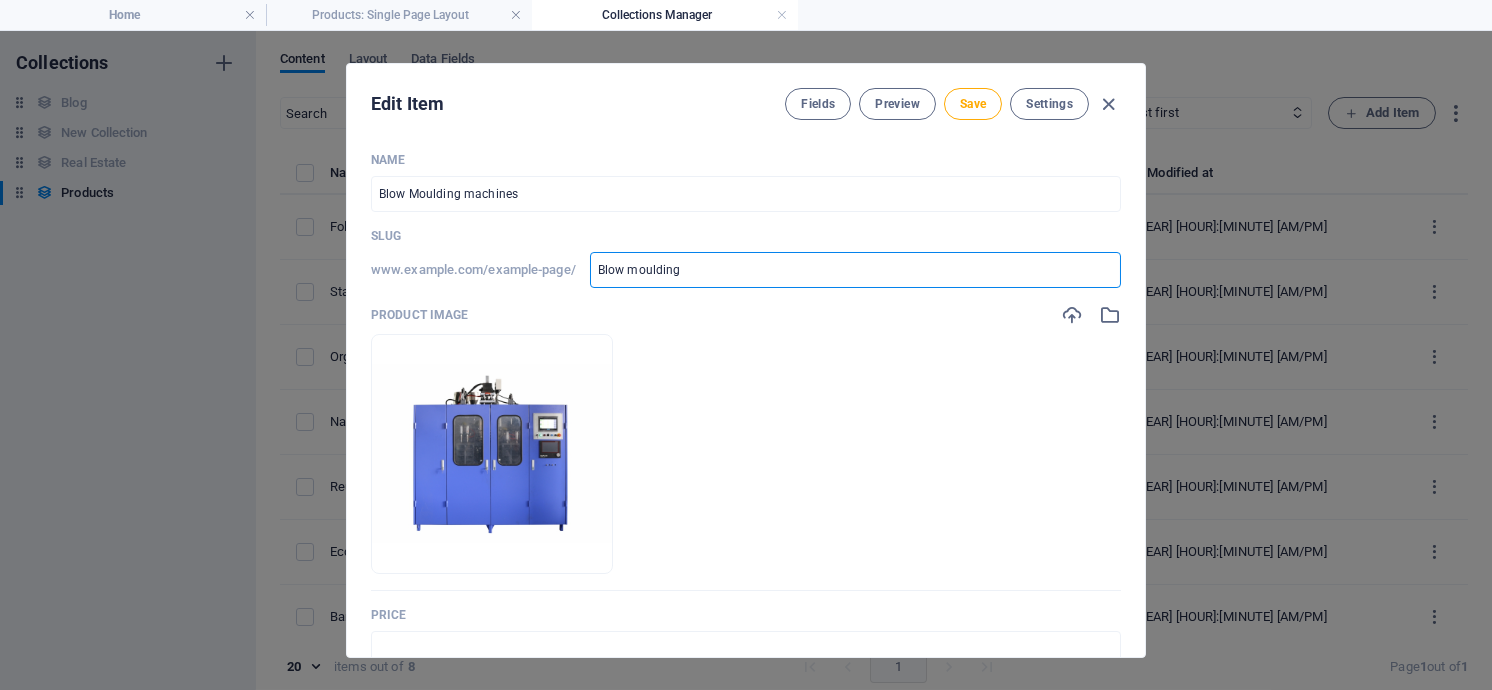 type on "Blow moulding" 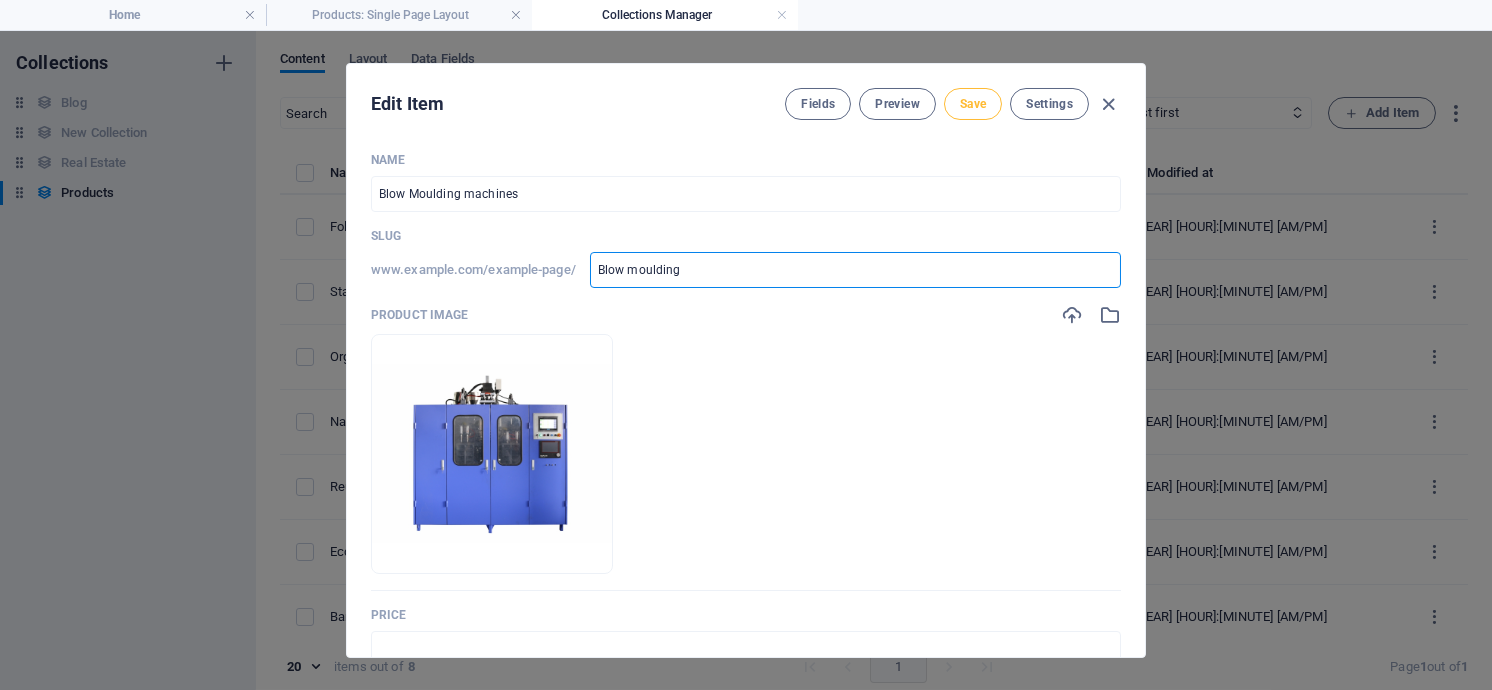type on "blow-moulding" 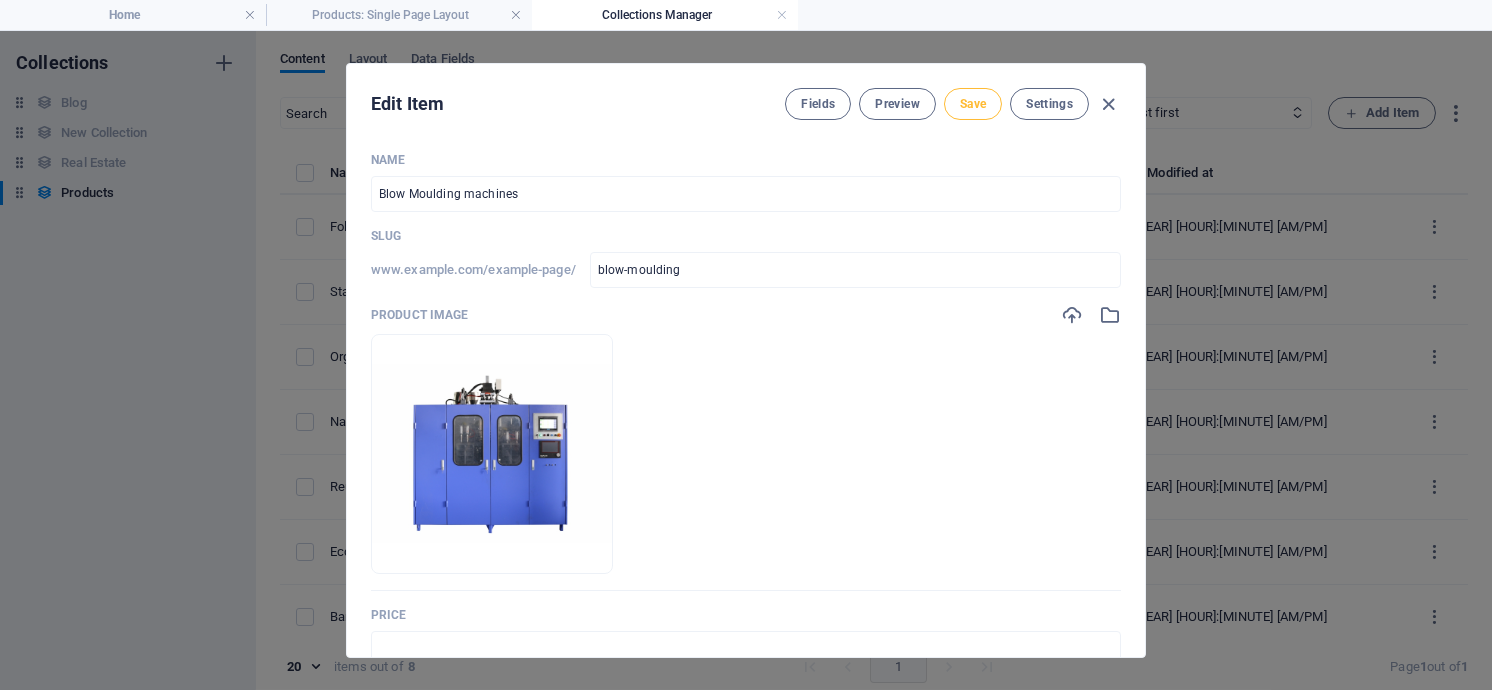 click on "Save" at bounding box center (973, 104) 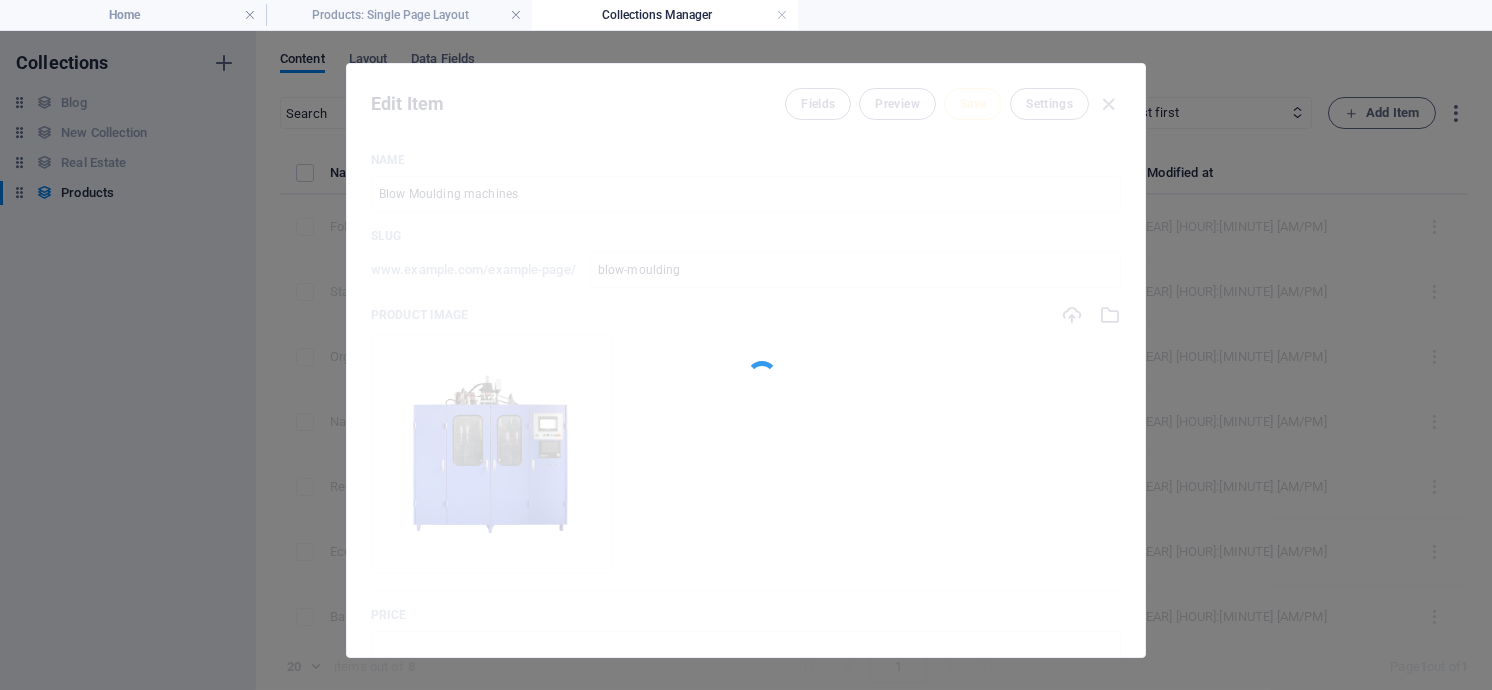 type on "blow-moulding" 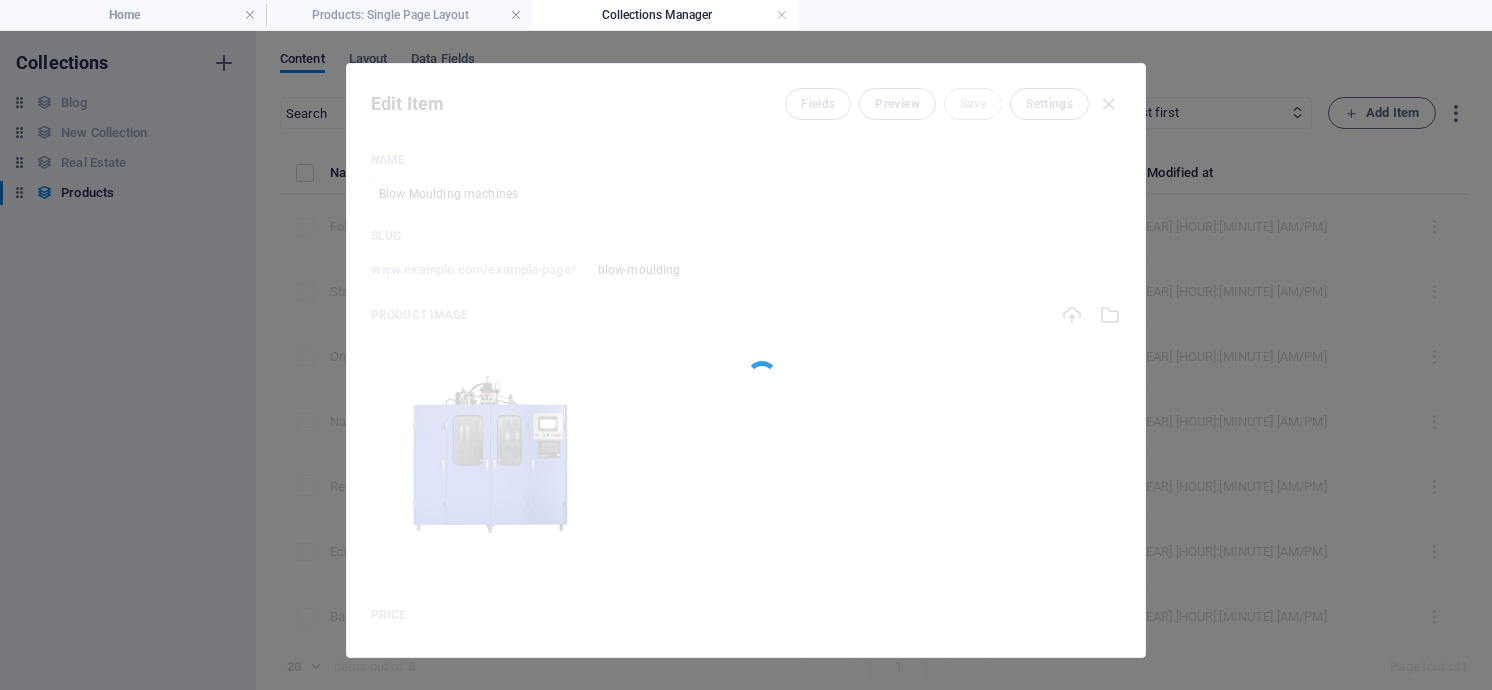 type on "Blow Moulding machines" 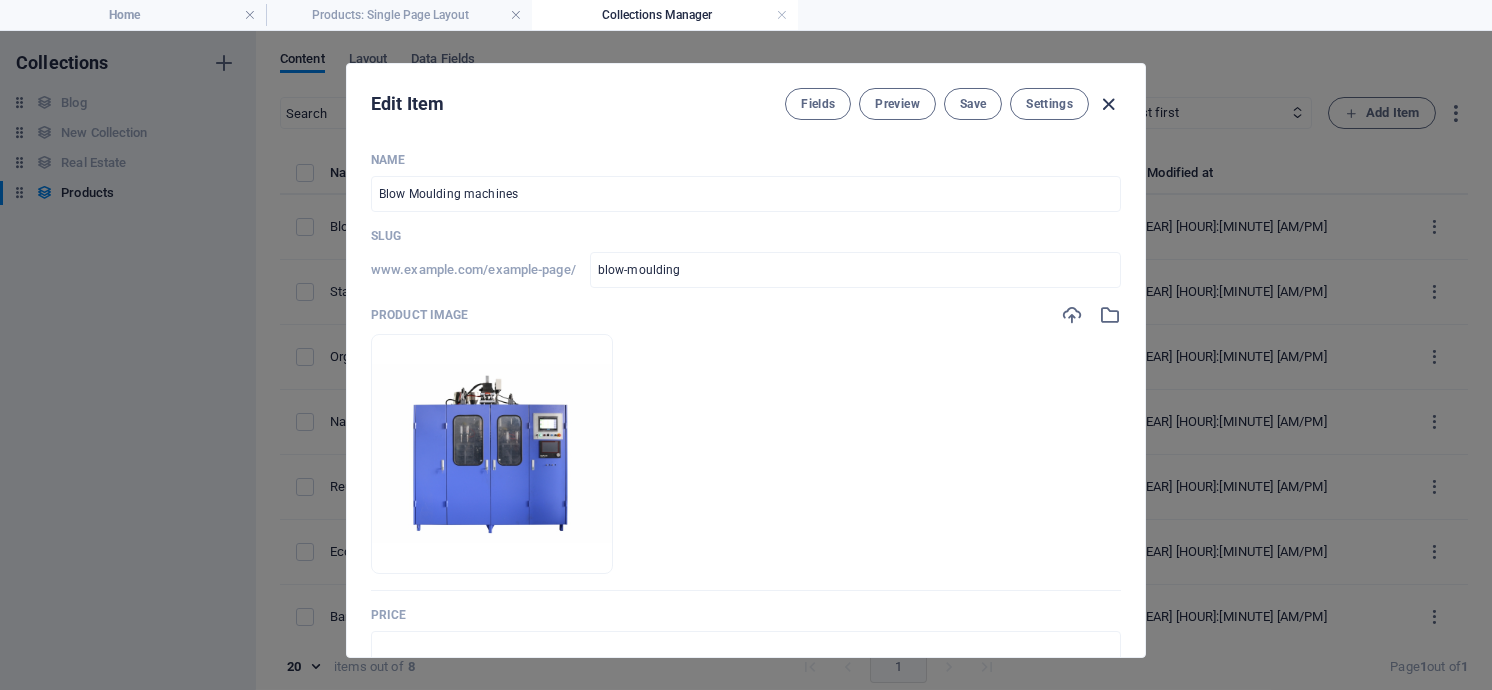 click at bounding box center (1109, 104) 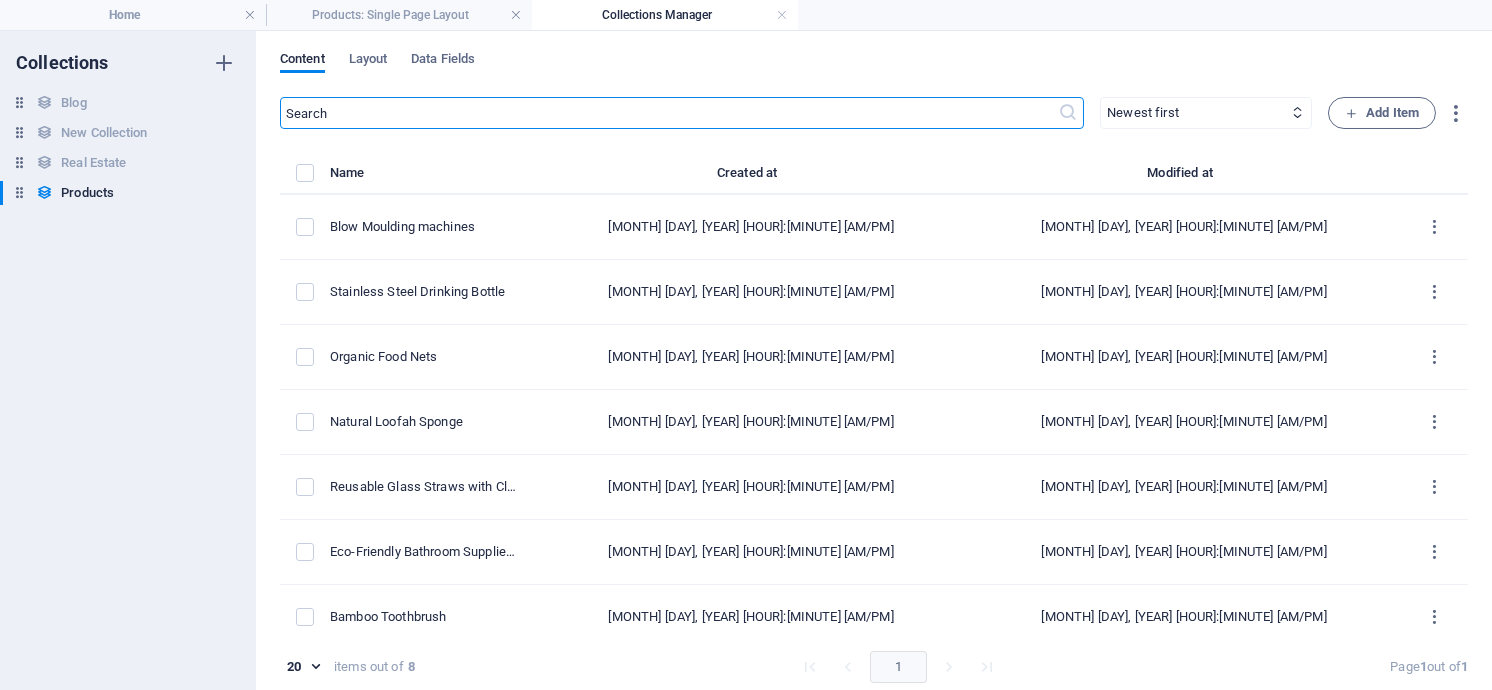 type on "blow-moulding" 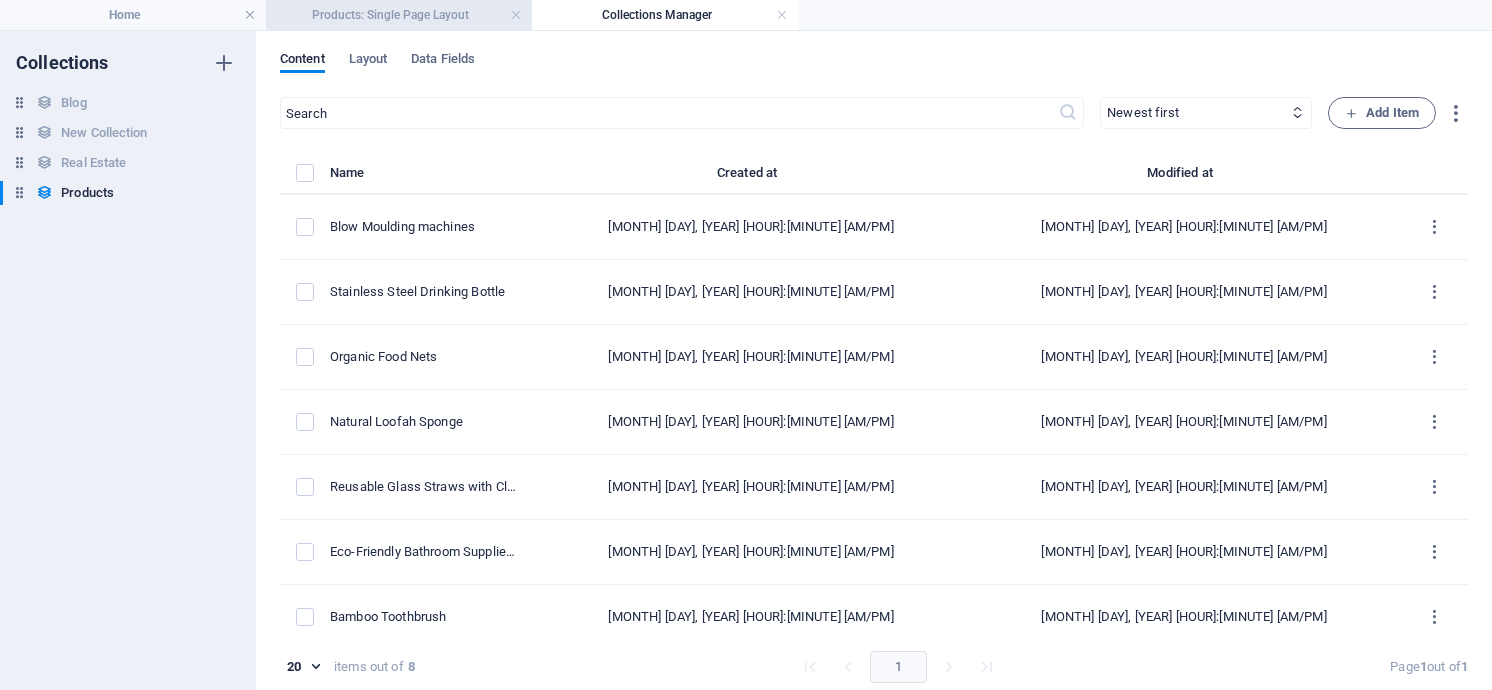 click on "Products: Single Page Layout" at bounding box center (399, 15) 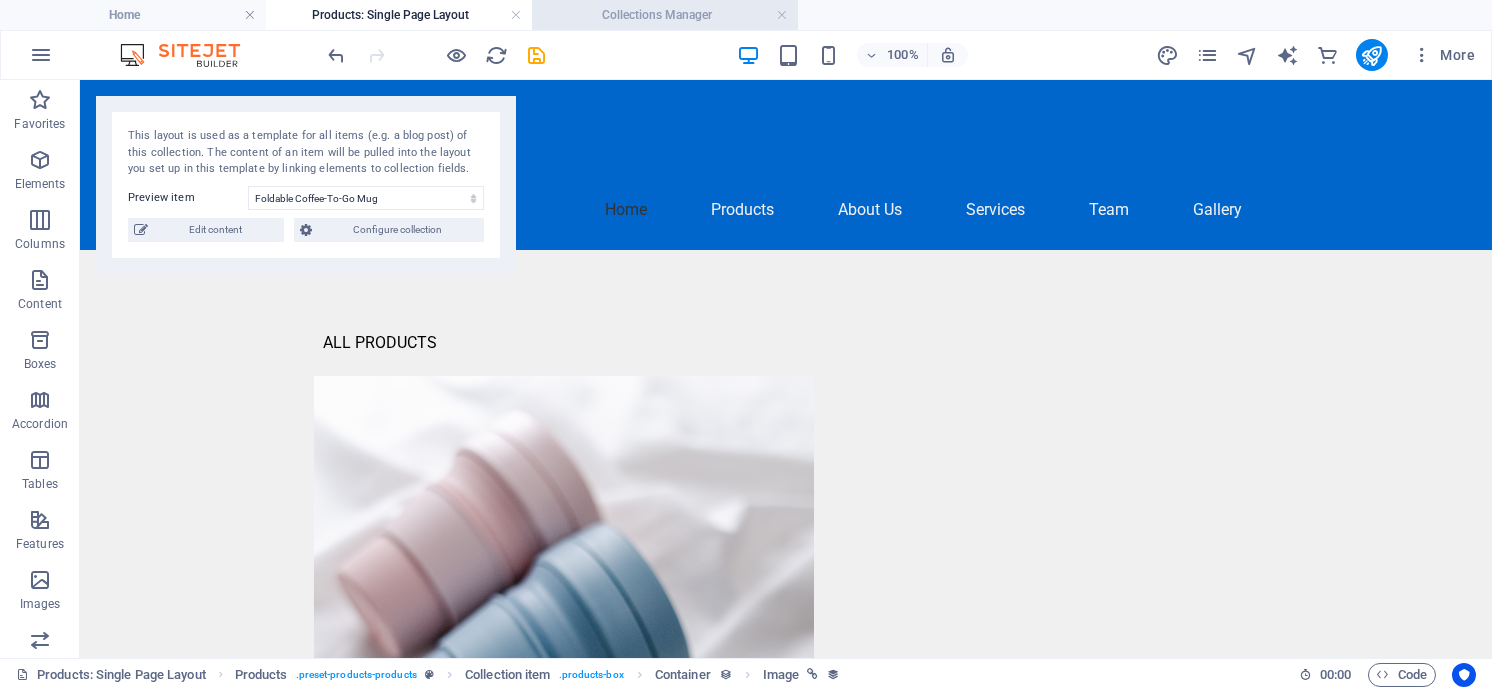 click on "Collections Manager" at bounding box center (665, 15) 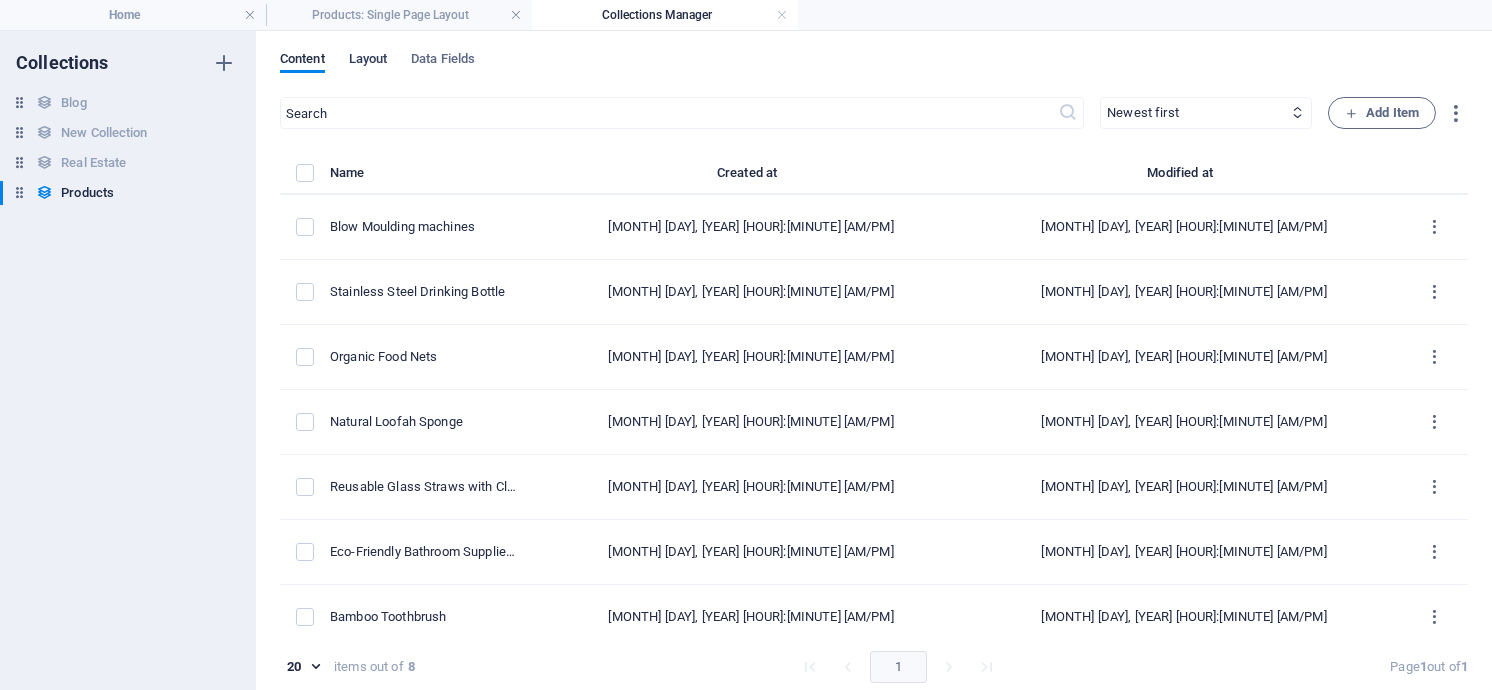 click on "Layout" at bounding box center (368, 61) 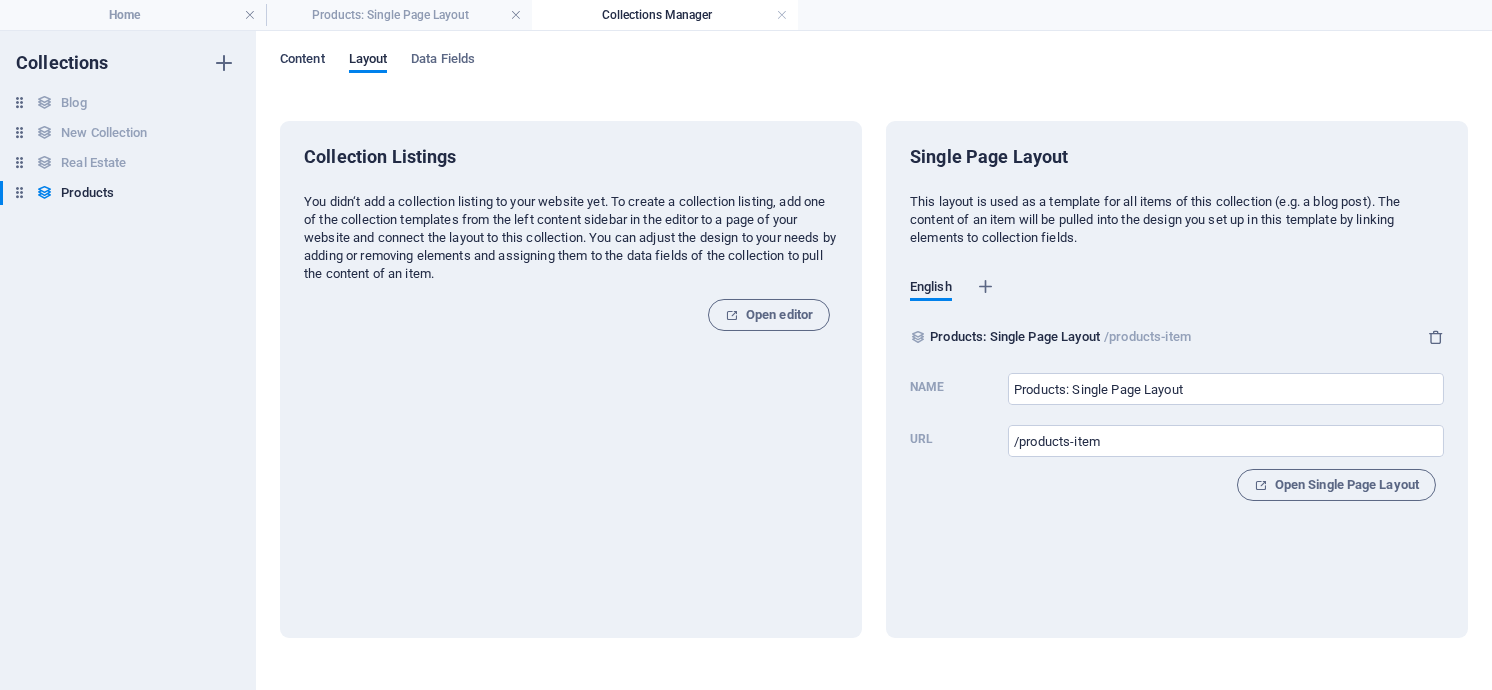 click on "Content" at bounding box center [302, 61] 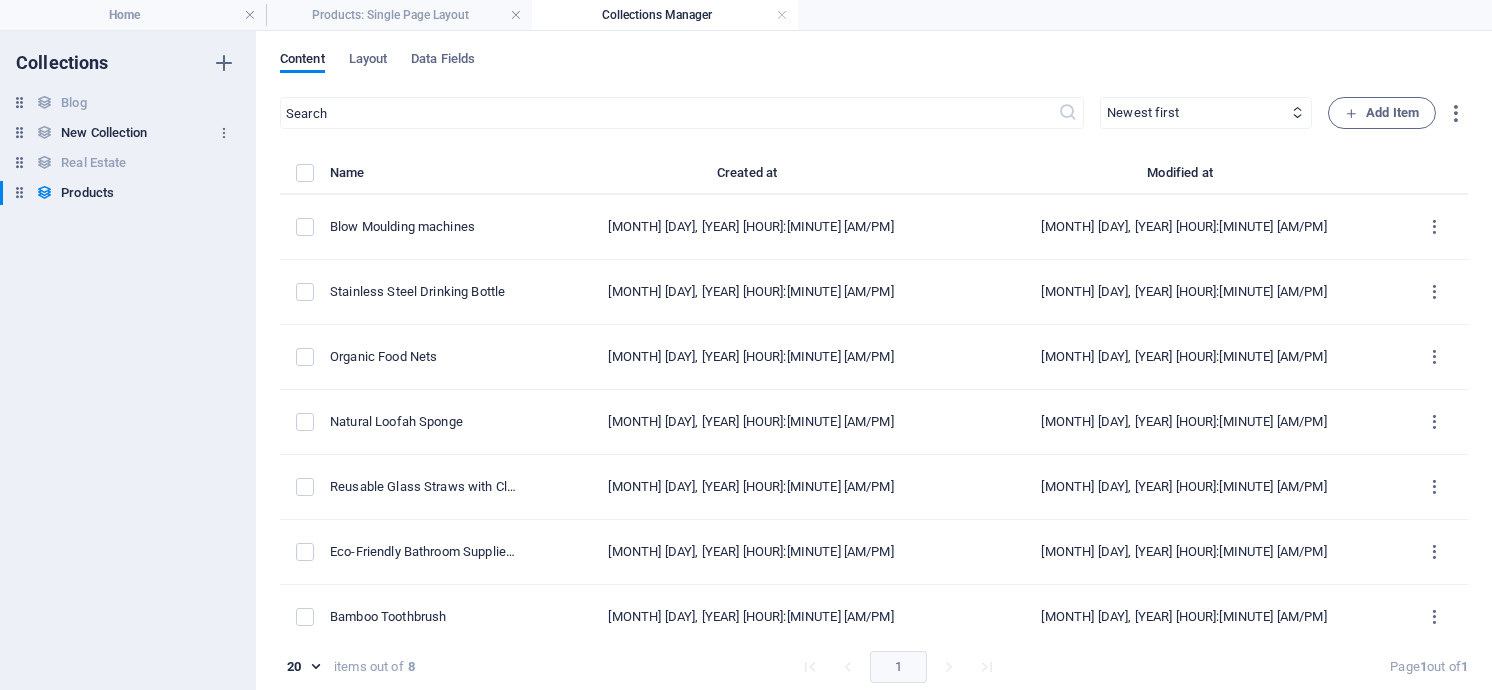 click on "New Collection" at bounding box center (104, 133) 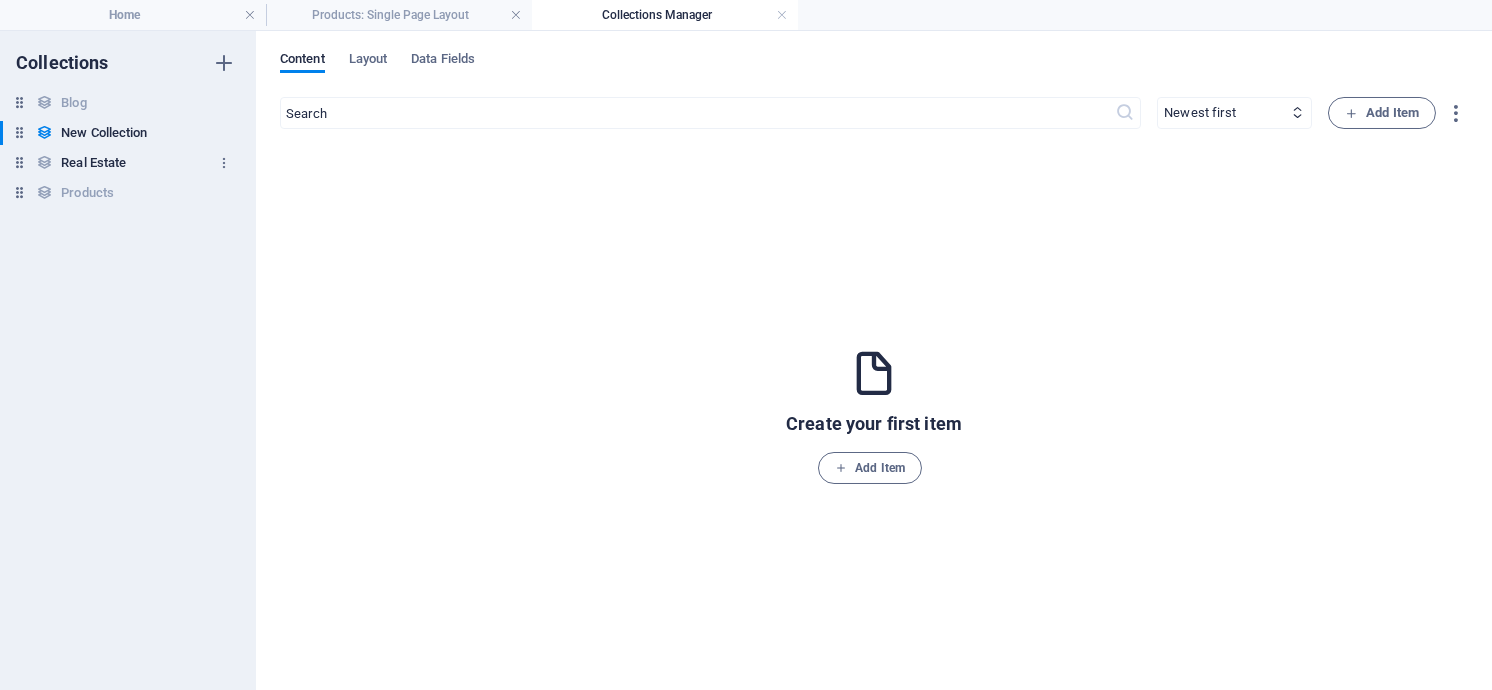click on "Real Estate" at bounding box center (93, 163) 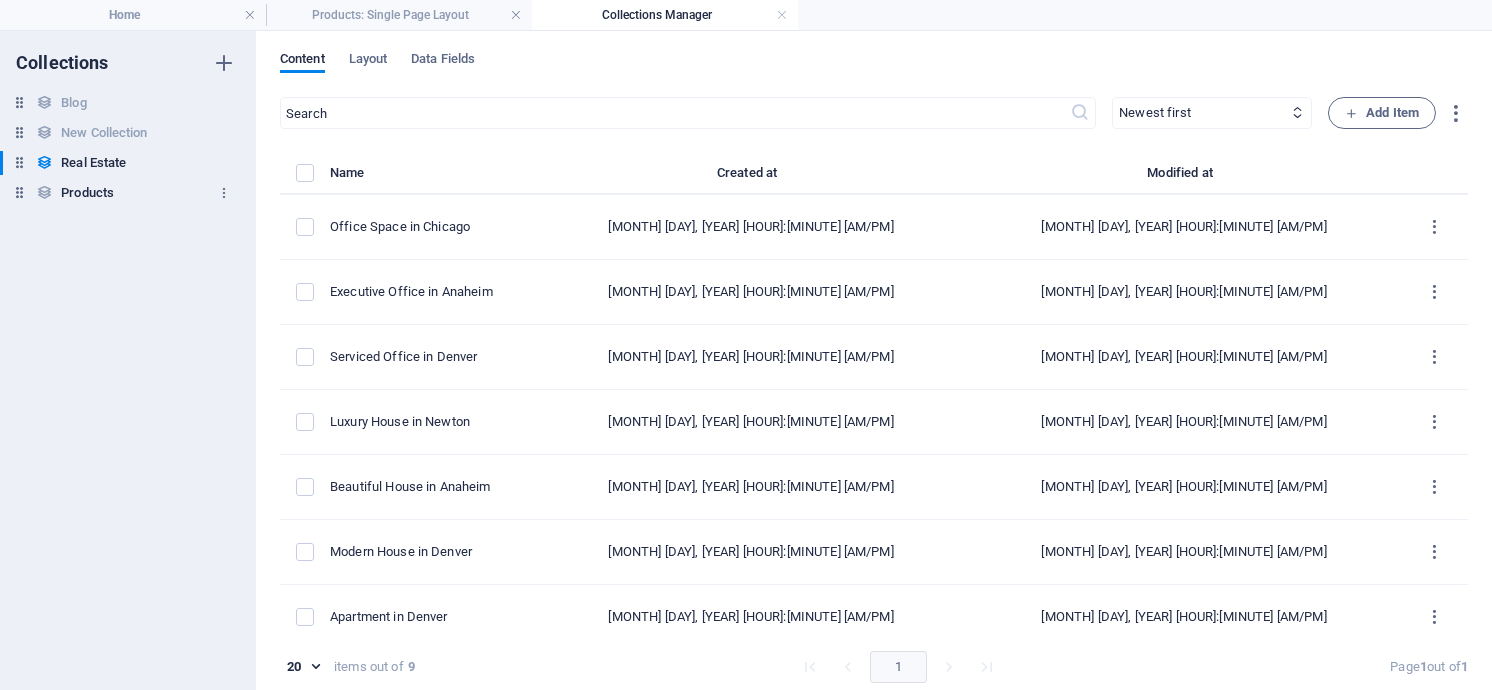 click on "Products" at bounding box center [87, 193] 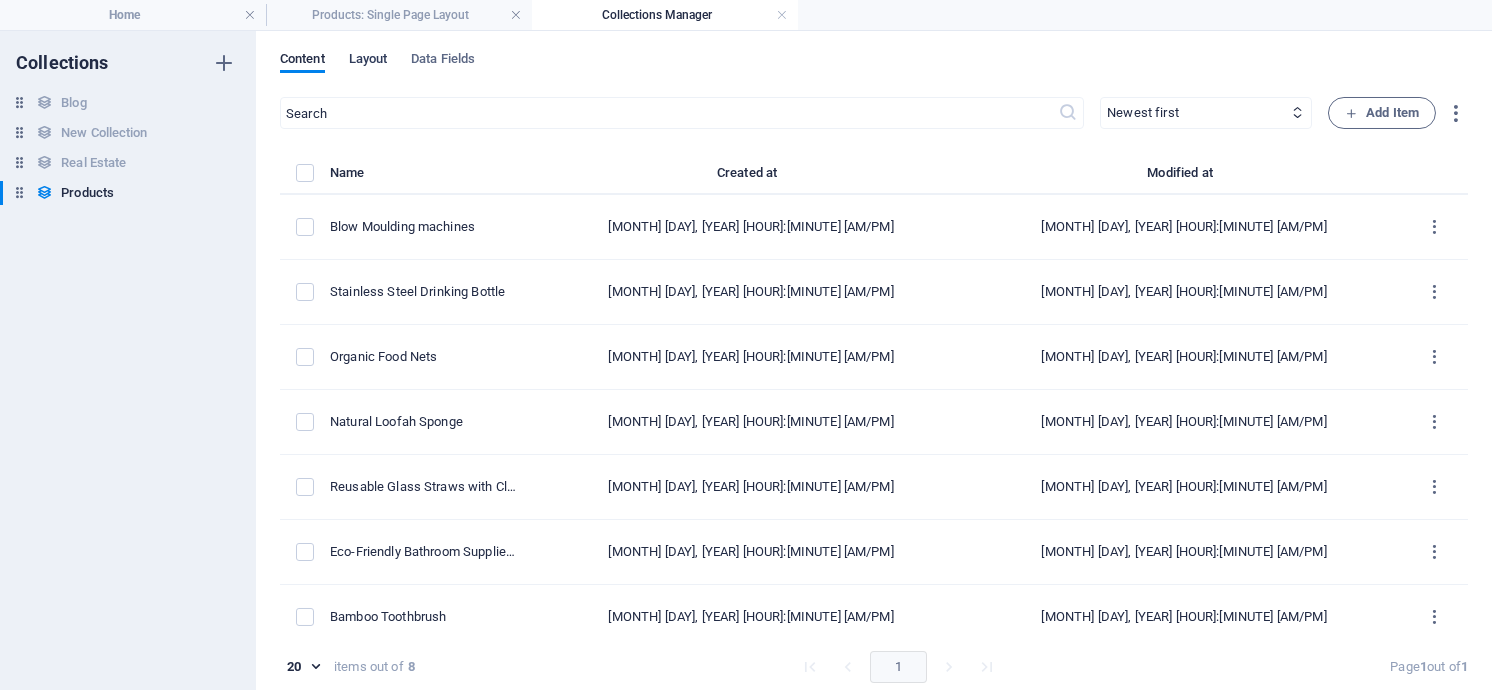 click on "Layout" at bounding box center (368, 61) 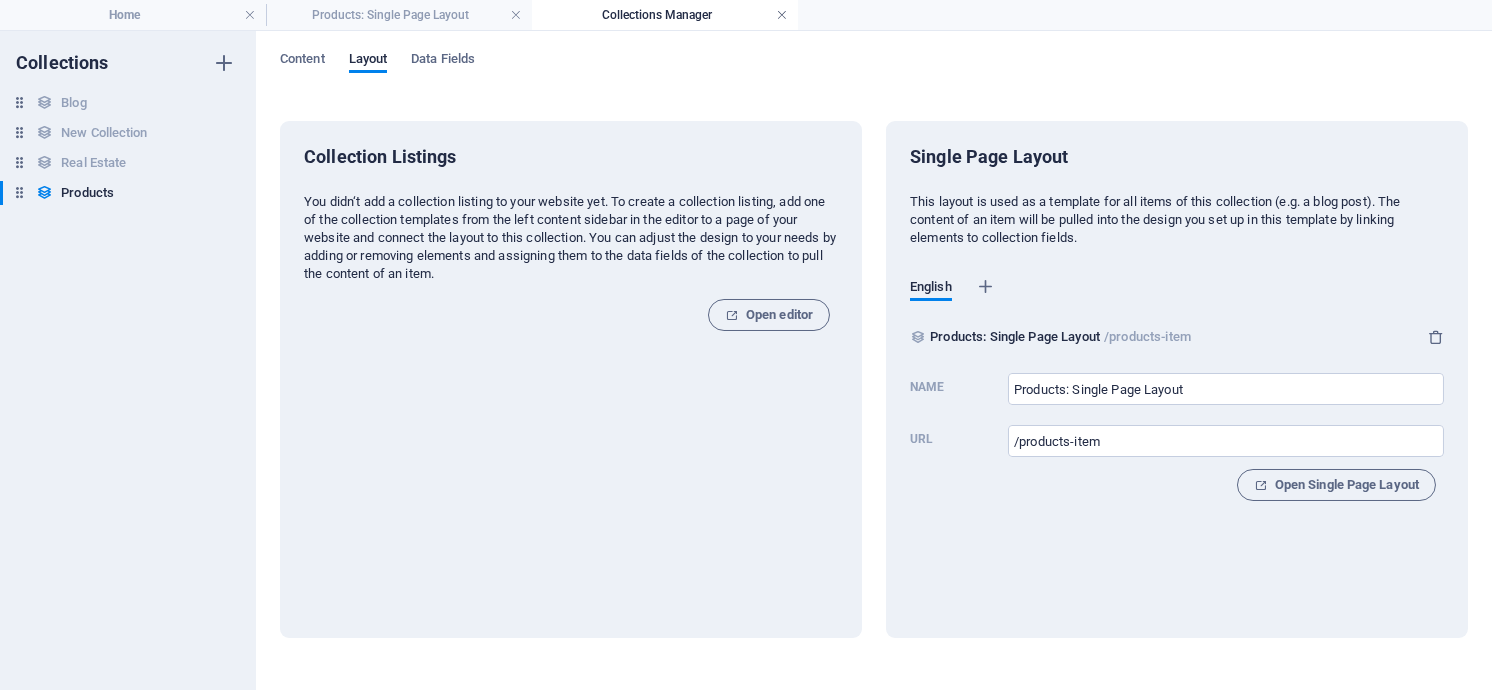 click at bounding box center [782, 15] 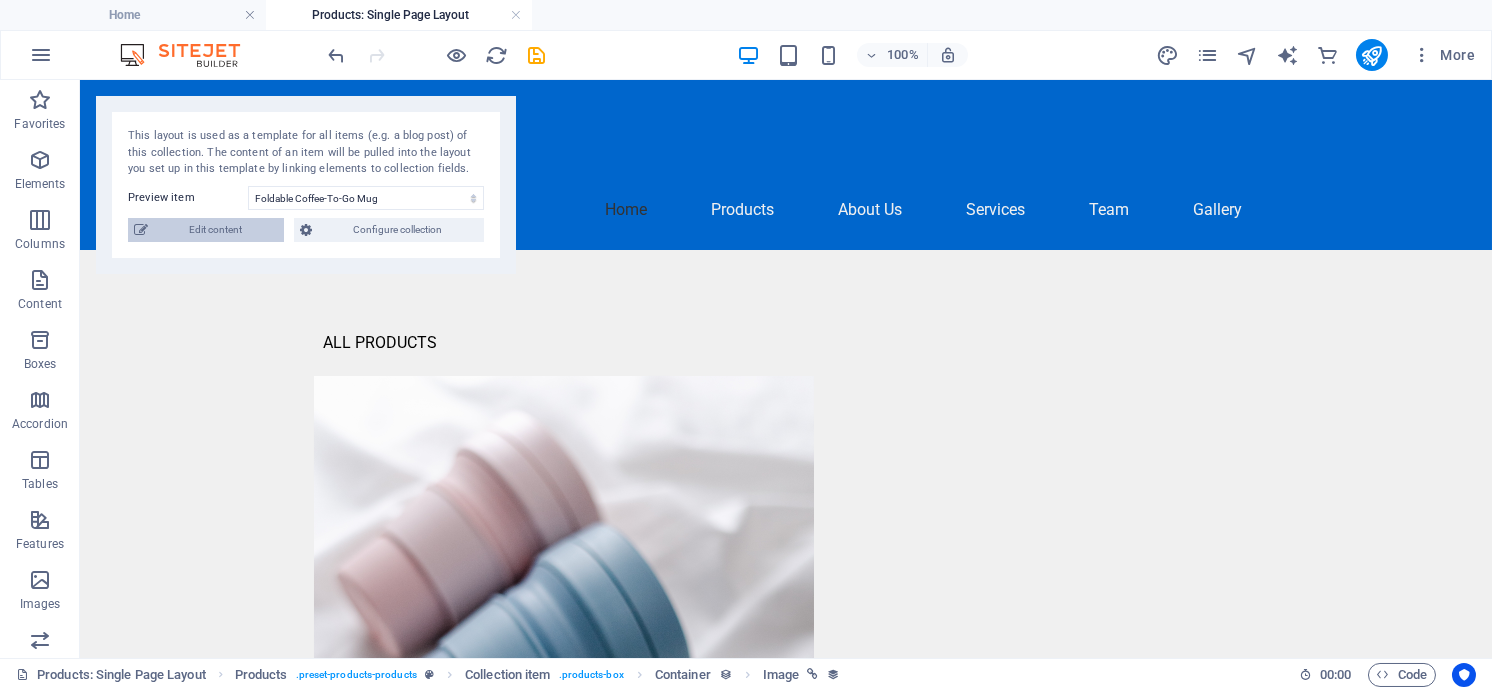 click on "Edit content" at bounding box center (216, 230) 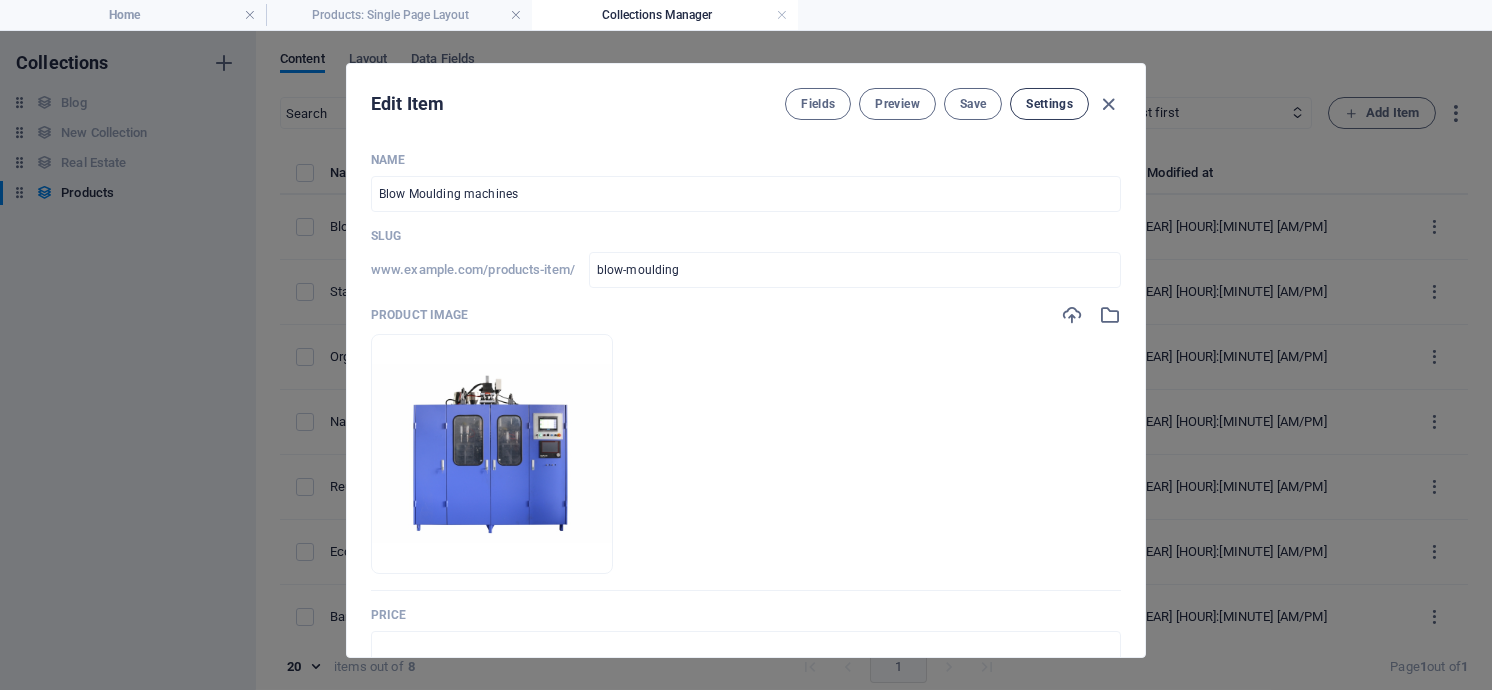 click on "Settings" at bounding box center (1049, 104) 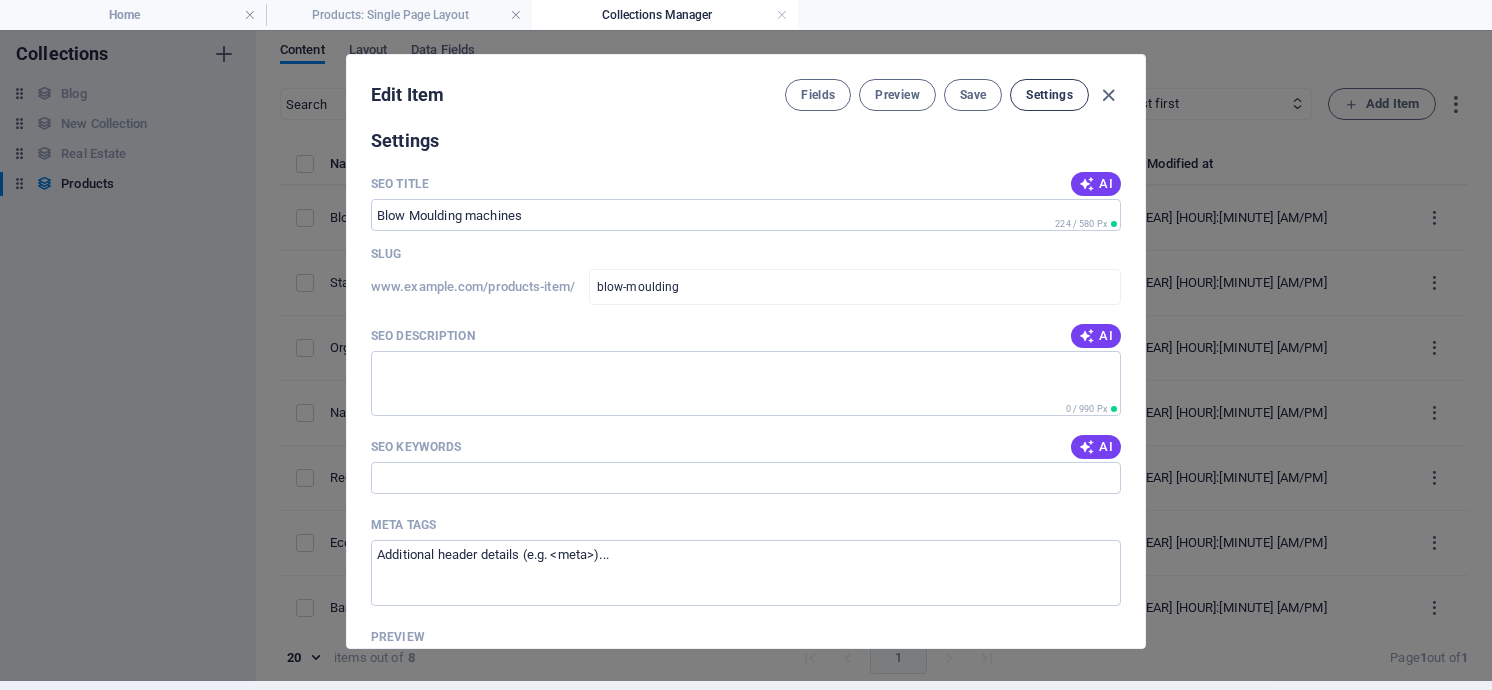 scroll, scrollTop: 1285, scrollLeft: 0, axis: vertical 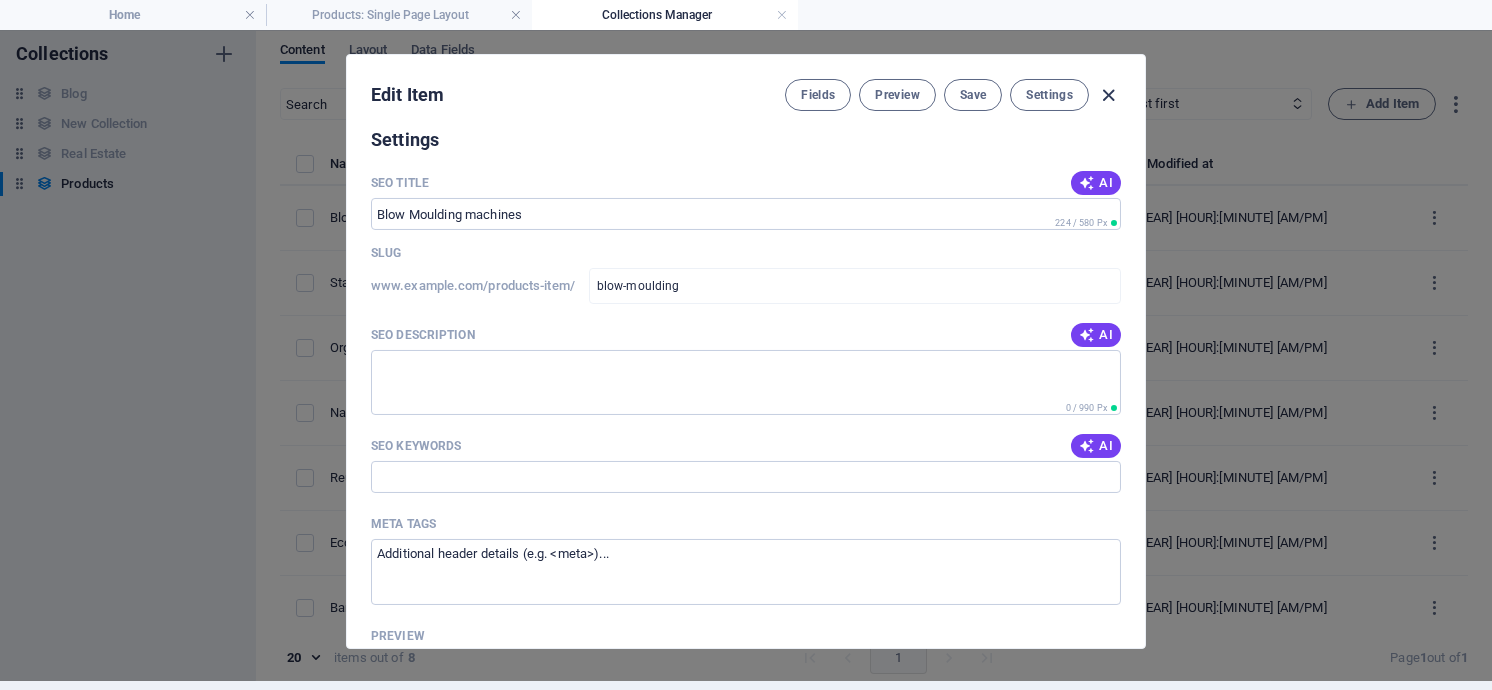 click at bounding box center [1109, 95] 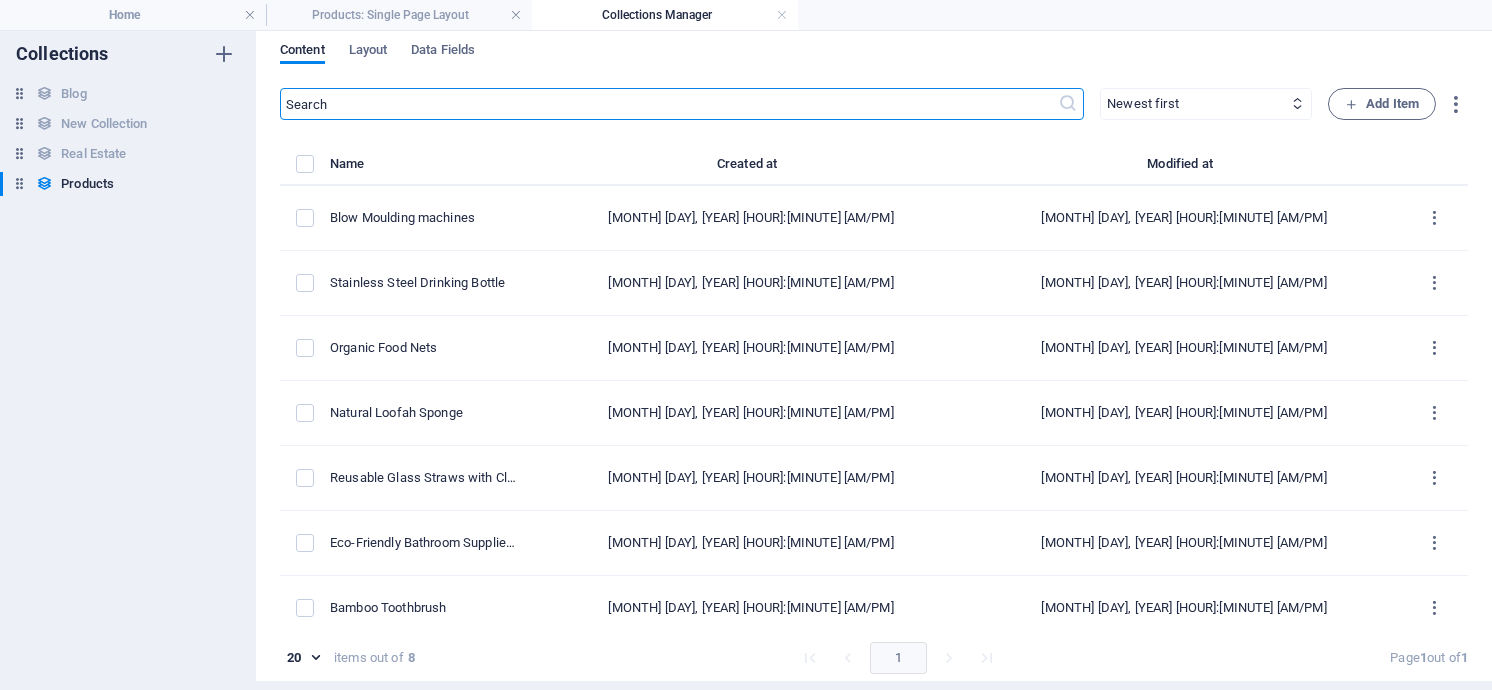 type on "blow-moulding" 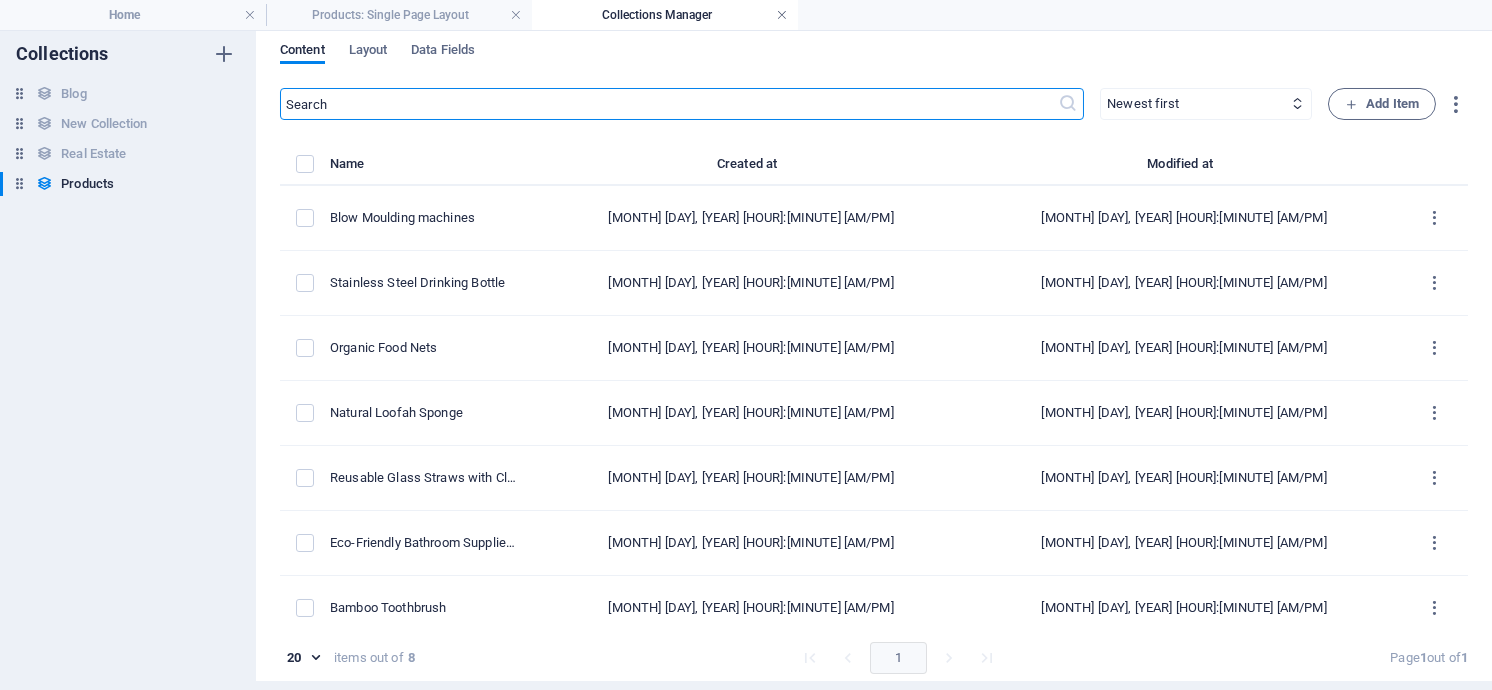 click at bounding box center [782, 15] 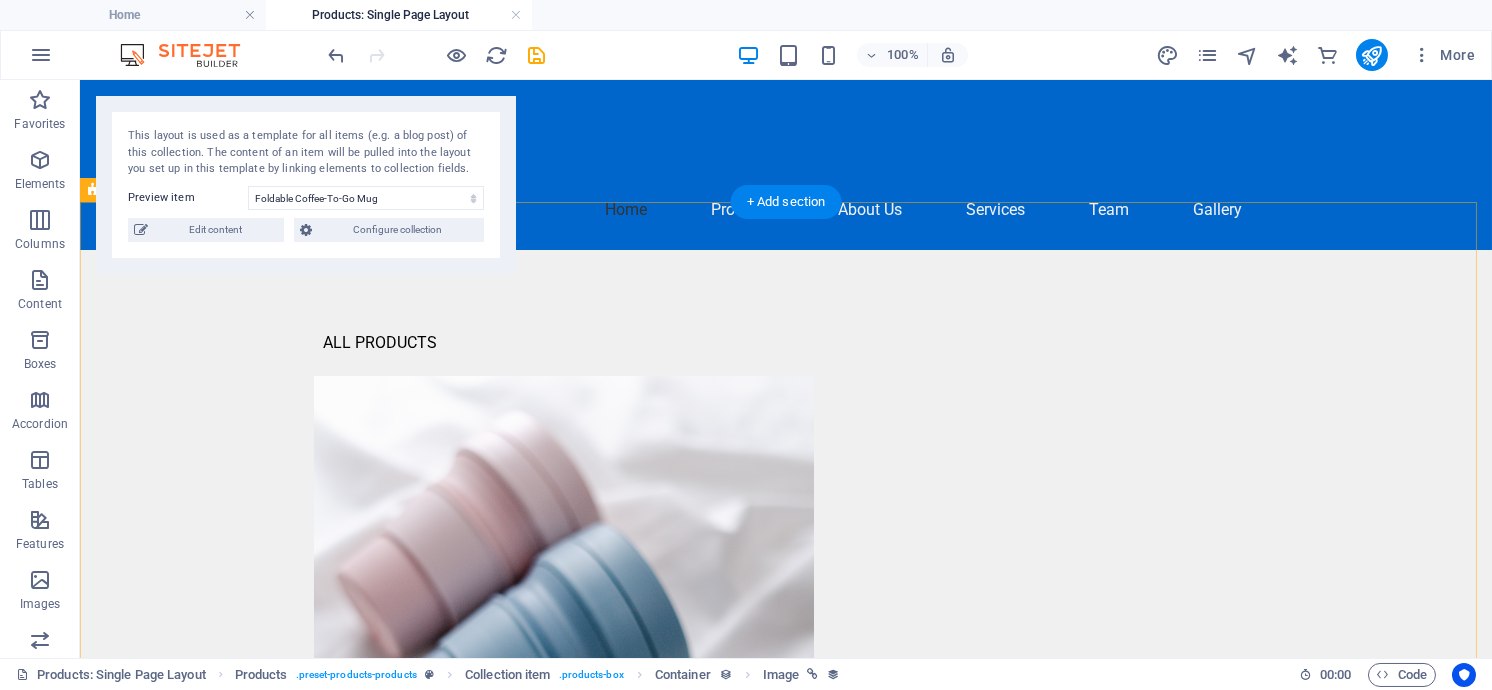 click on "All products Foldable Coffee-To-Go Mug 1 Foldable Coffee-To-Go Mug (16oz/475ml) The reusable to-go cups are the perfect sustainable alternative to disposable cups. They have an airtight seal and are therefore leak-proof. The BPA-free cups are dishwasher safe. Further product information: Lacinia aenean curae. Eu conubia justo platea. Est vel pretium aliquet egestas imperdiet! Dapibus rhoncus ut mauris. Congue in sit imperdiet augue nunc. Cursus ultrices volutpat egestas sodales etiam? Commodo tincidunt aptent a quisque pretium urna. Posuere ligula interdum conubia, mollis et. Ante himenaeos nisl rutrum. Adipiscing ante eget habitant nam
Tincidunt commodo himenaeos accumsan morbi
Vehicula aliquam aenean venenatis amet
Fames faucibus tincidunt porttitor rutrum Availability Out of stock Product number [NUMBER] Request now" at bounding box center (786, 1139) 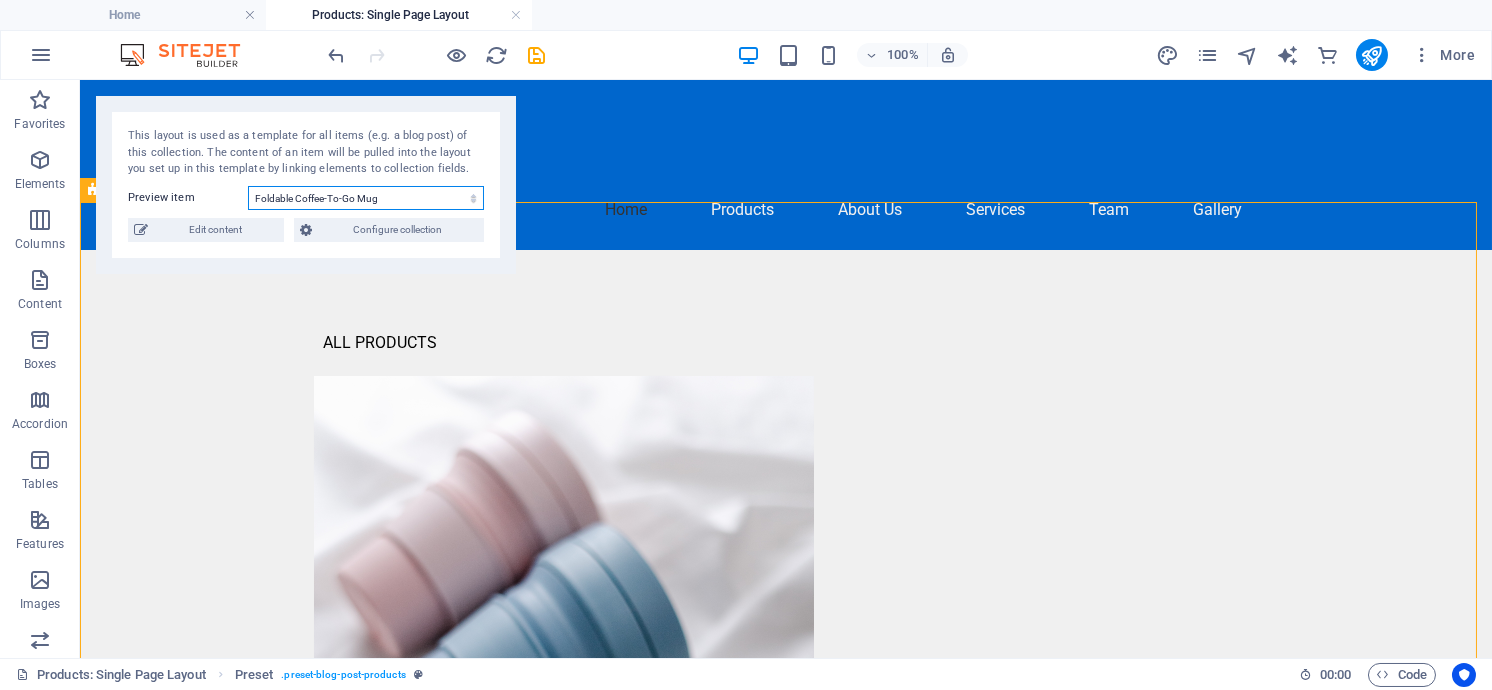 click on "Foldable Coffee-To-Go Mug Stainless Steel Drinking Bottle Organic Food Nets Natural Loofah Sponge Reusable Glass Straws with Cleaning Brush Eco-Friendly Bathroom Supplies Starter Pack Bamboo Toothbrush Handcrafted Natural Soap Bar" at bounding box center [366, 198] 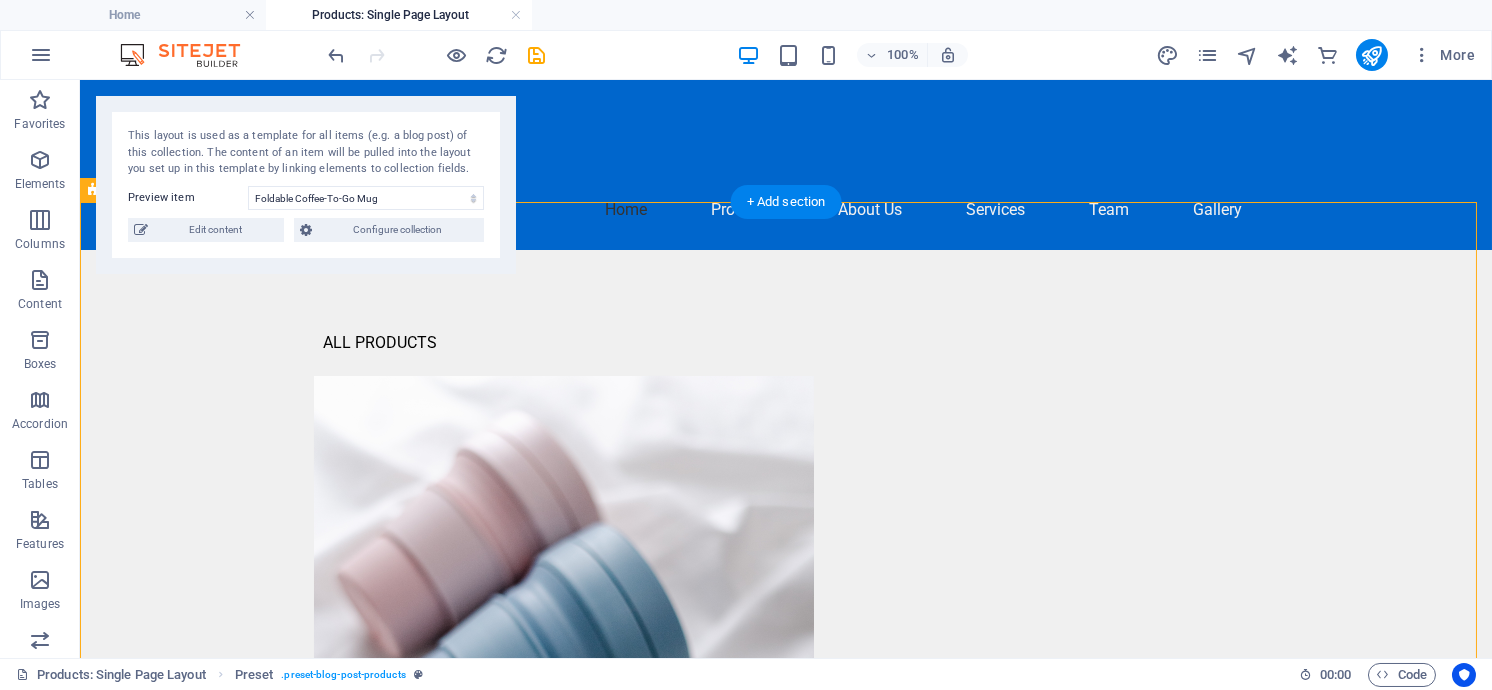 click on "All products Foldable Coffee-To-Go Mug 1 Foldable Coffee-To-Go Mug (16oz/475ml) The reusable to-go cups are the perfect sustainable alternative to disposable cups. They have an airtight seal and are therefore leak-proof. The BPA-free cups are dishwasher safe. Further product information: Lacinia aenean curae. Eu conubia justo platea. Est vel pretium aliquet egestas imperdiet! Dapibus rhoncus ut mauris. Congue in sit imperdiet augue nunc. Cursus ultrices volutpat egestas sodales etiam? Commodo tincidunt aptent a quisque pretium urna. Posuere ligula interdum conubia, mollis et. Ante himenaeos nisl rutrum. Adipiscing ante eget habitant nam
Tincidunt commodo himenaeos accumsan morbi
Vehicula aliquam aenean venenatis amet
Fames faucibus tincidunt porttitor rutrum Availability Out of stock Product number [NUMBER] Request now" at bounding box center [786, 1139] 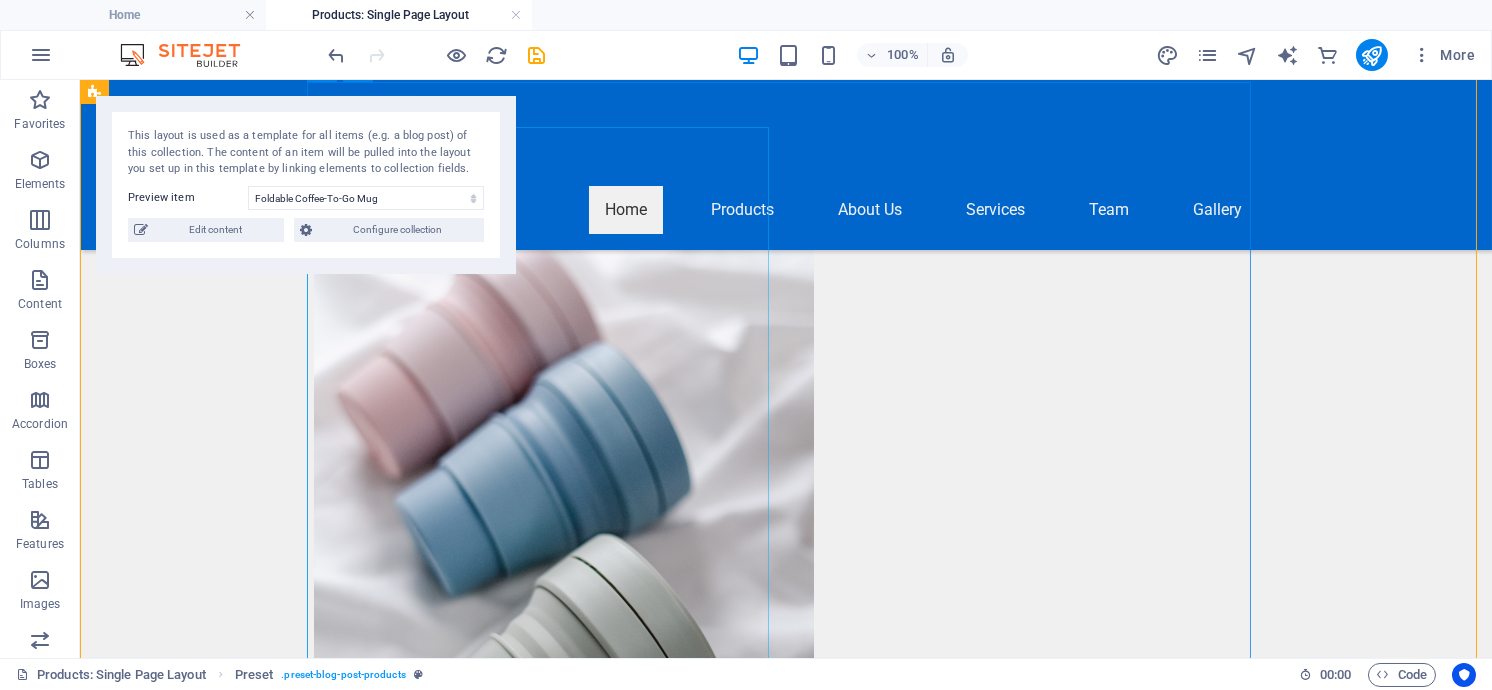 scroll, scrollTop: 0, scrollLeft: 0, axis: both 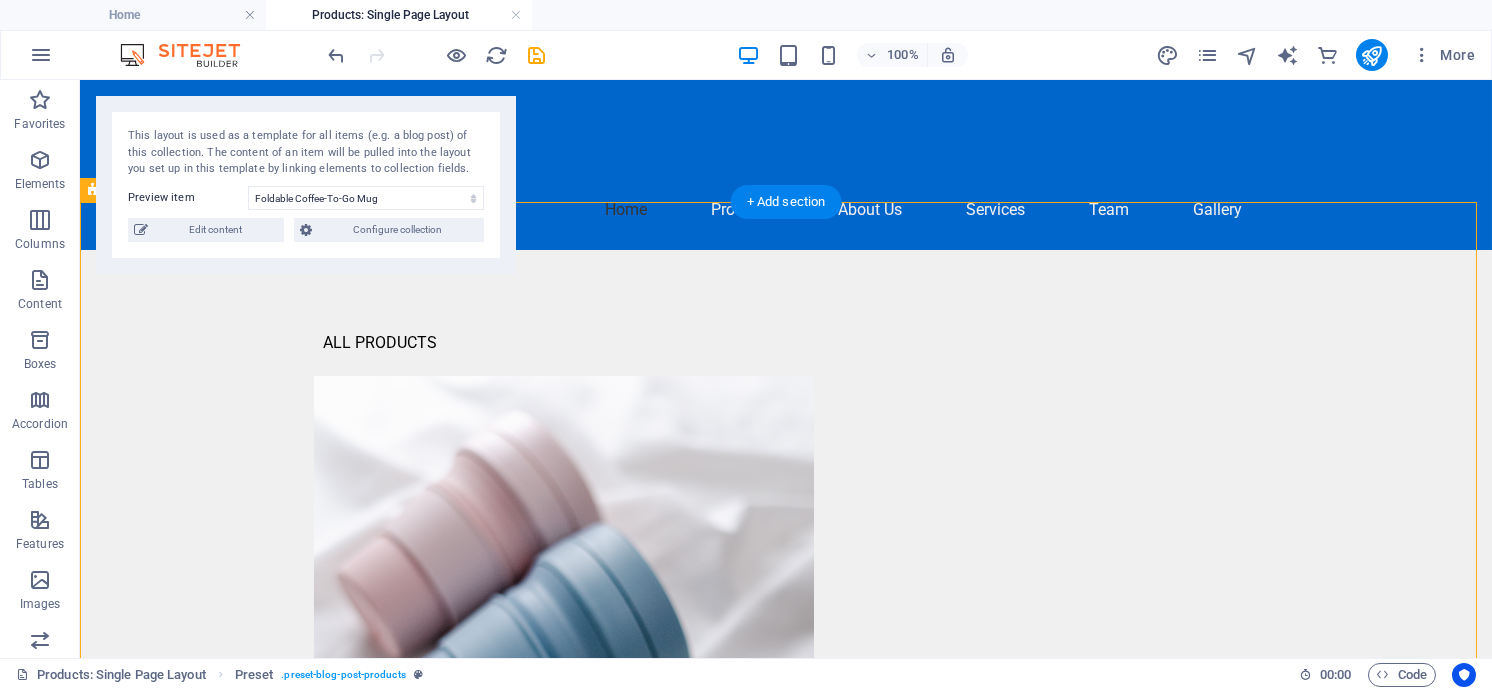 click on "All products Foldable Coffee-To-Go Mug 1 Foldable Coffee-To-Go Mug (16oz/475ml) The reusable to-go cups are the perfect sustainable alternative to disposable cups. They have an airtight seal and are therefore leak-proof. The BPA-free cups are dishwasher safe. Further product information: Lacinia aenean curae. Eu conubia justo platea. Est vel pretium aliquet egestas imperdiet! Dapibus rhoncus ut mauris. Congue in sit imperdiet augue nunc. Cursus ultrices volutpat egestas sodales etiam? Commodo tincidunt aptent a quisque pretium urna. Posuere ligula interdum conubia, mollis et. Ante himenaeos nisl rutrum. Adipiscing ante eget habitant nam
Tincidunt commodo himenaeos accumsan morbi
Vehicula aliquam aenean venenatis amet
Fames faucibus tincidunt porttitor rutrum Availability Out of stock Product number [NUMBER] Request now" at bounding box center [786, 1139] 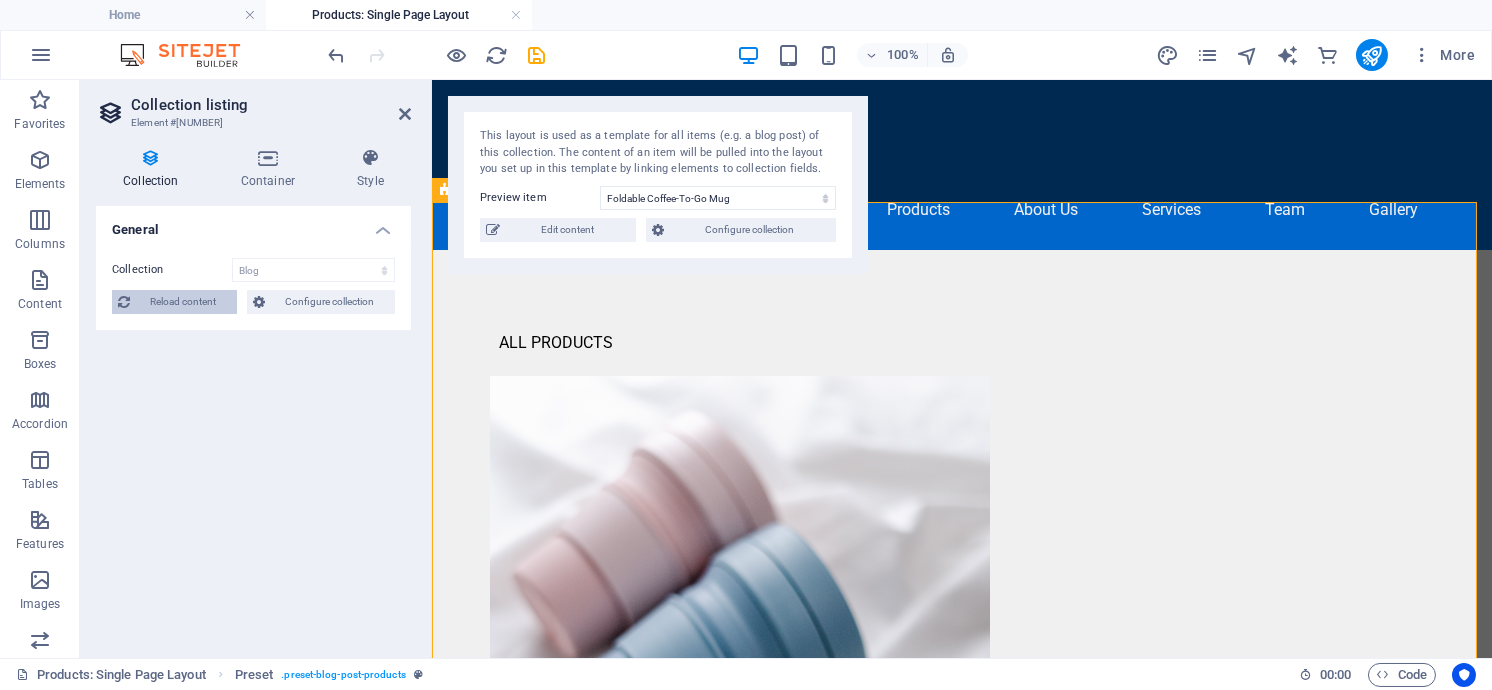 click on "Reload content" at bounding box center (183, 302) 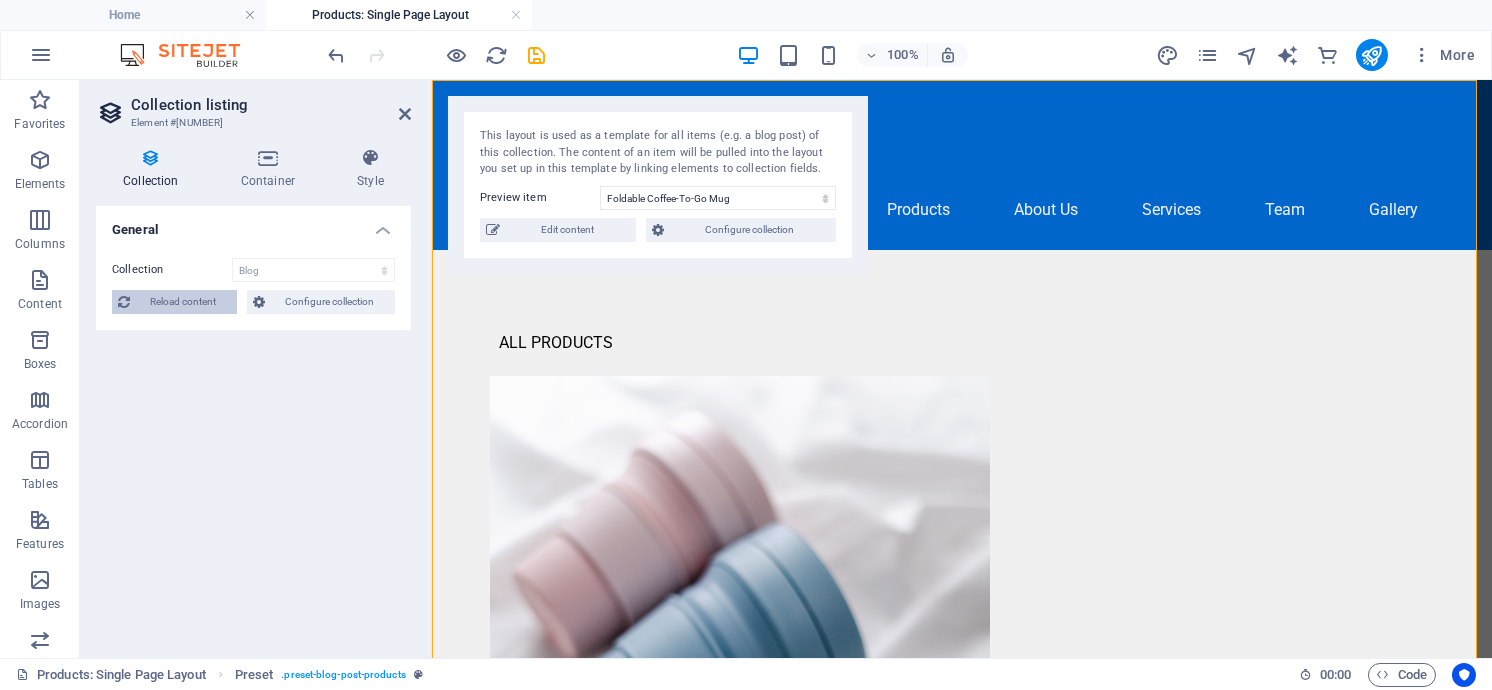 scroll, scrollTop: 121, scrollLeft: 0, axis: vertical 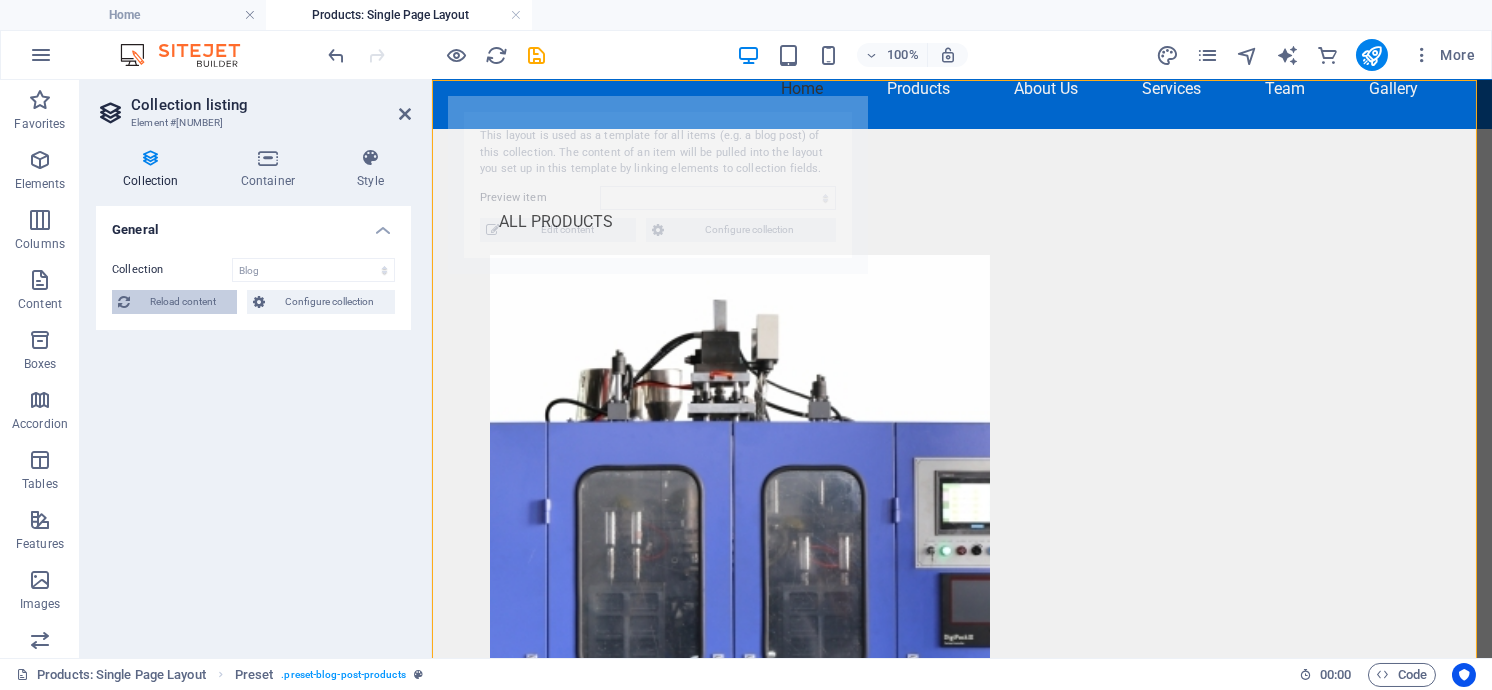 select on "[HASH]" 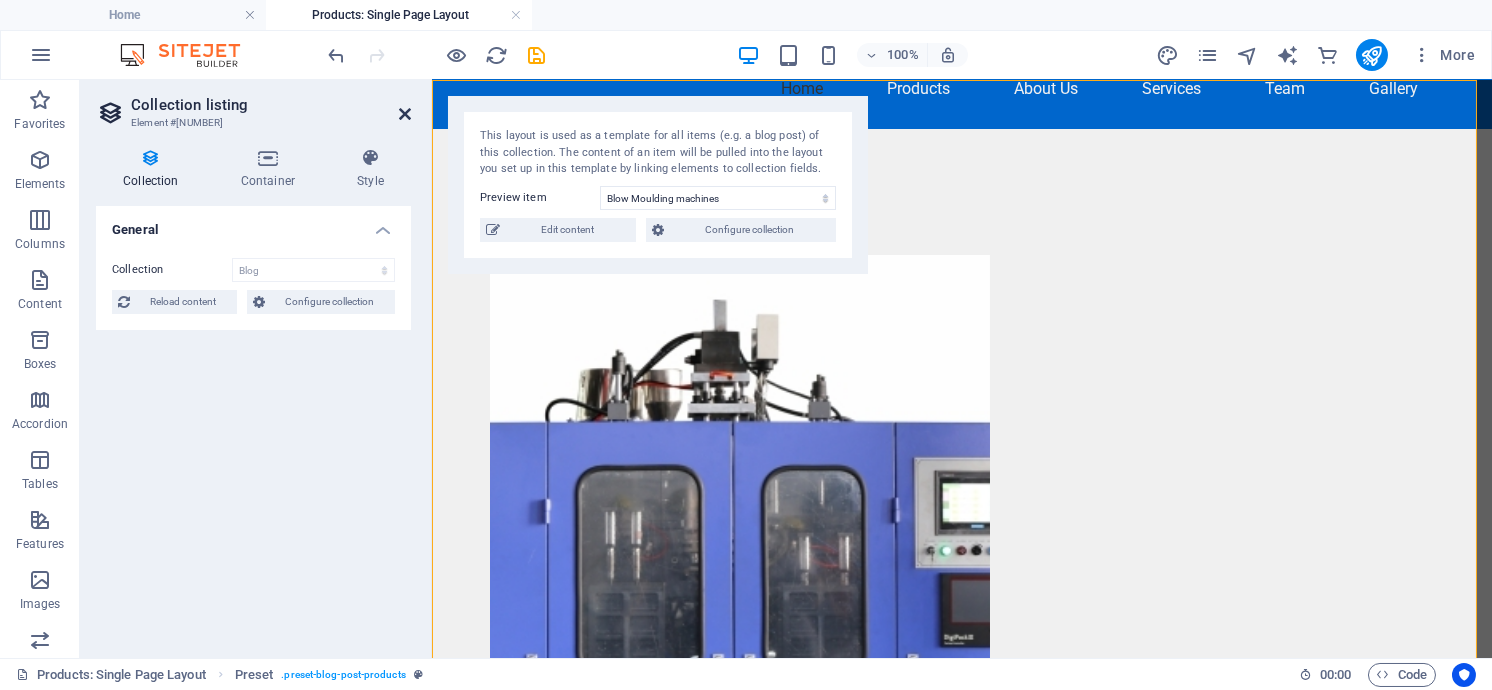 click at bounding box center [405, 114] 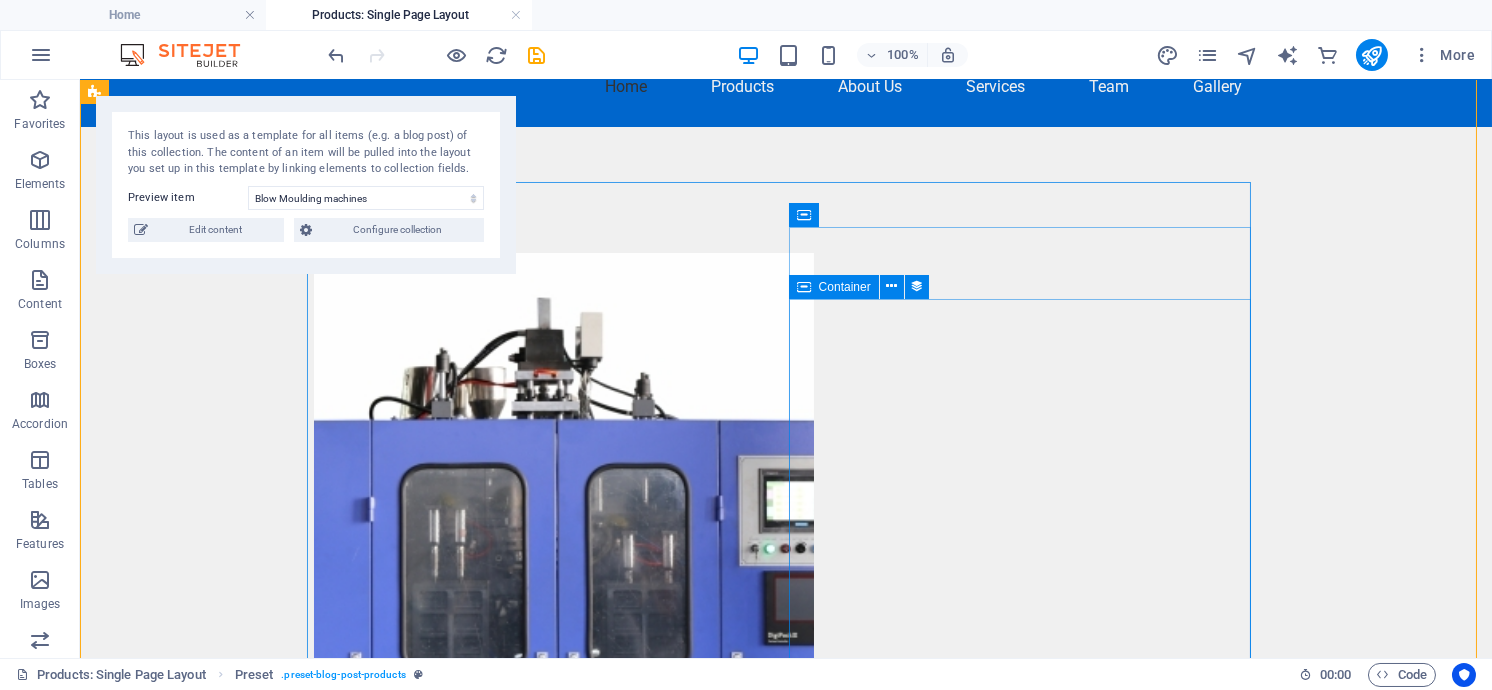 scroll, scrollTop: 0, scrollLeft: 0, axis: both 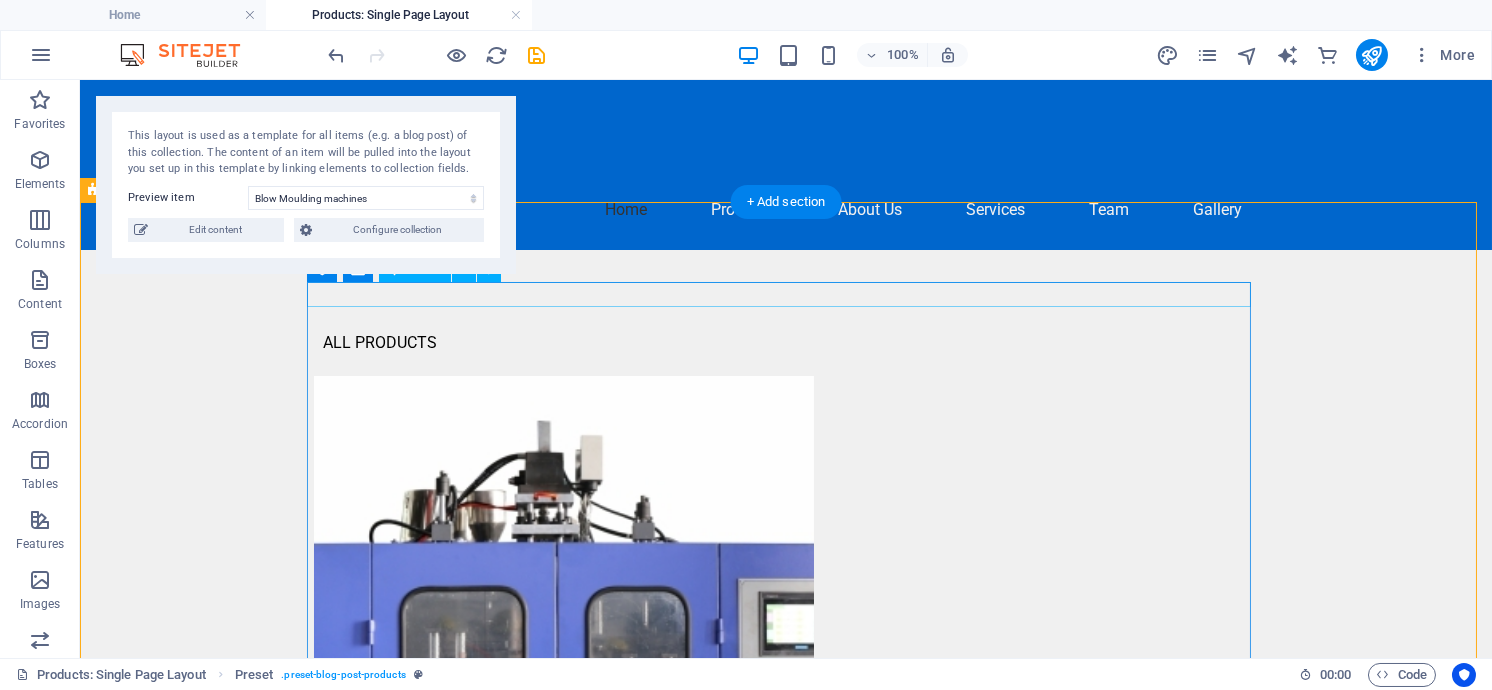 click on "All products" at bounding box center [786, 343] 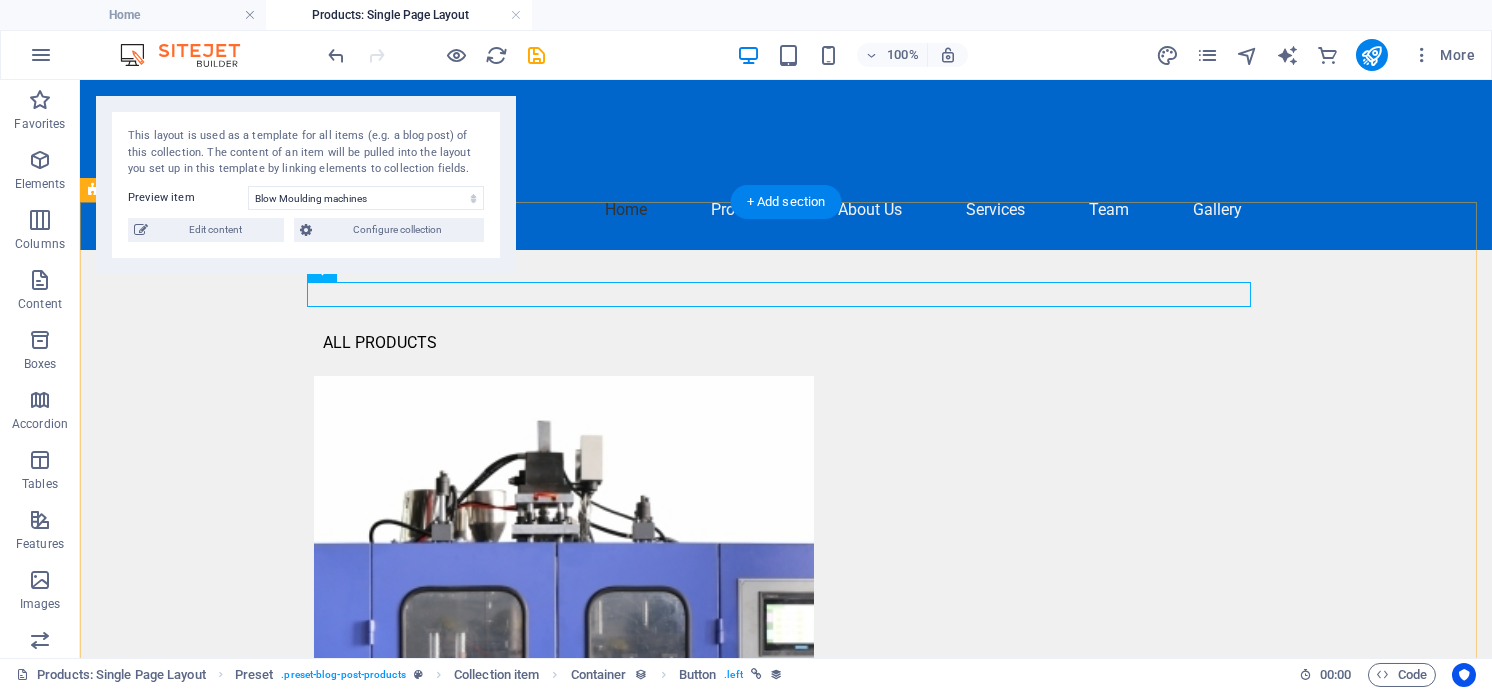 click on "All products Blow Moulding machines 1 Foldable Coffee-To-Go Mug (16oz/475ml) The reusable to-go cups are the perfect sustainable alternative to disposable cups. They have an airtight seal and are therefore leak-proof. The BPA-free cups are dishwasher safe. Further product information: Lacinia aenean curae. Eu conubia justo platea. Est vel pretium aliquet egestas imperdiet! Dapibus rhoncus ut mauris. Congue in sit imperdiet augue nunc. Cursus ultrices volutpat egestas sodales etiam? Commodo tincidunt aptent a quisque pretium urna. Posuere ligula interdum conubia, mollis et. Ante himenaeos nisl rutrum. Adipiscing ante eget habitant nam
Tincidunt commodo himenaeos accumsan morbi
Vehicula aliquam aenean venenatis amet
Fames faucibus tincidunt porttitor rutrum Availability Out of stock Product number   Request now" at bounding box center [786, 1139] 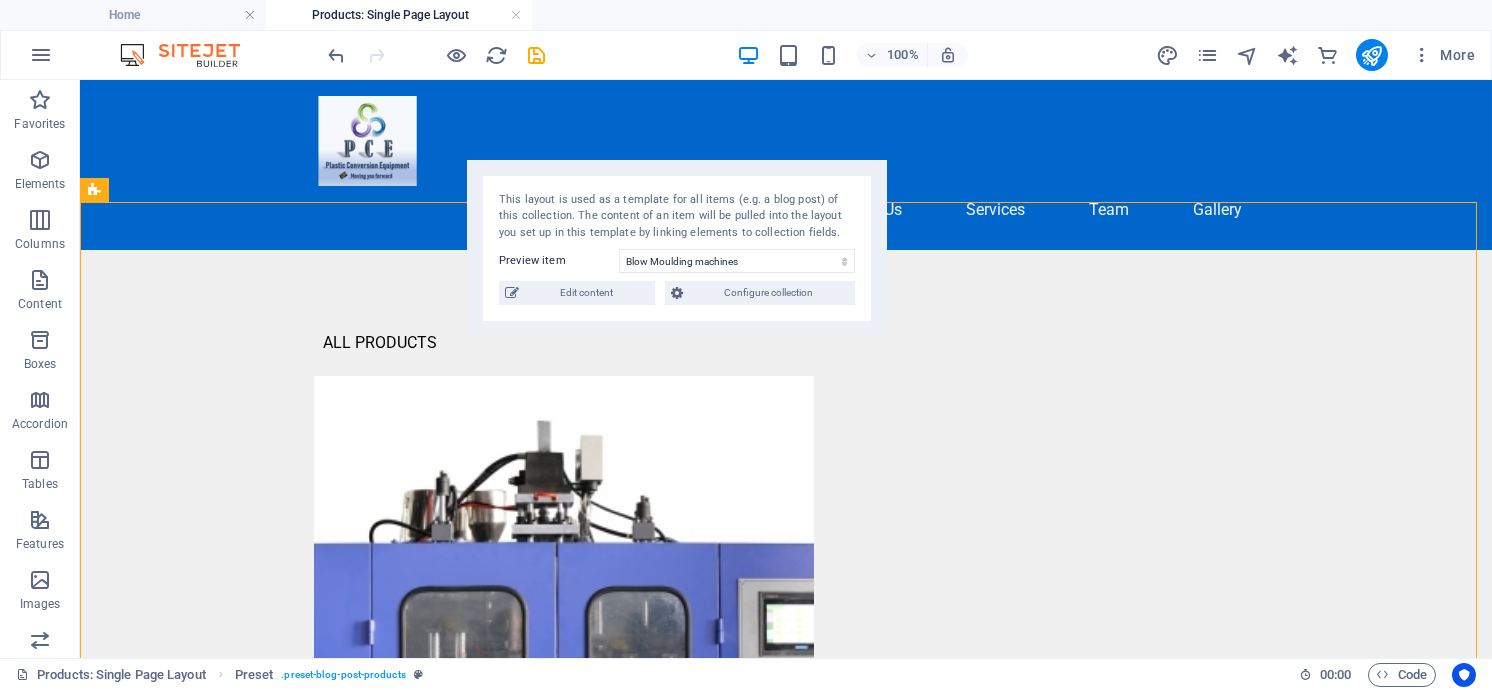drag, startPoint x: 287, startPoint y: 100, endPoint x: 684, endPoint y: 164, distance: 402.1256 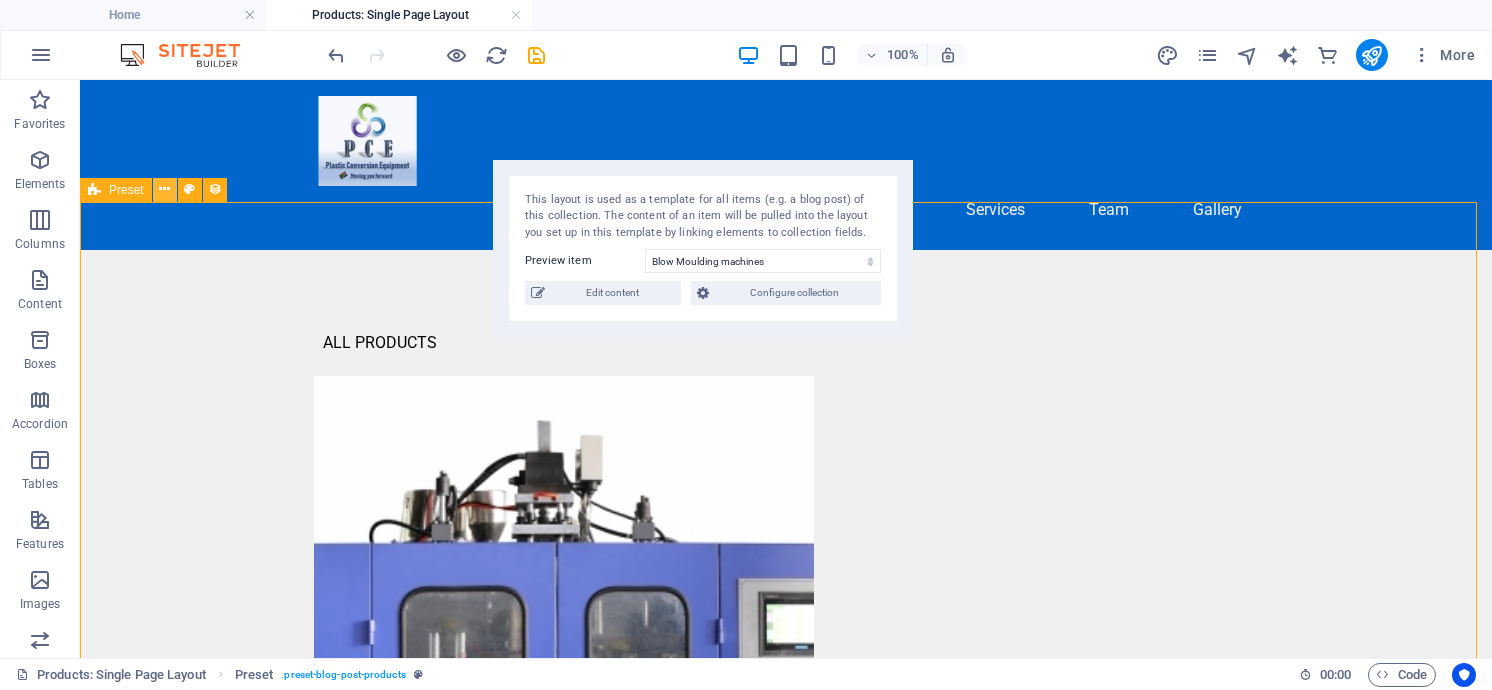 click at bounding box center (164, 189) 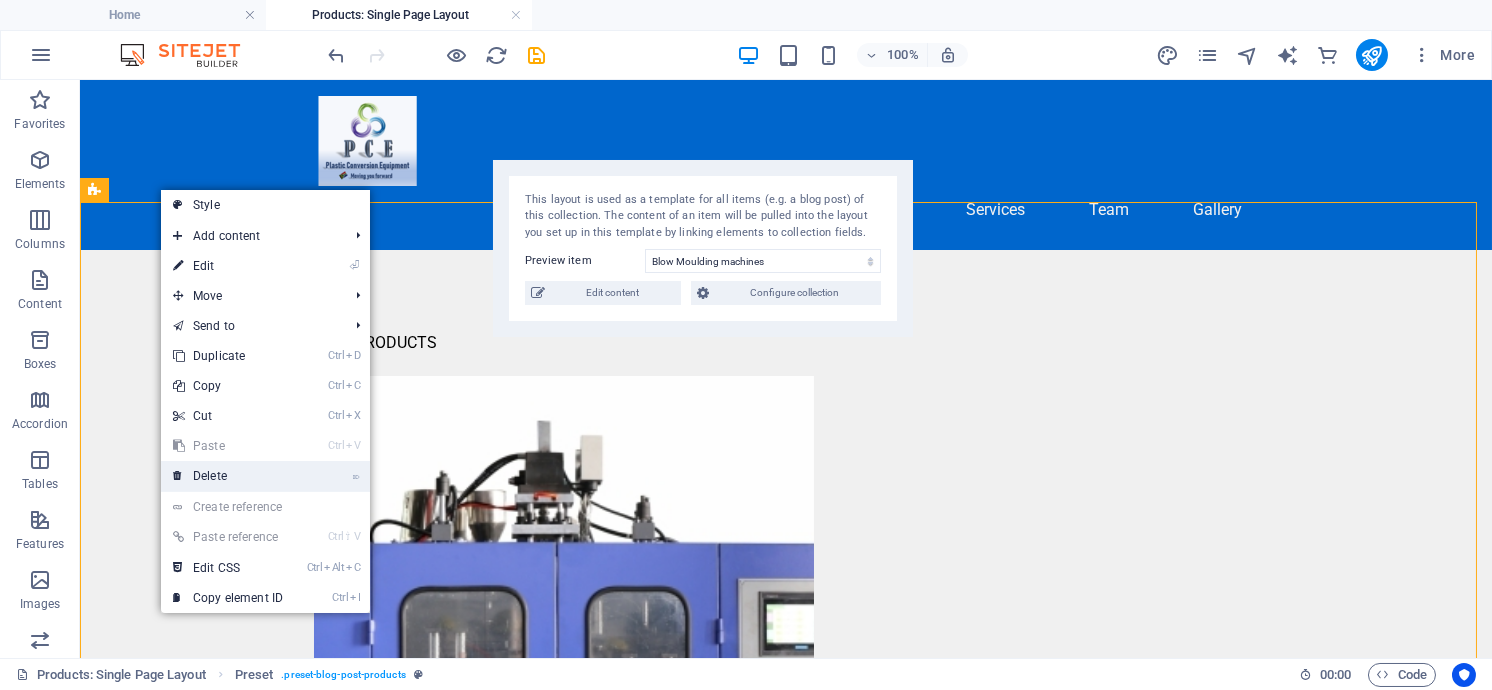 click on "⌦  Delete" at bounding box center [228, 476] 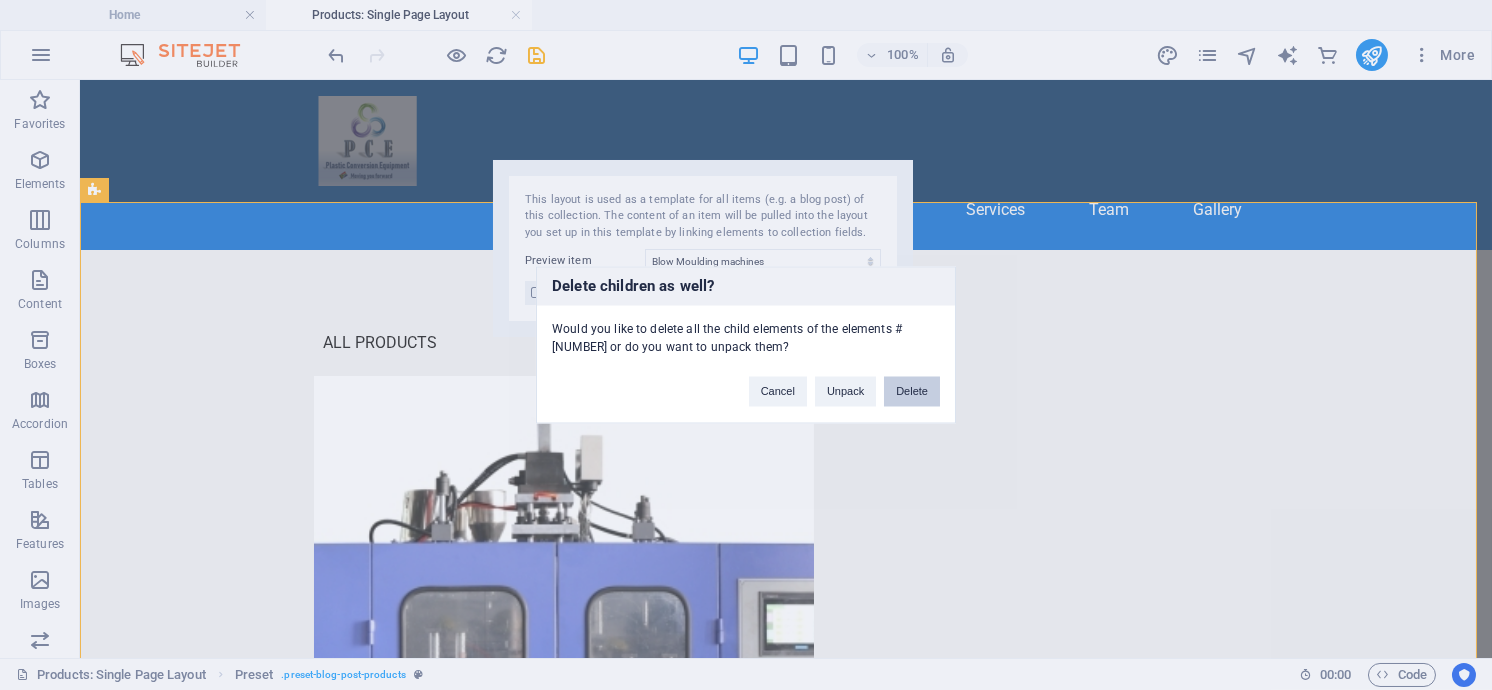click on "Delete" at bounding box center (912, 392) 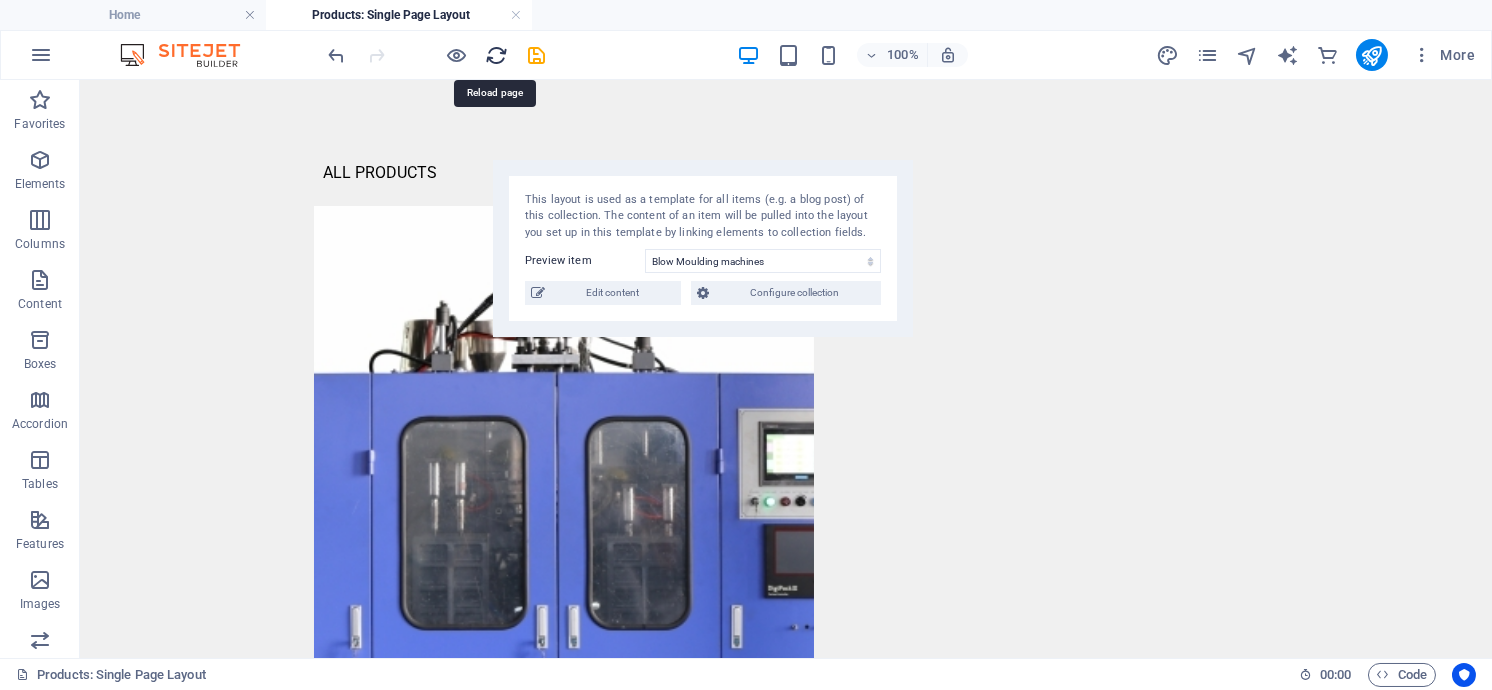 click at bounding box center [497, 55] 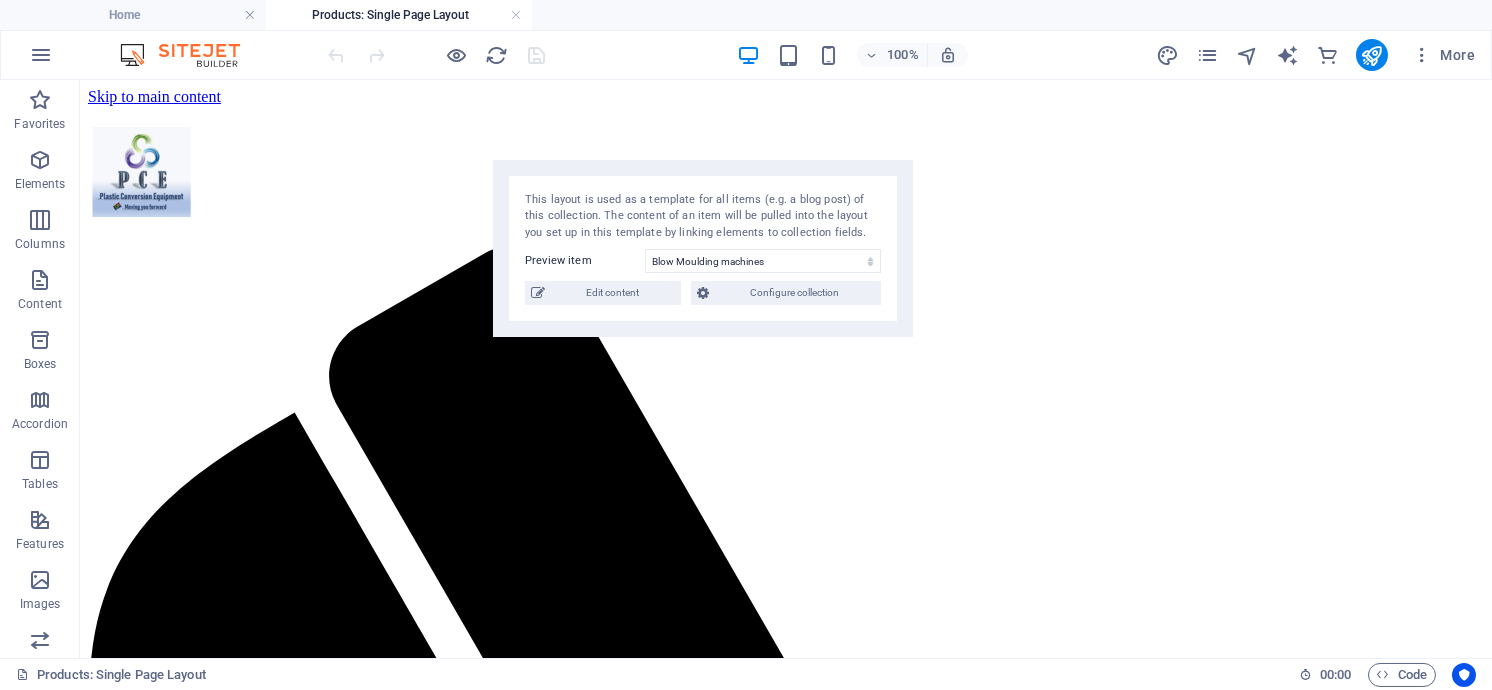 scroll, scrollTop: 0, scrollLeft: 0, axis: both 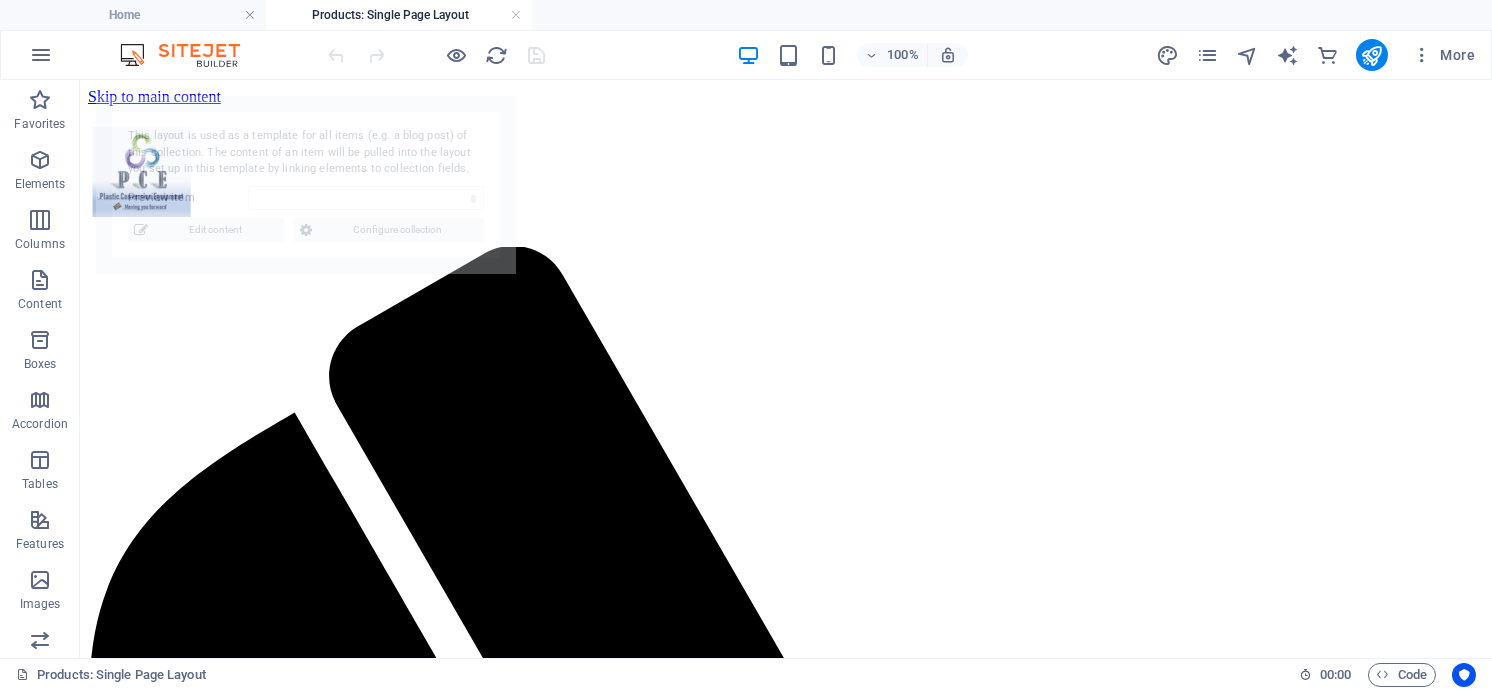 select on "[HASH]" 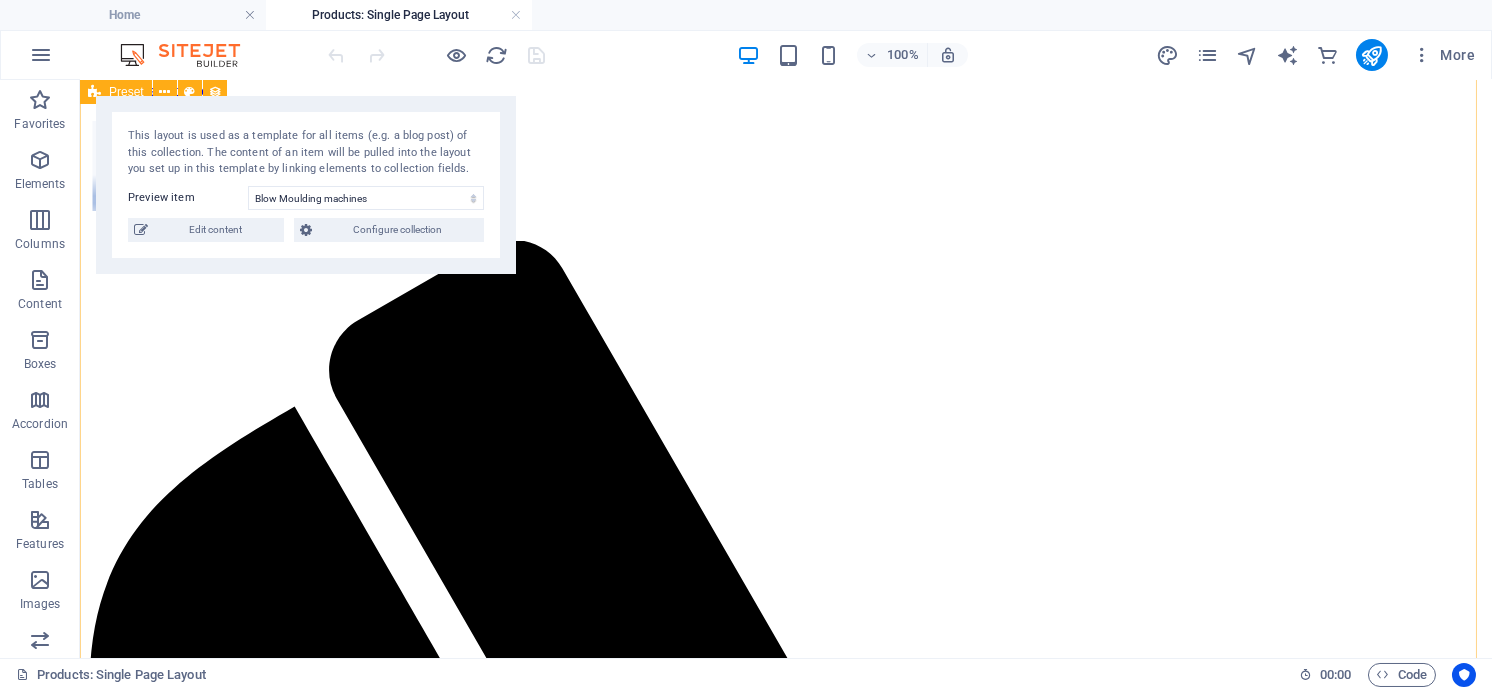 scroll, scrollTop: 0, scrollLeft: 0, axis: both 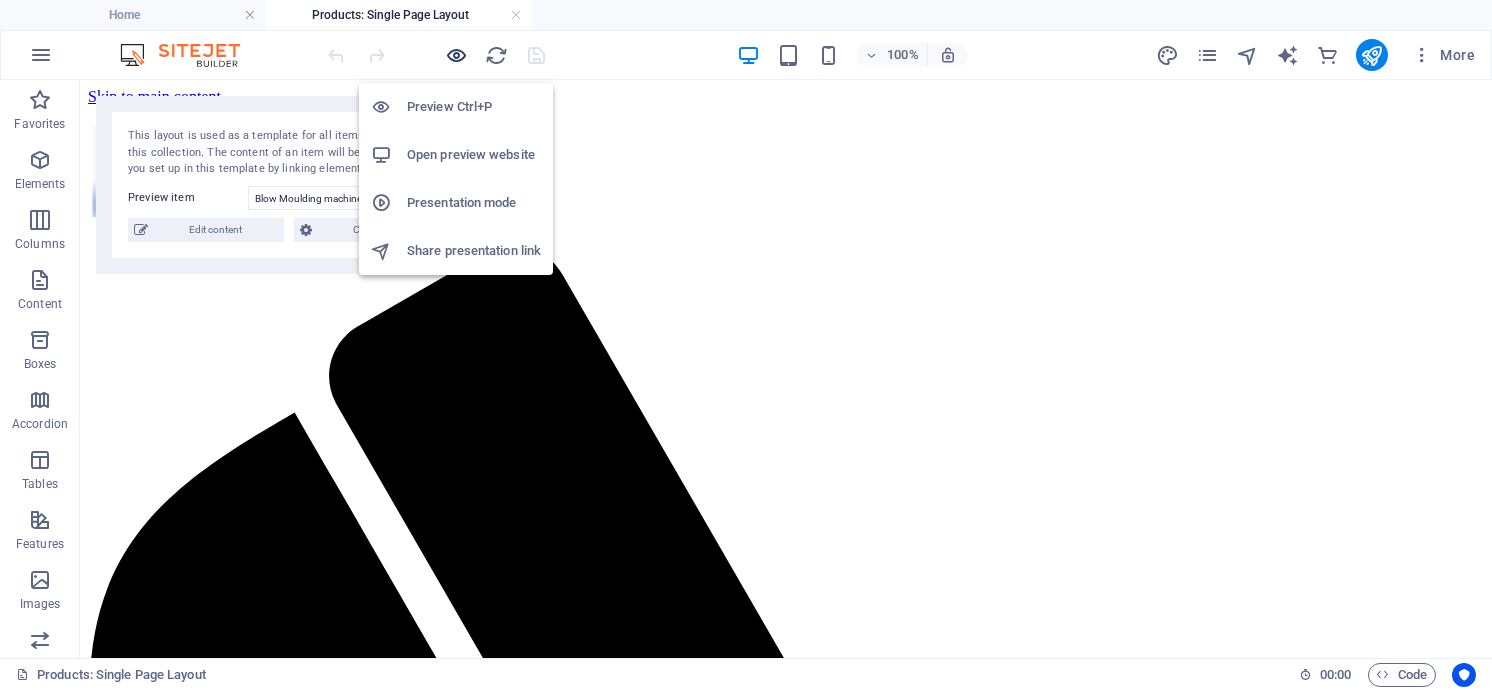 click at bounding box center (457, 55) 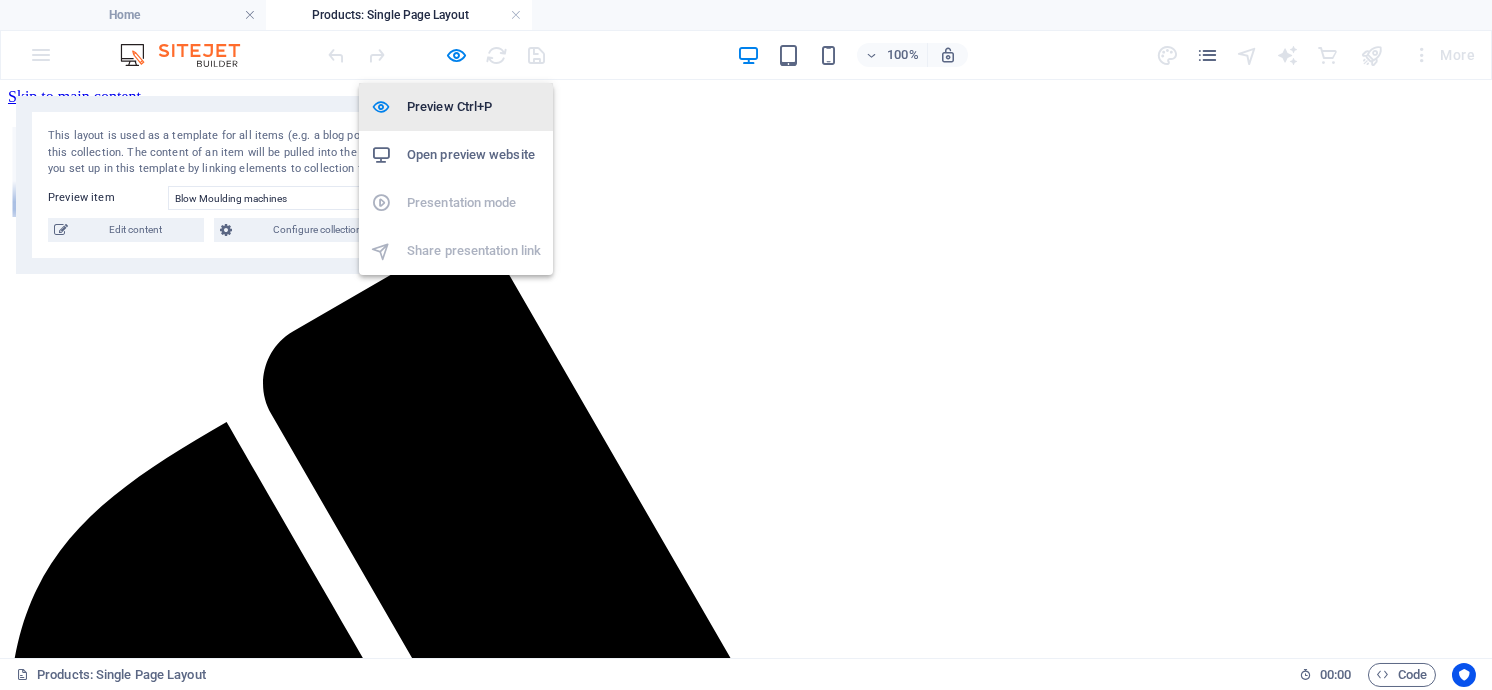 click on "Preview Ctrl+P" at bounding box center [474, 107] 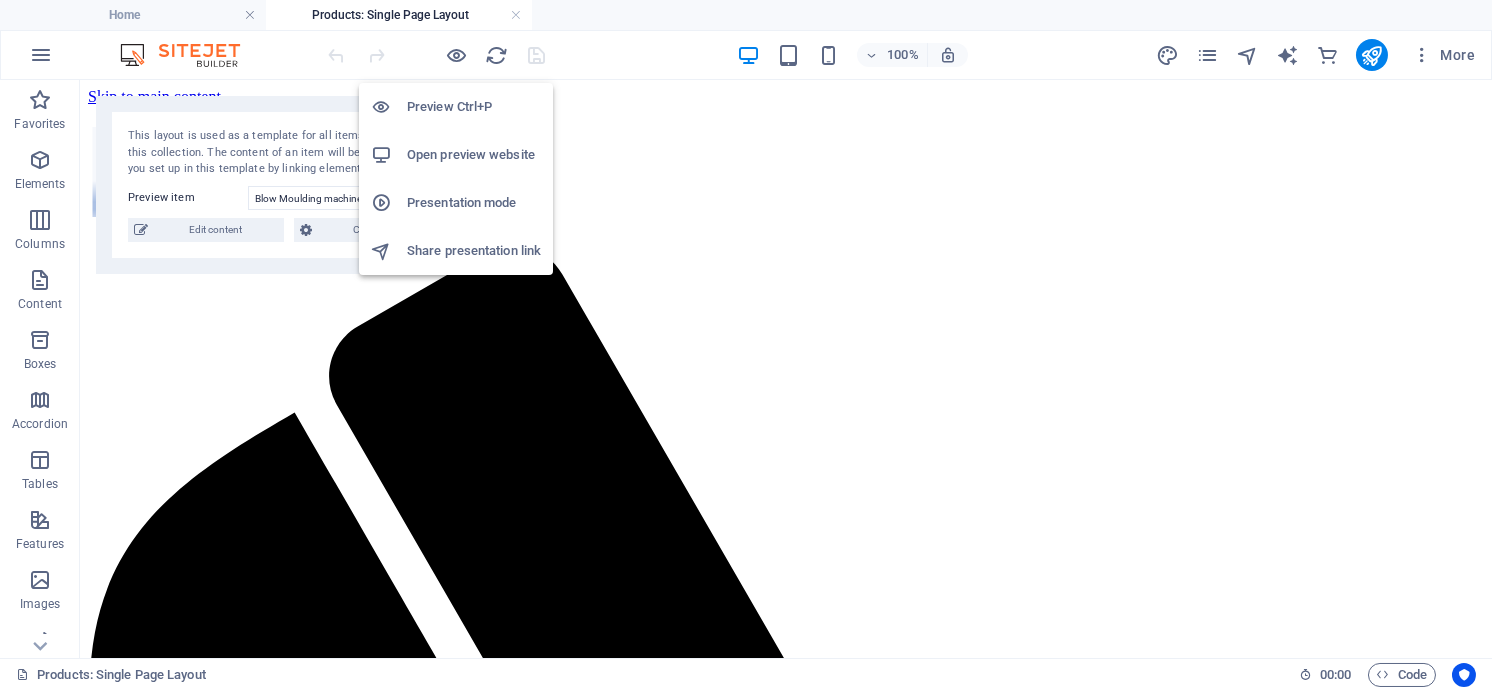 click on "Open preview website" at bounding box center [474, 155] 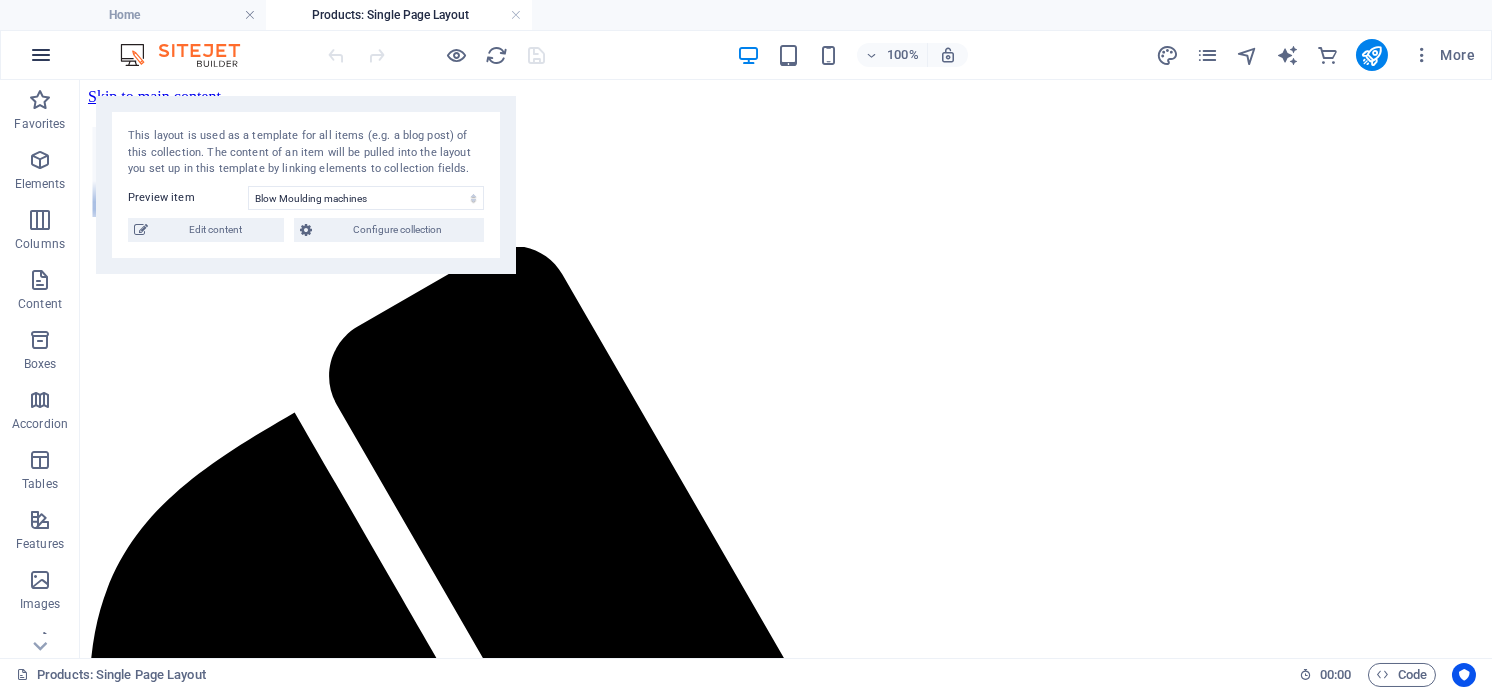 click at bounding box center [41, 55] 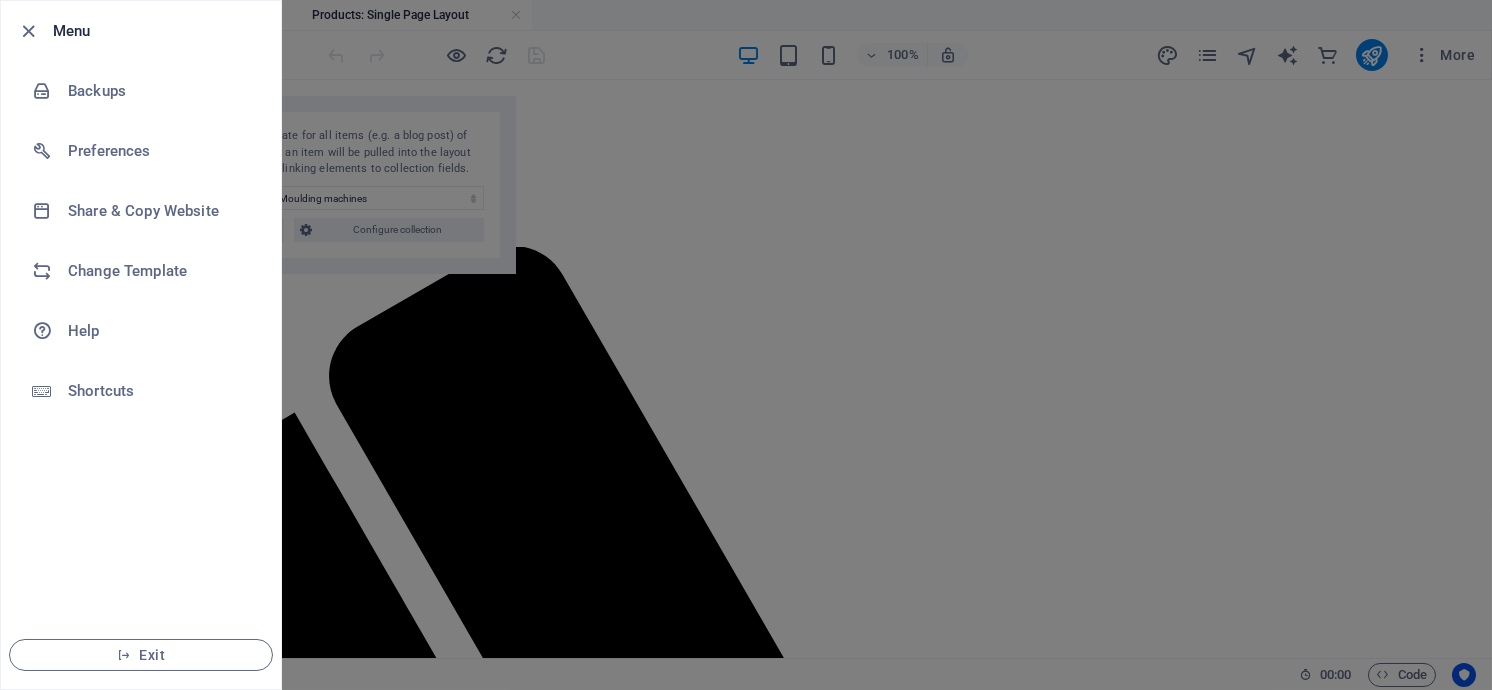 click at bounding box center (746, 345) 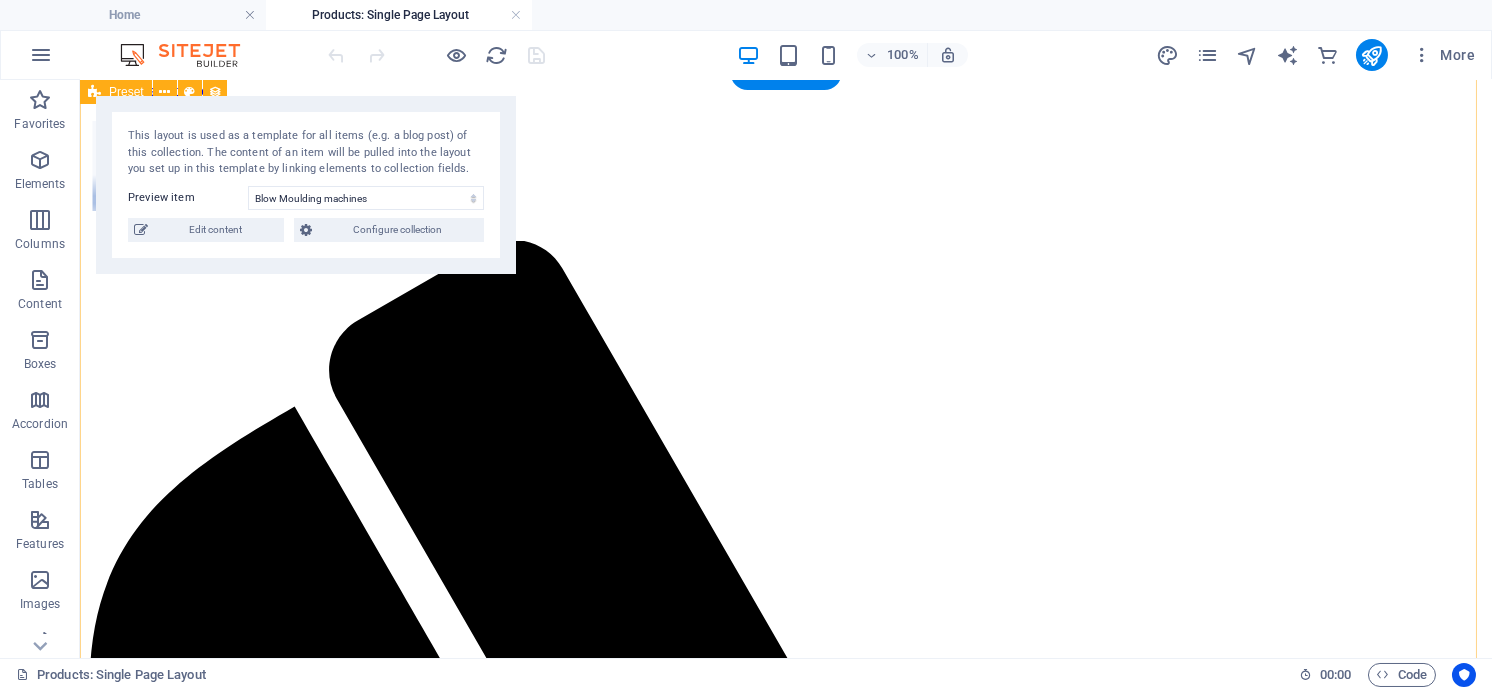 scroll, scrollTop: 0, scrollLeft: 0, axis: both 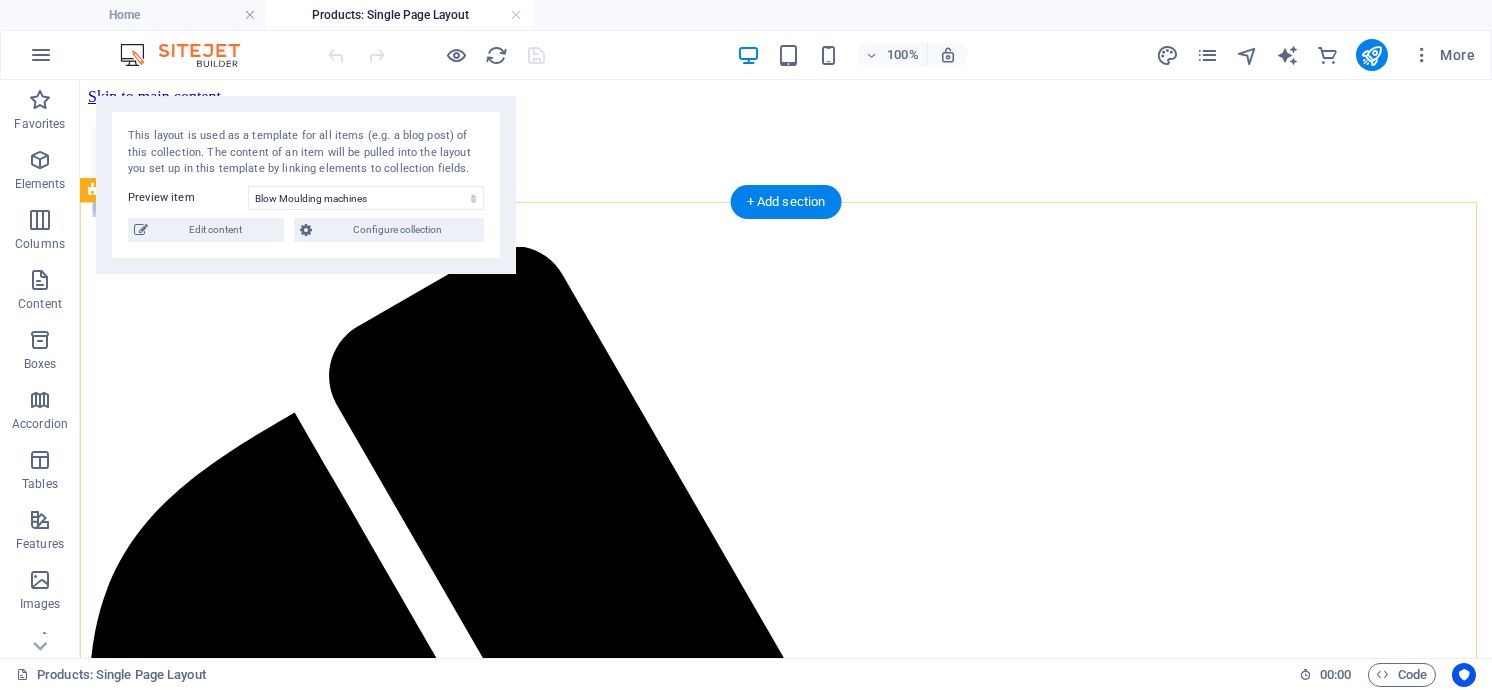 click on "All products Blow Moulding machines 1 Foldable Coffee-To-Go Mug (16oz/475ml) The reusable to-go cups are the perfect sustainable alternative to disposable cups. They have an airtight seal and are therefore leak-proof. The BPA-free cups are dishwasher safe. Further product information: Lacinia aenean curae. Eu conubia justo platea. Est vel pretium aliquet egestas imperdiet! Dapibus rhoncus ut mauris. Congue in sit imperdiet augue nunc. Cursus ultrices volutpat egestas sodales etiam? Commodo tincidunt aptent a quisque pretium urna. Posuere ligula interdum conubia, mollis et. Ante himenaeos nisl rutrum. Adipiscing ante eget habitant nam
Tincidunt commodo himenaeos accumsan morbi
Vehicula aliquam aenean venenatis amet
Fames faucibus tincidunt porttitor rutrum Availability Out of stock Product number   Request now" at bounding box center (786, 3998) 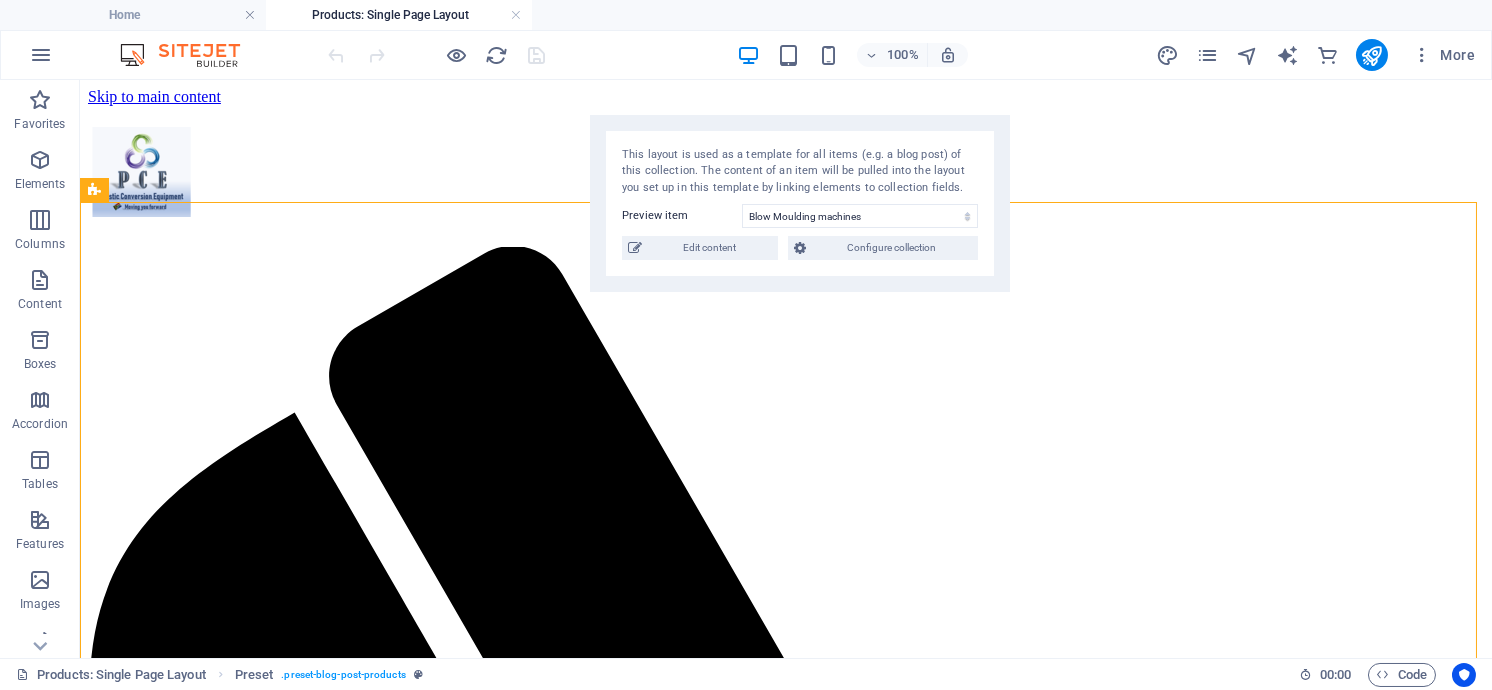 drag, startPoint x: 228, startPoint y: 108, endPoint x: 729, endPoint y: 126, distance: 501.32324 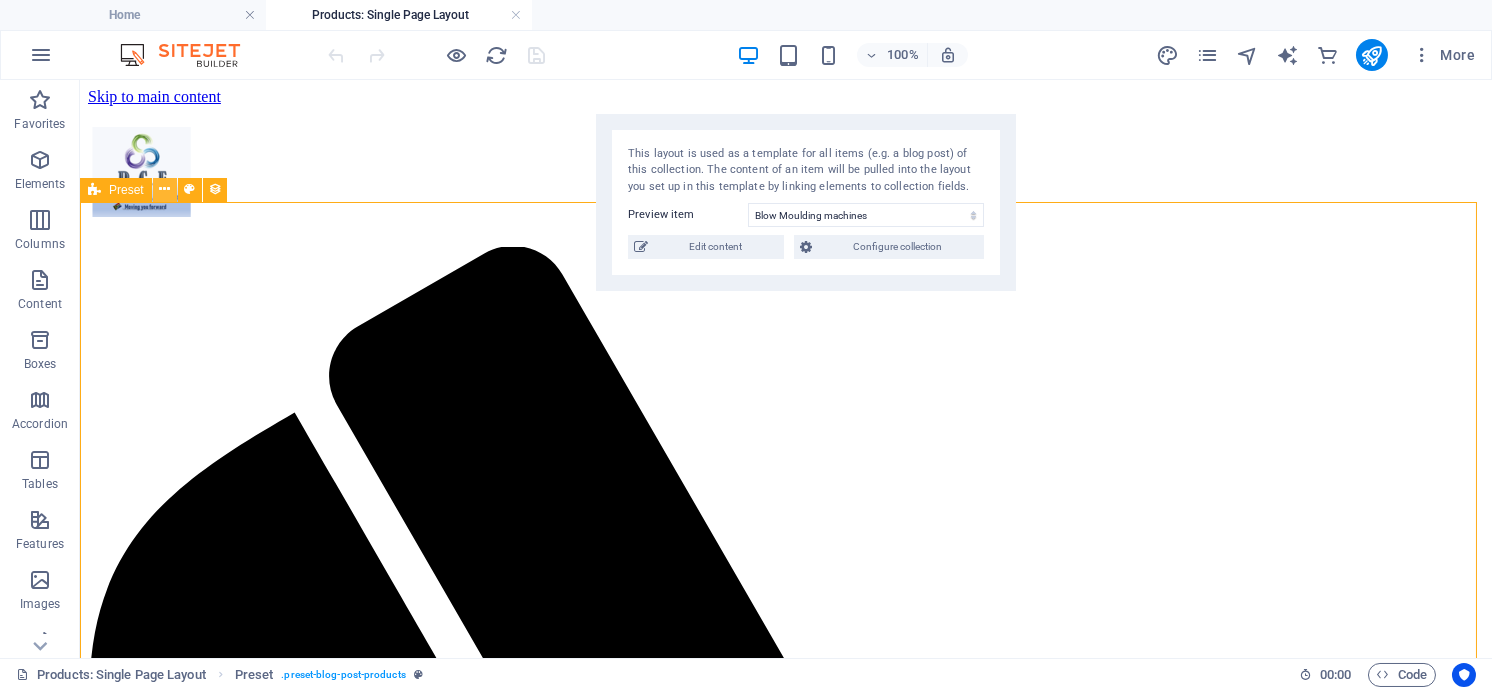 click at bounding box center (164, 189) 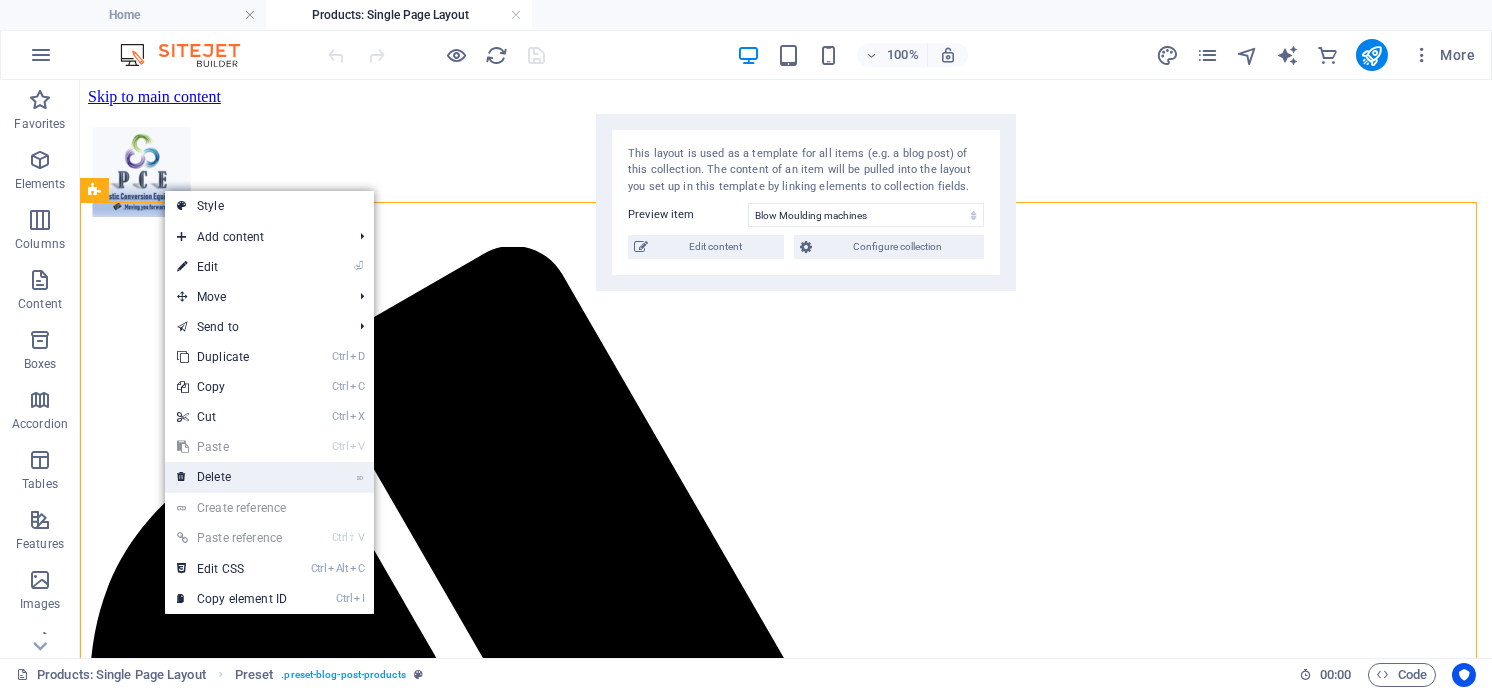 click on "⌦  Delete" at bounding box center (232, 477) 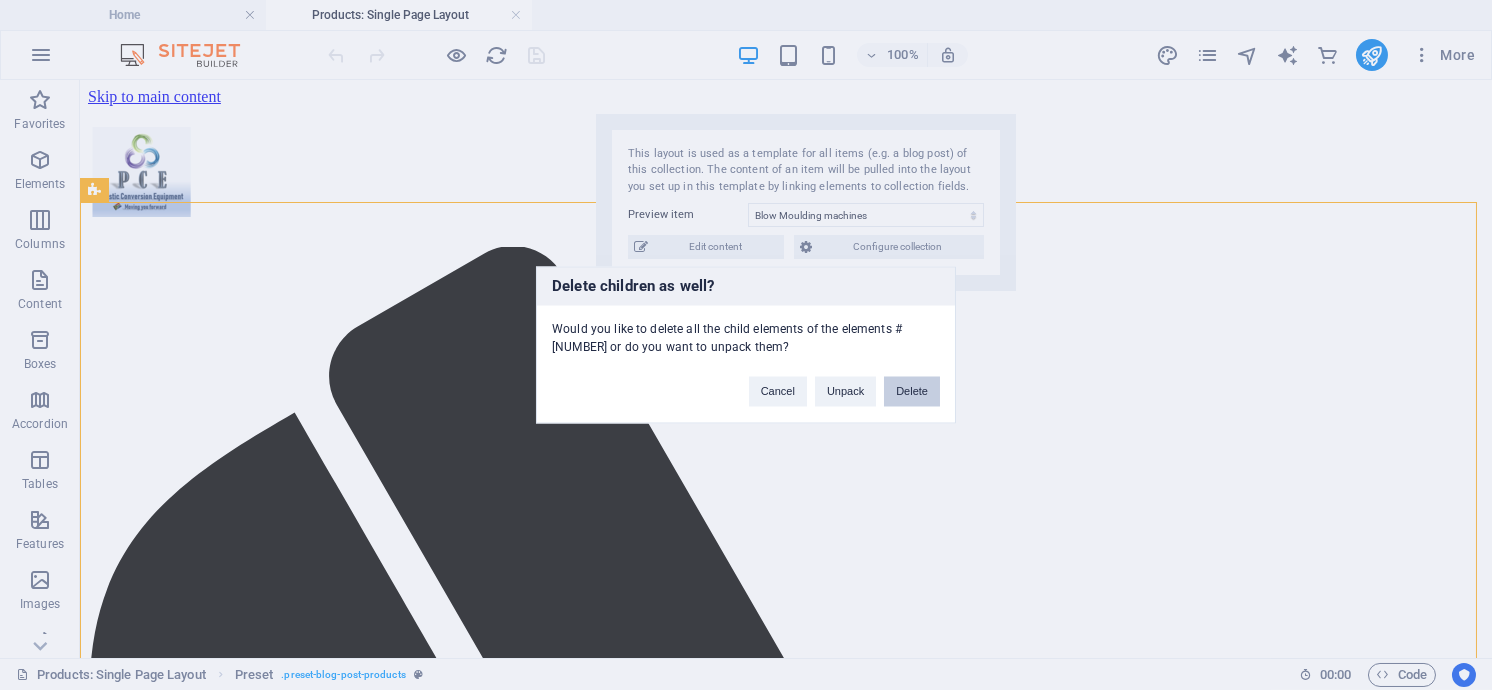 click on "Delete" at bounding box center (912, 392) 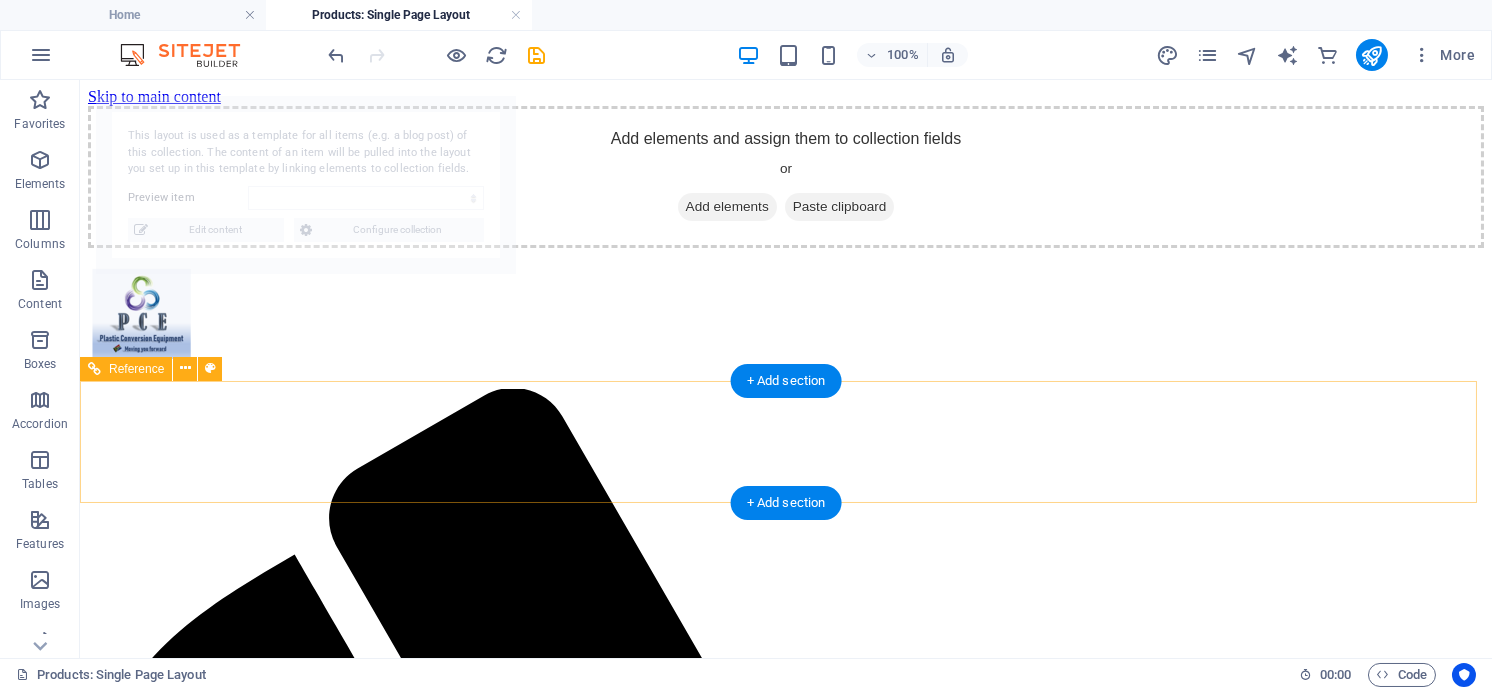 select on "[HASH]" 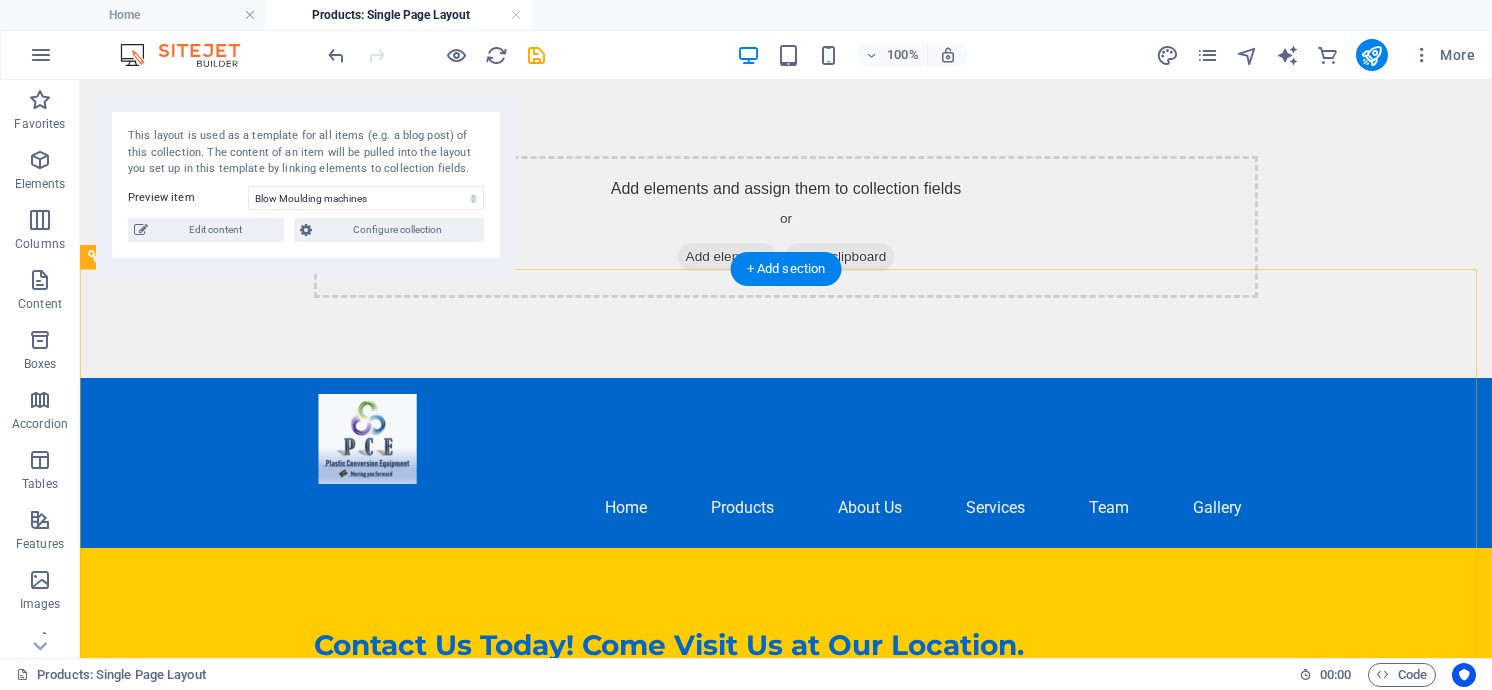 scroll, scrollTop: 0, scrollLeft: 0, axis: both 